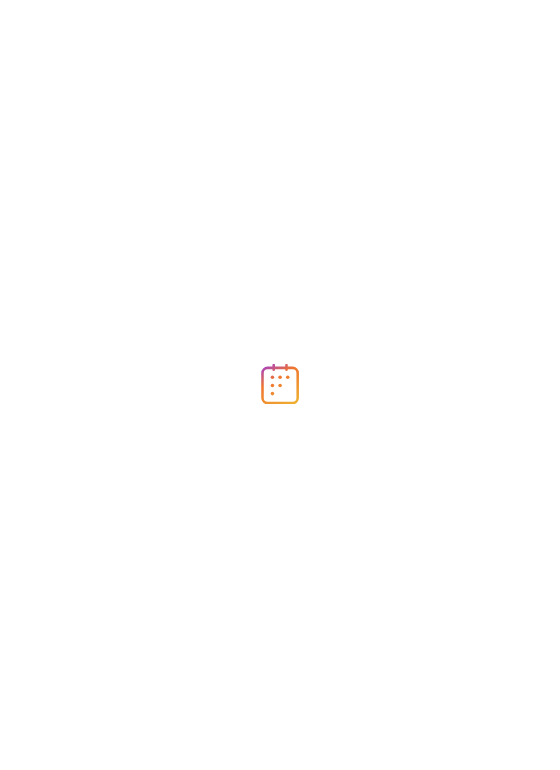 scroll, scrollTop: 0, scrollLeft: 0, axis: both 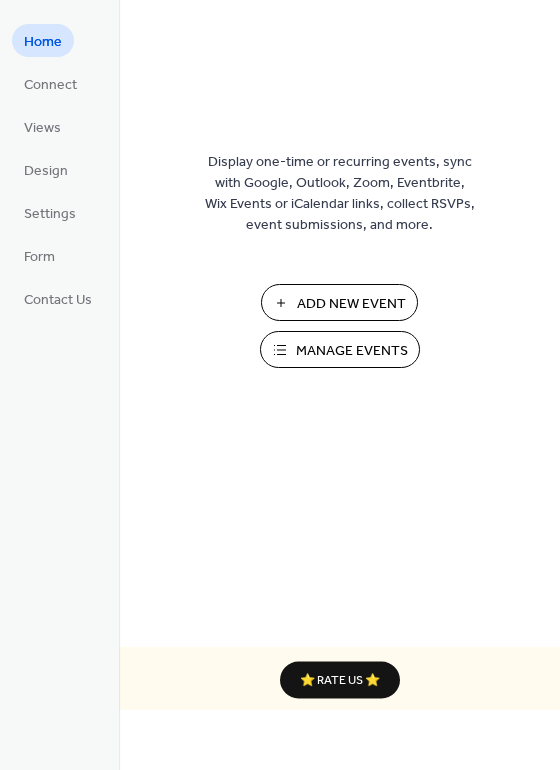 click on "Add New Event" at bounding box center (339, 302) 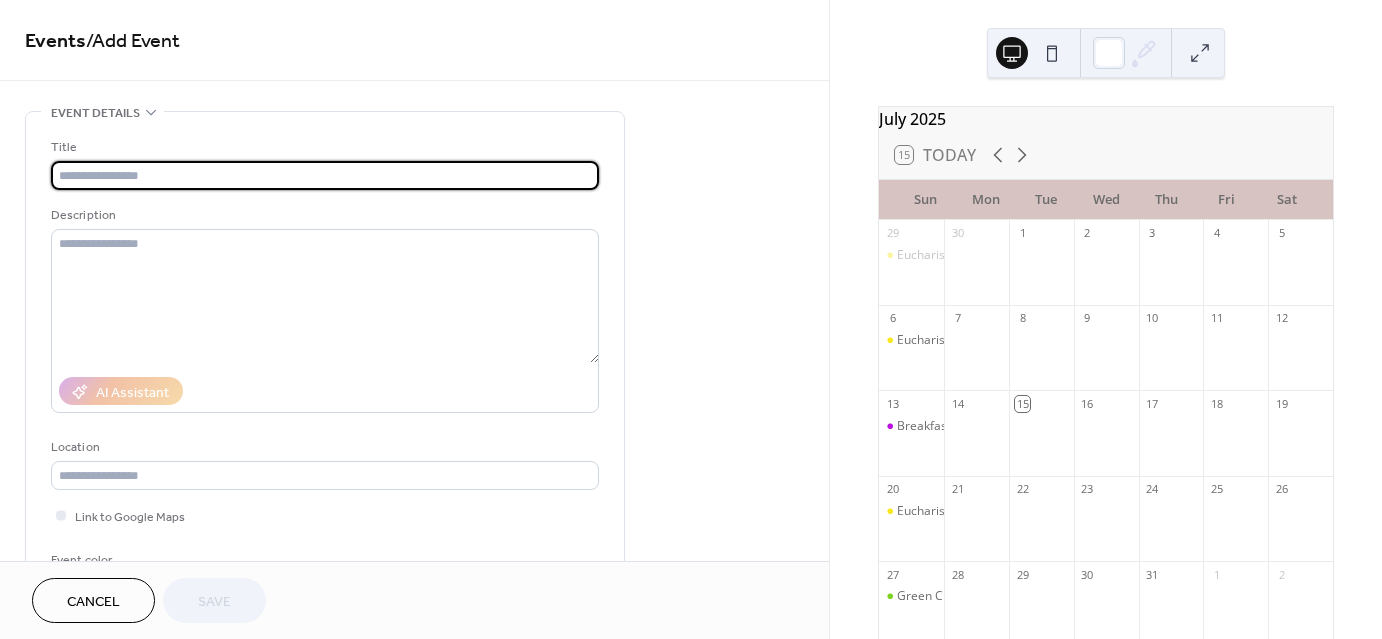 scroll, scrollTop: 0, scrollLeft: 0, axis: both 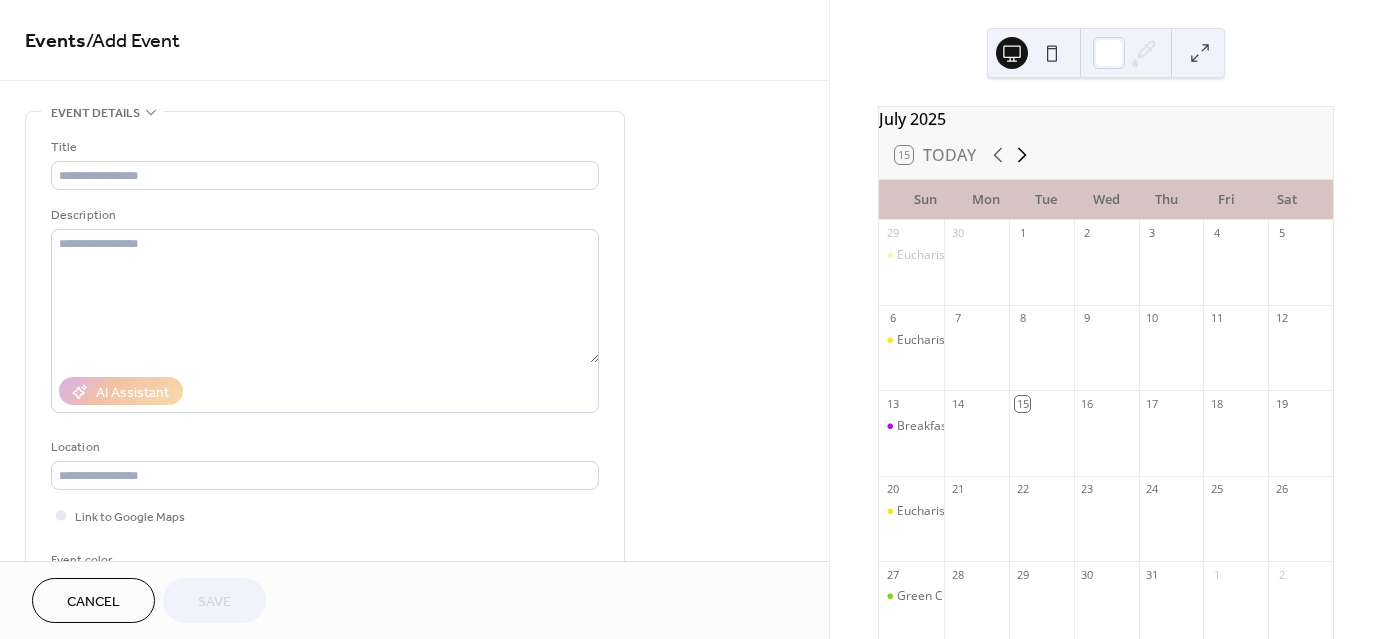 click 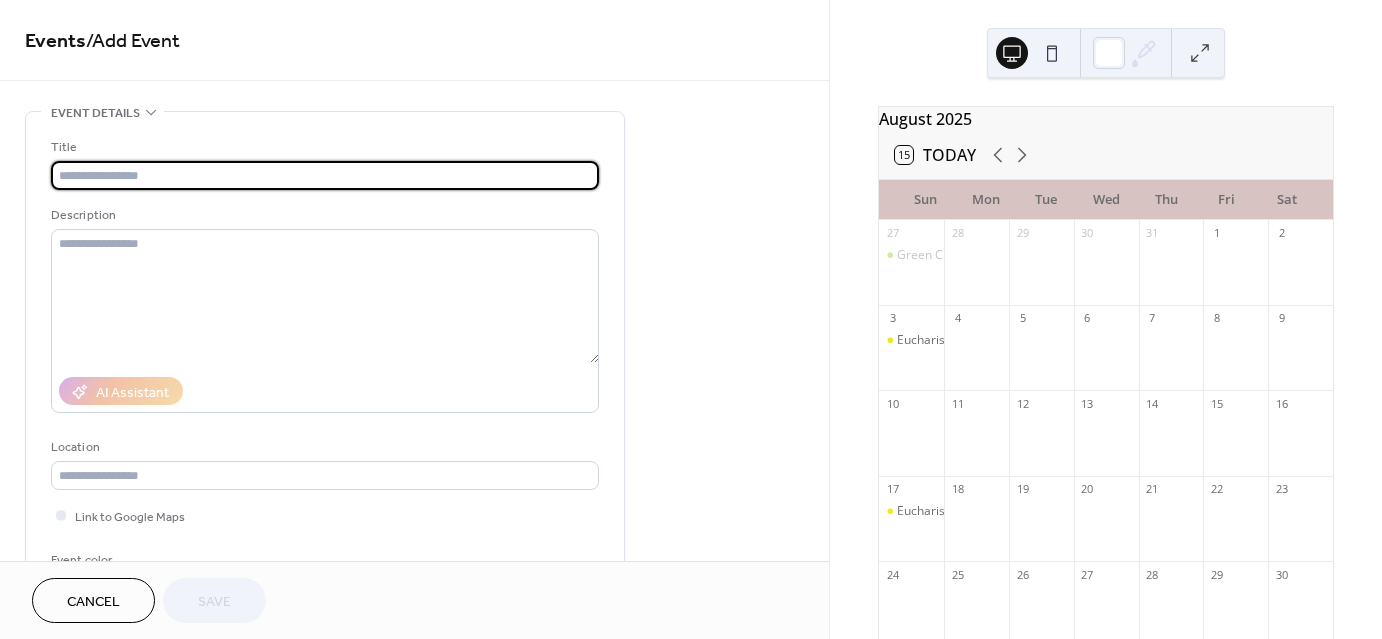 click at bounding box center [325, 175] 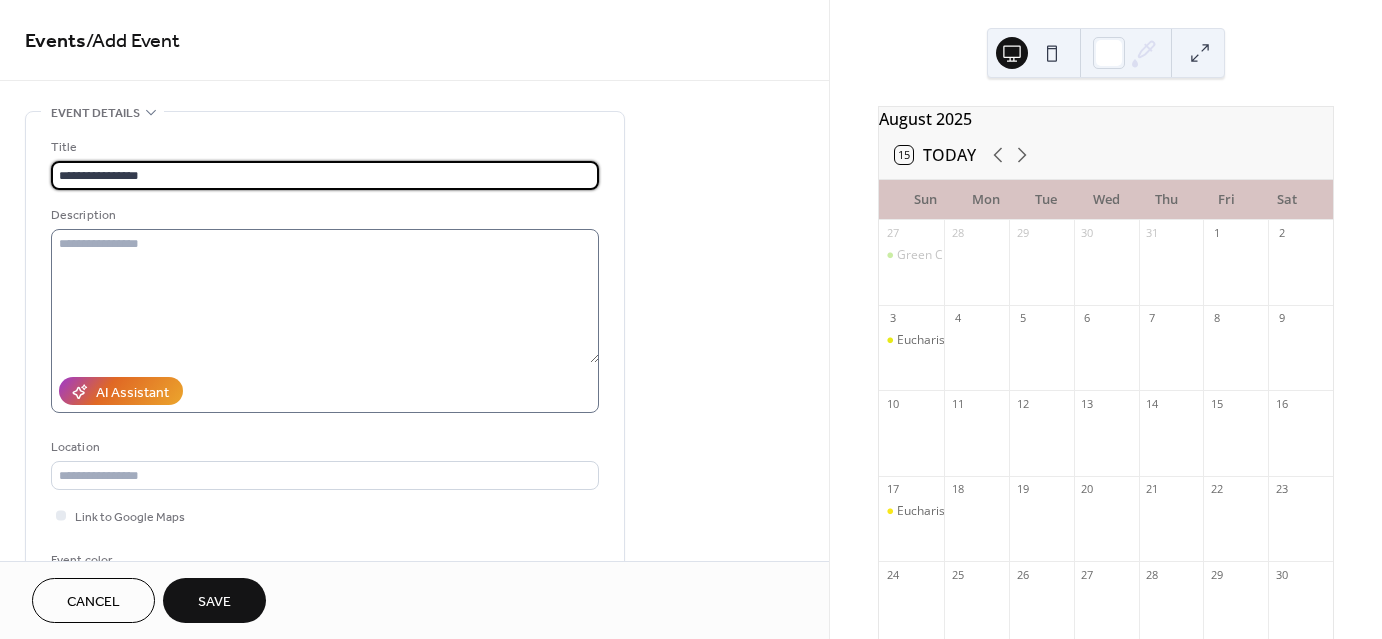 type on "**********" 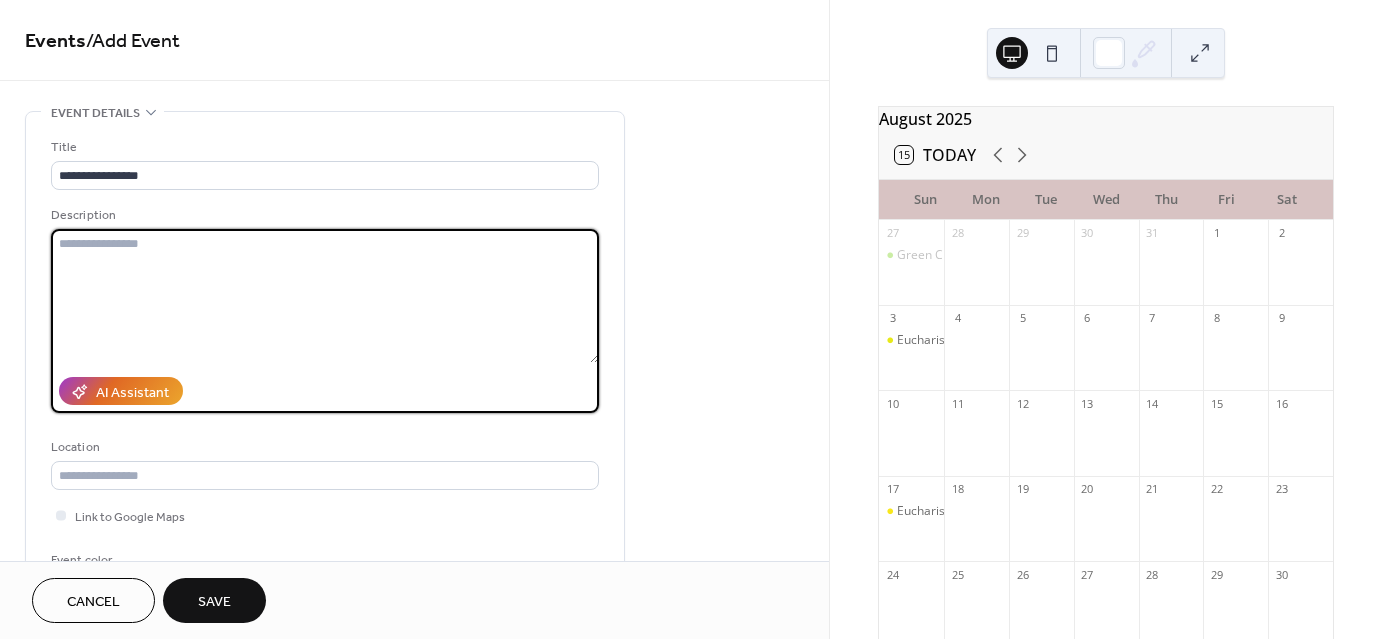 click at bounding box center [325, 296] 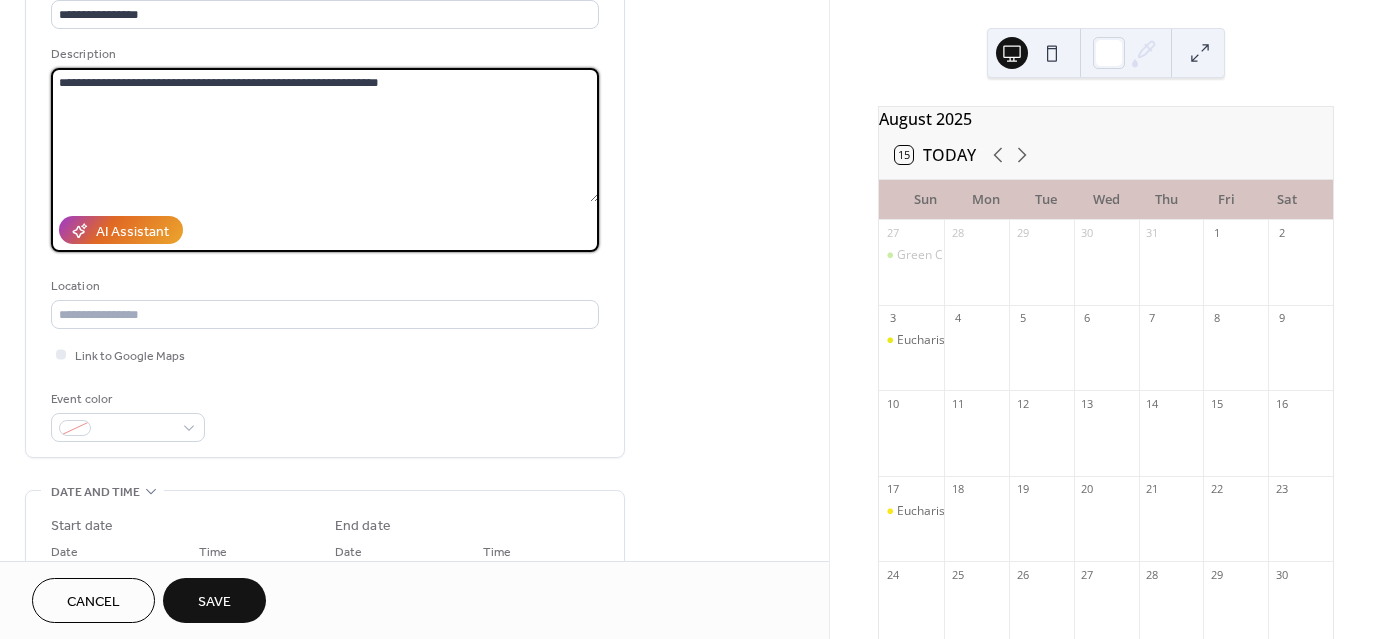scroll, scrollTop: 100, scrollLeft: 0, axis: vertical 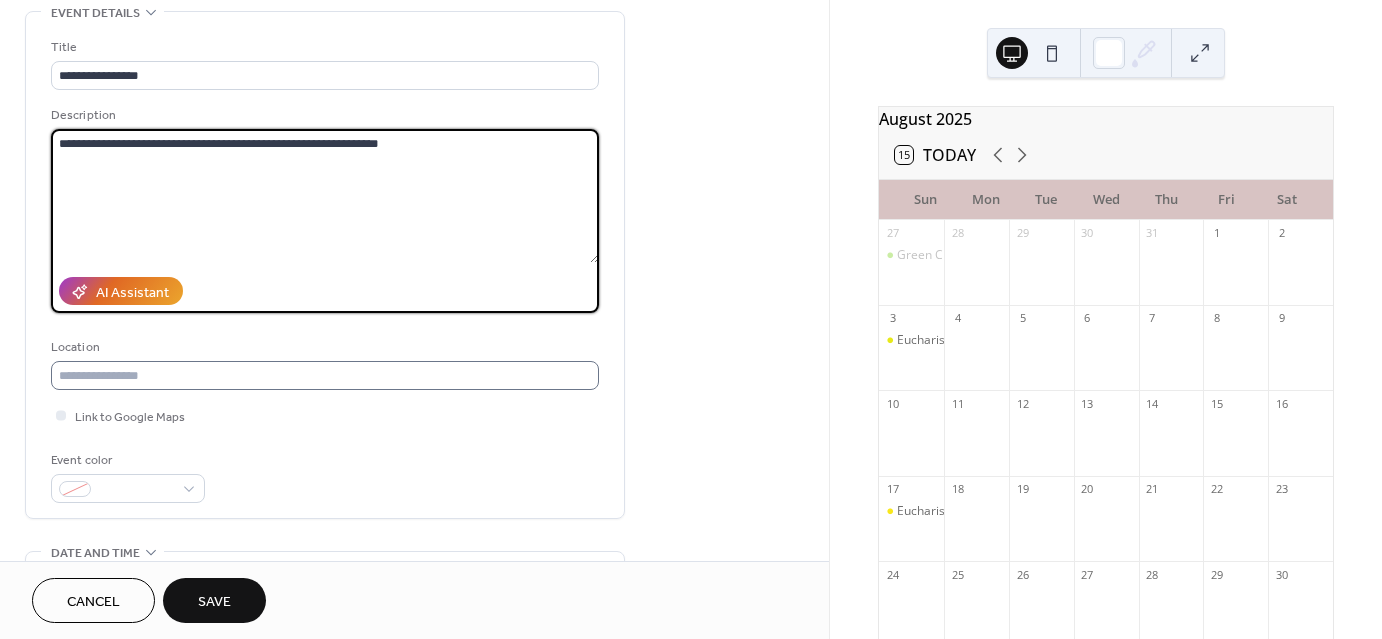 type on "**********" 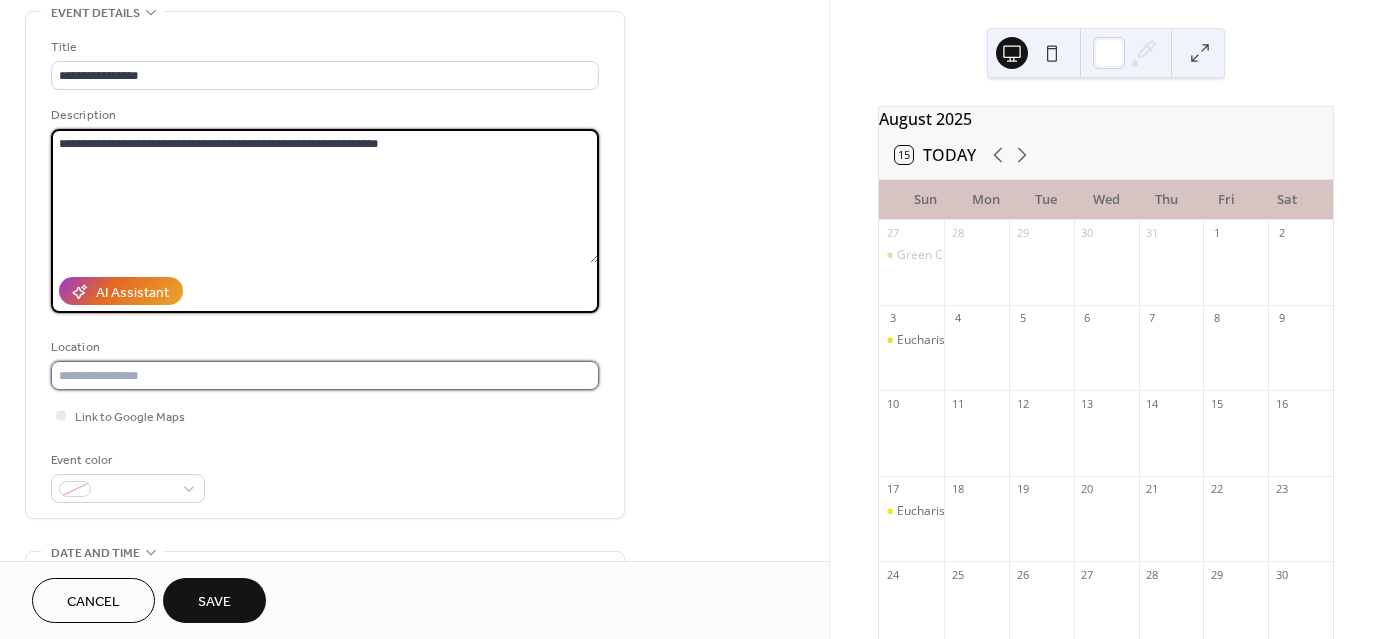 click at bounding box center [325, 375] 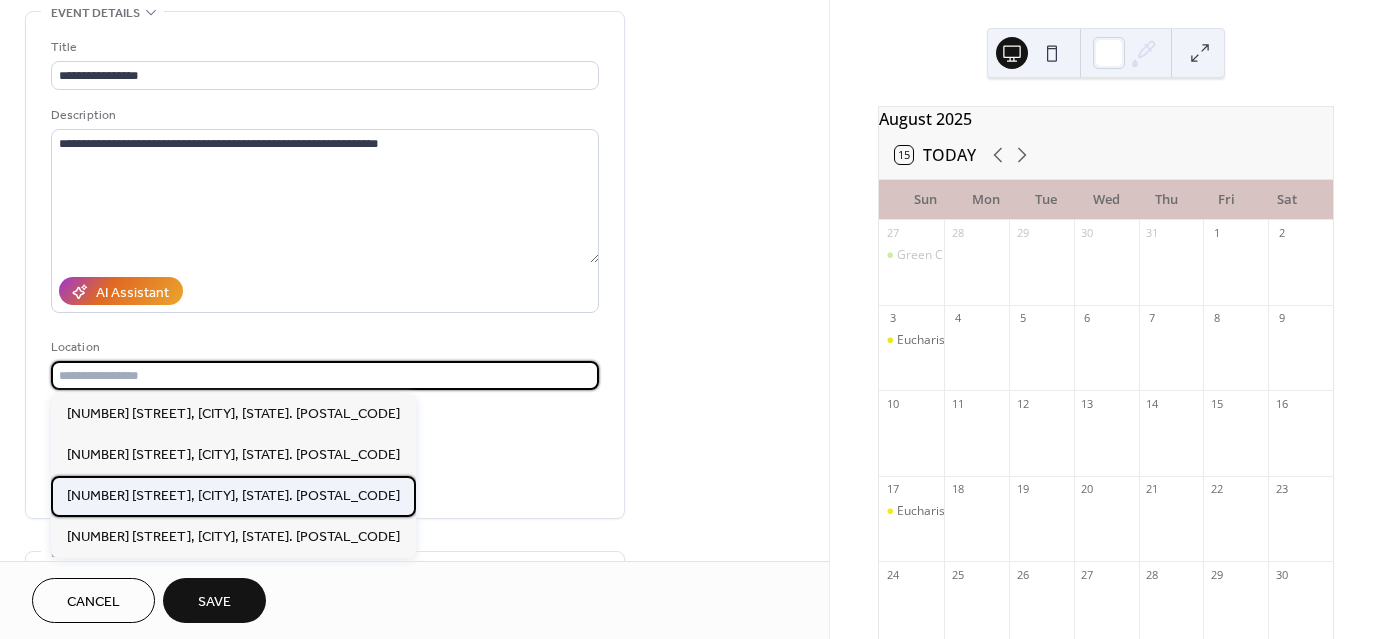click on "[NUMBER] [STREET], [CITY], [PROVINCE]. [POSTAL_CODE]" at bounding box center (233, 495) 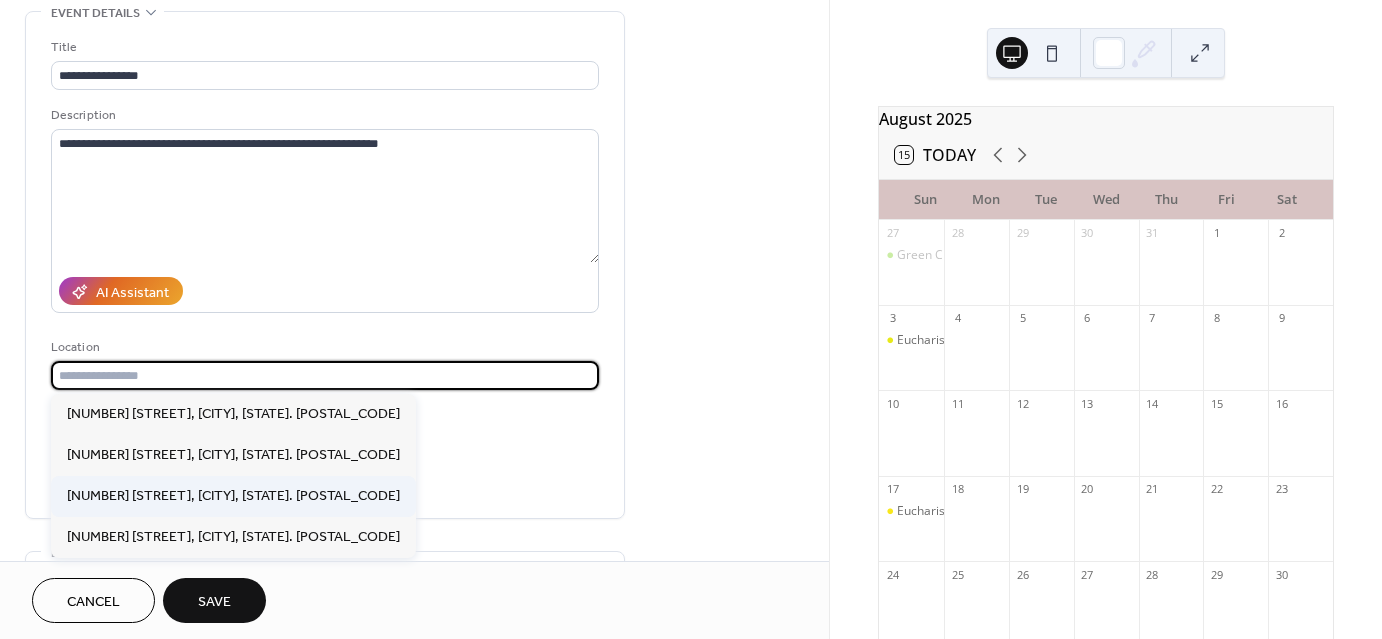type on "**********" 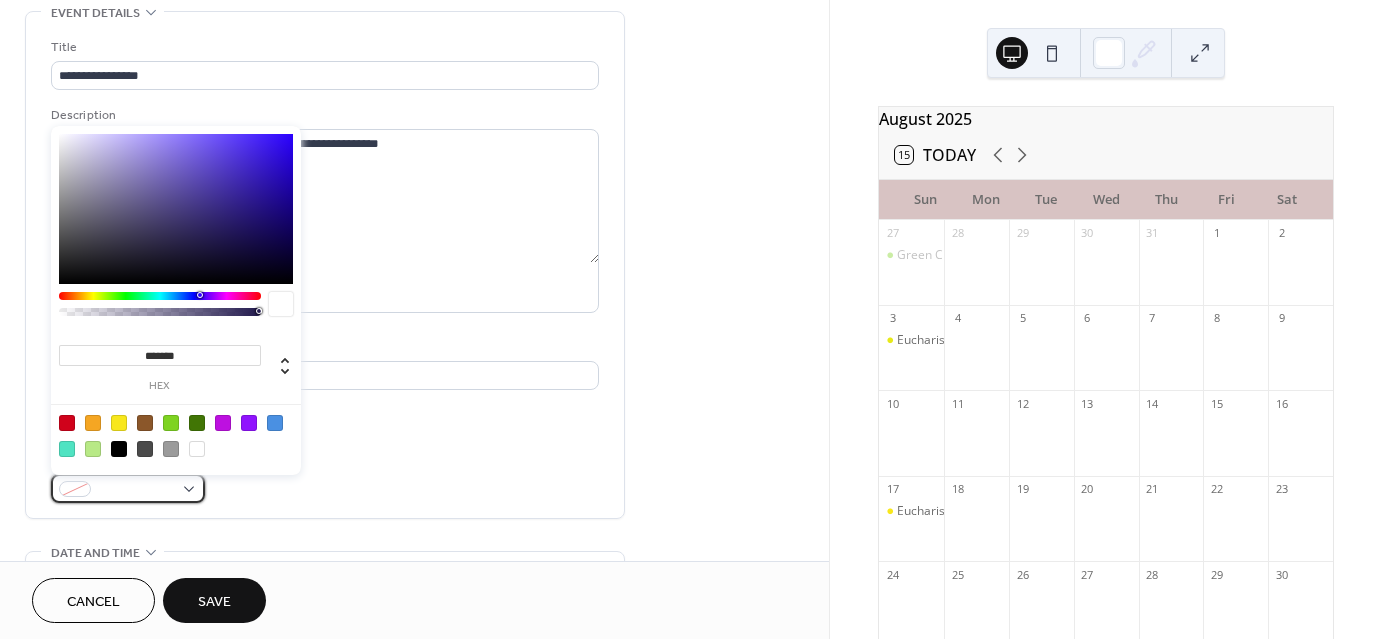 click at bounding box center (136, 490) 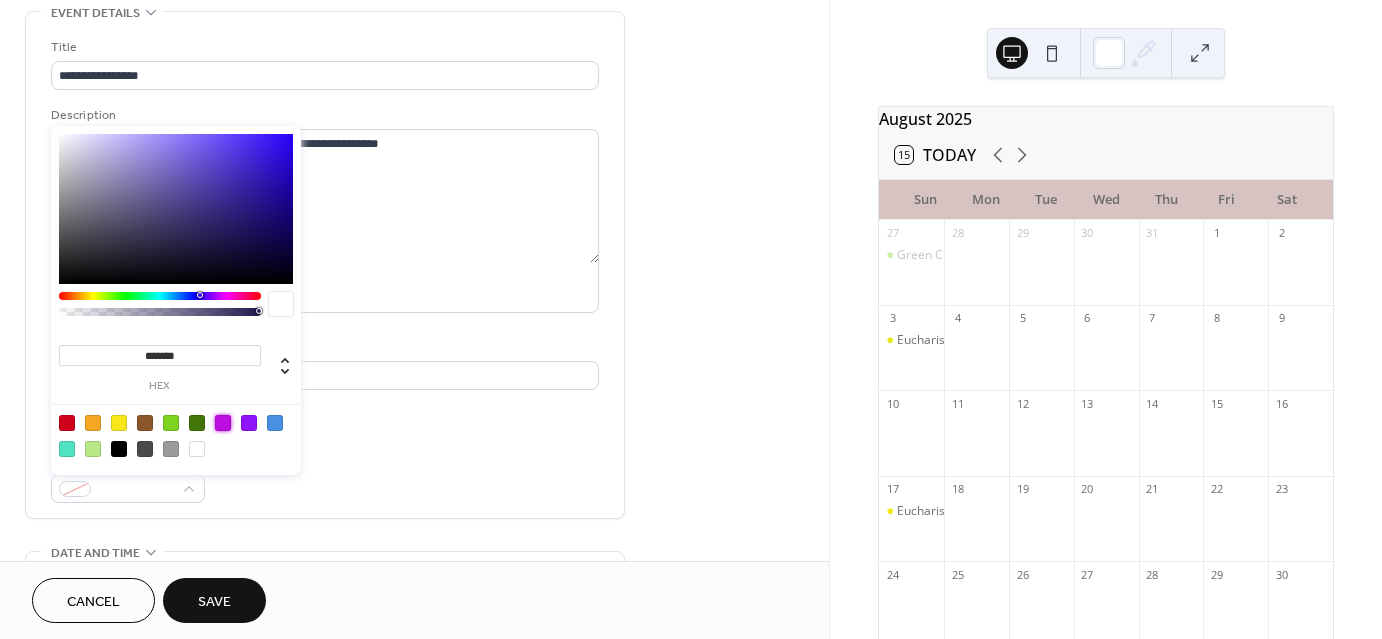 click at bounding box center [223, 423] 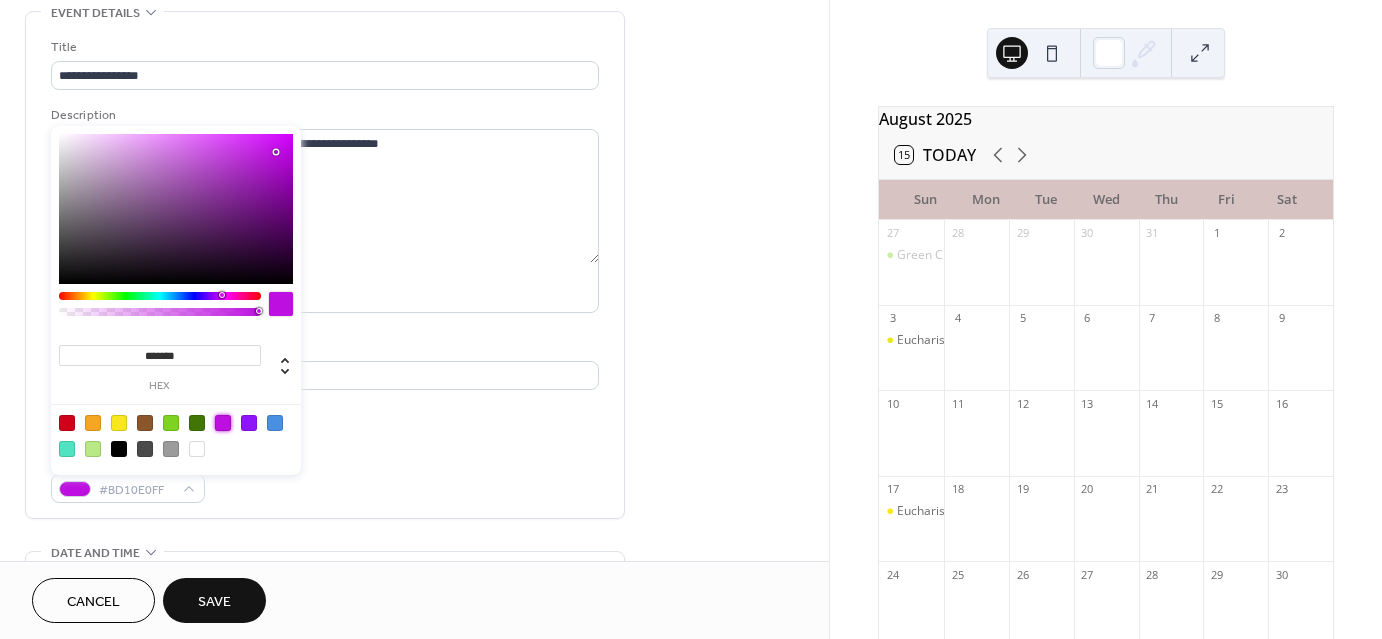 click on "Event color #BD10E0FF" at bounding box center (325, 476) 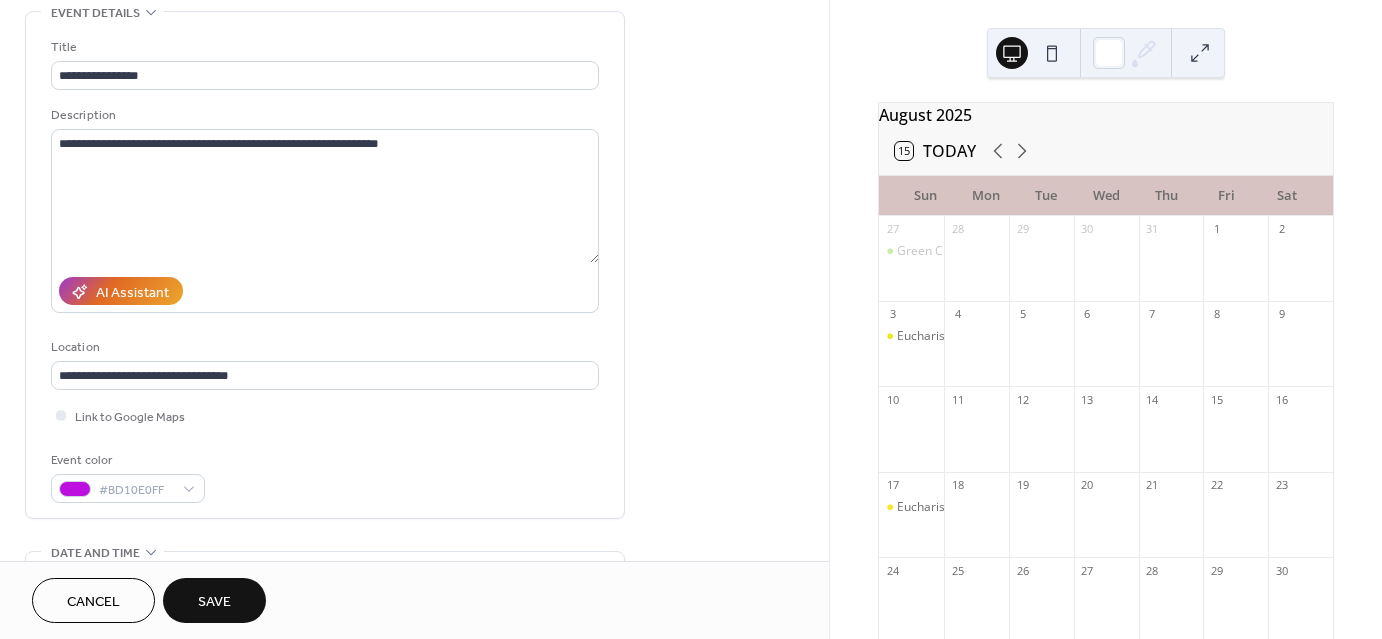 scroll, scrollTop: 0, scrollLeft: 0, axis: both 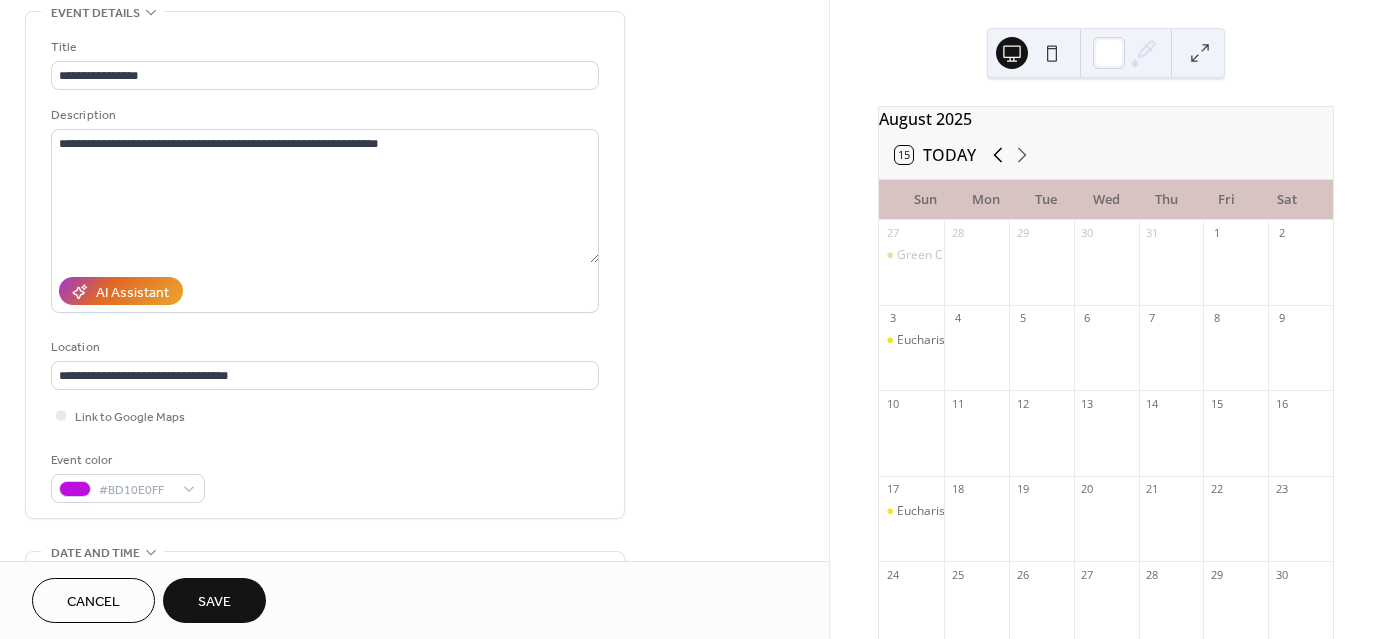 click 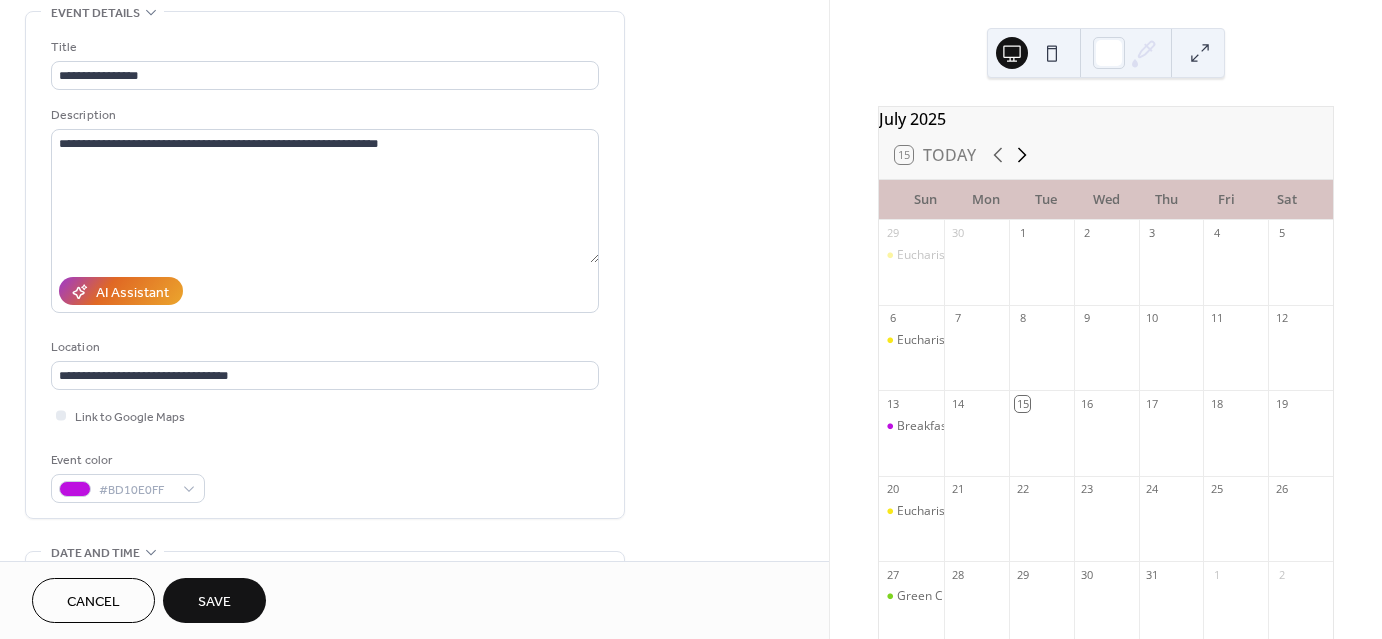 click 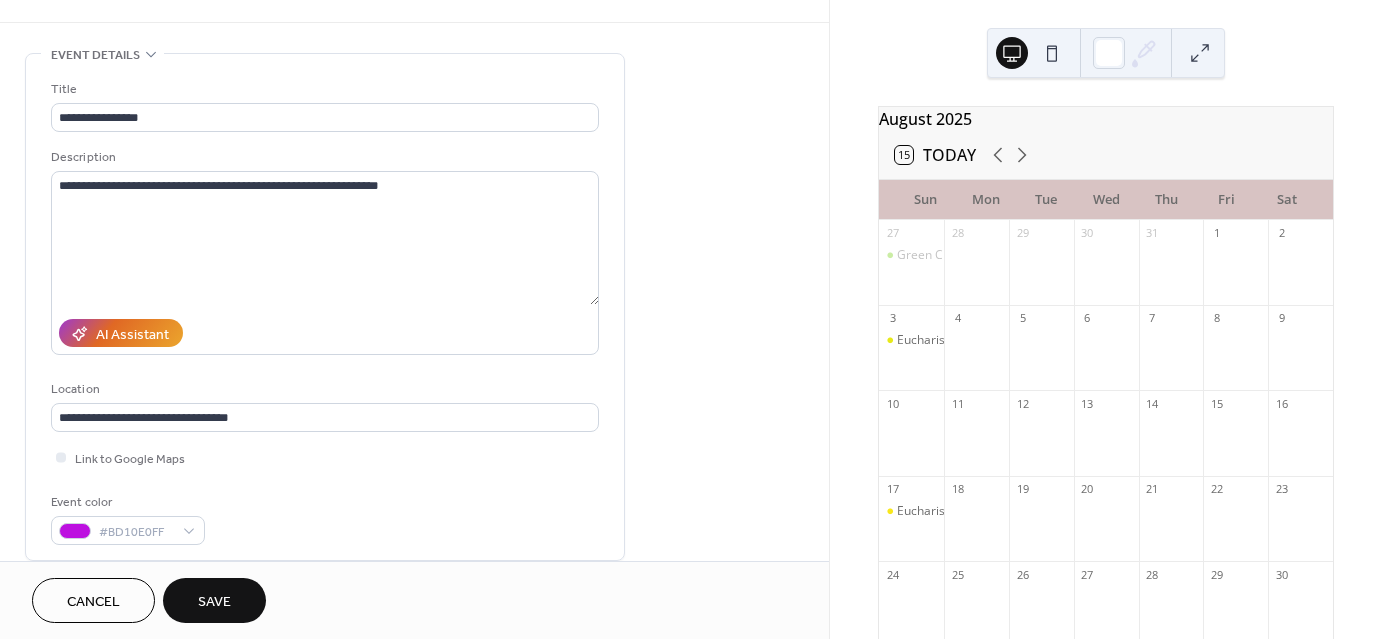 scroll, scrollTop: 0, scrollLeft: 0, axis: both 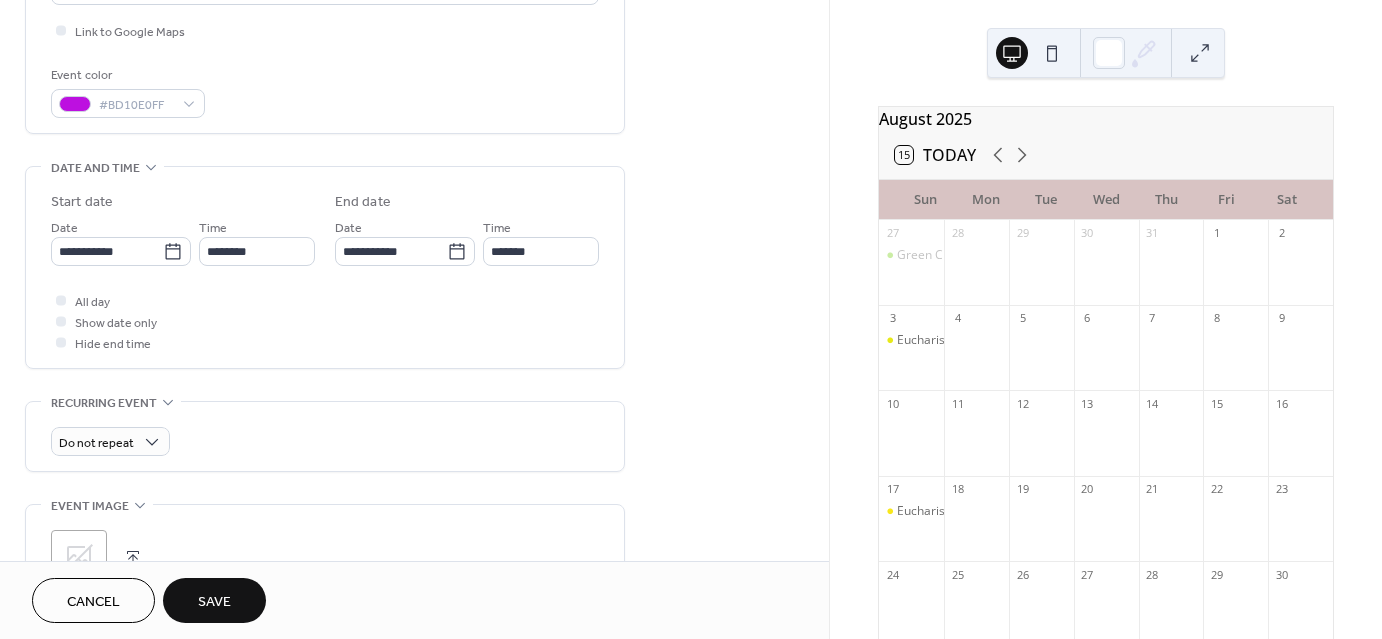 click 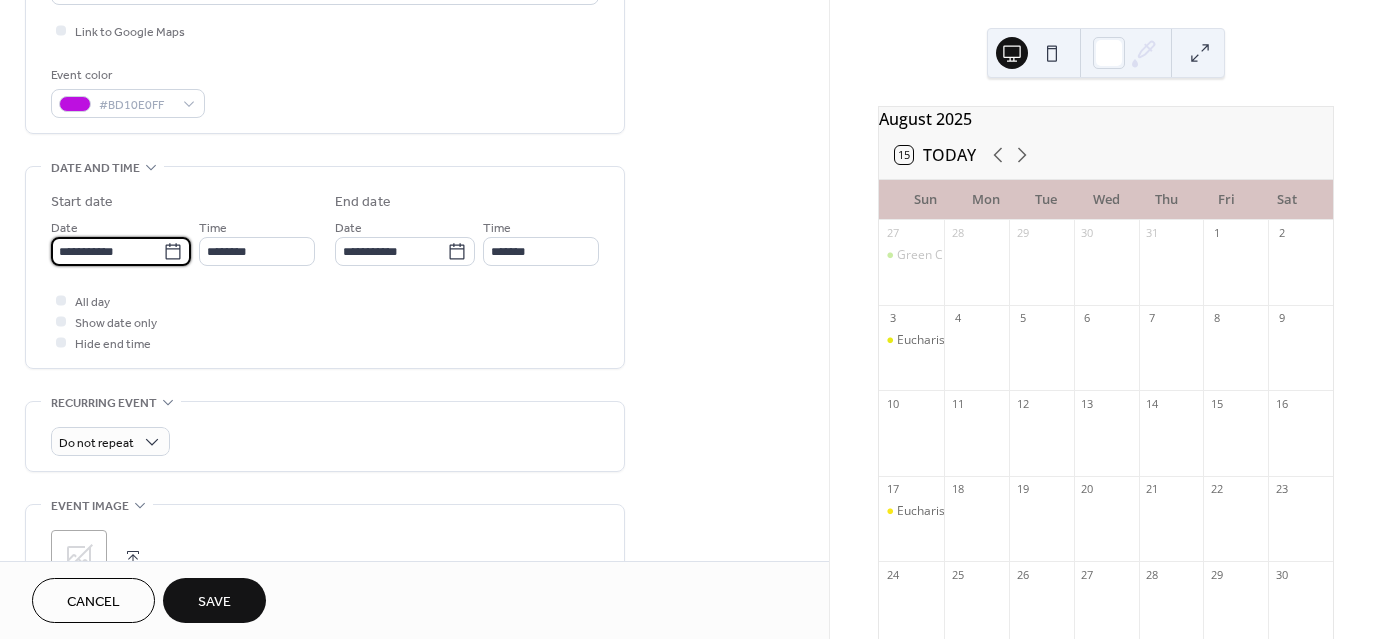 click on "**********" at bounding box center (107, 251) 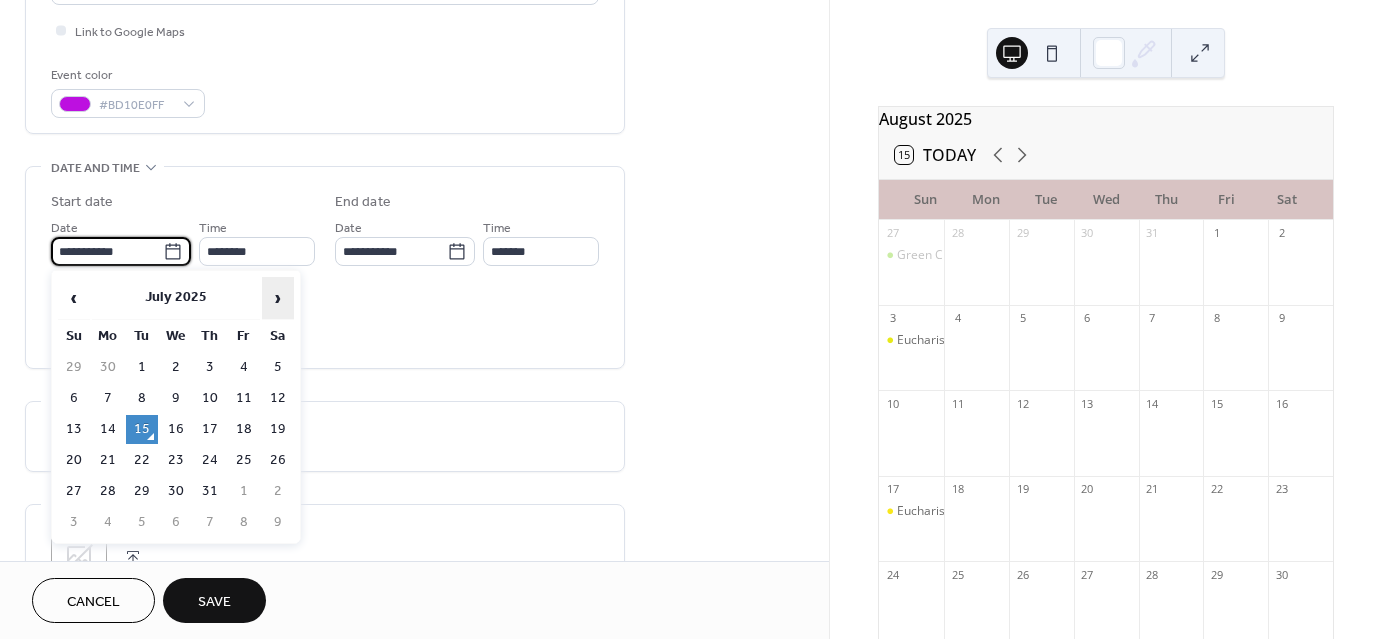 click on "›" at bounding box center [278, 298] 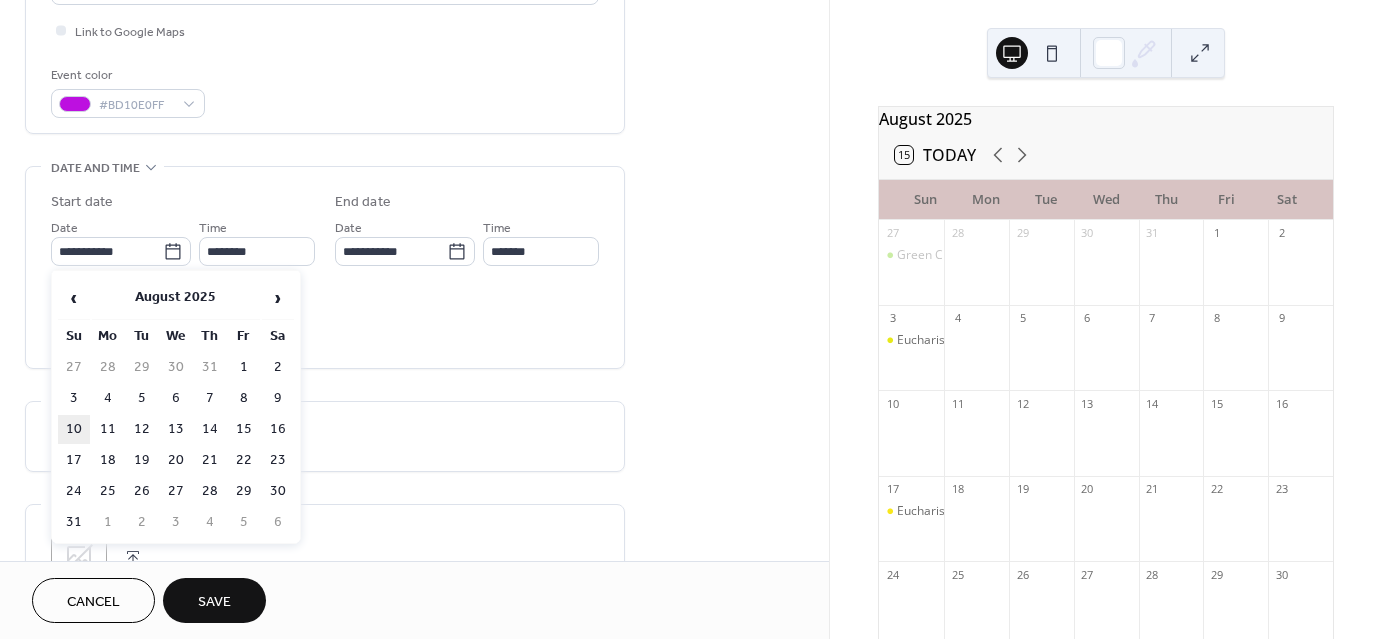 click on "10" at bounding box center (74, 429) 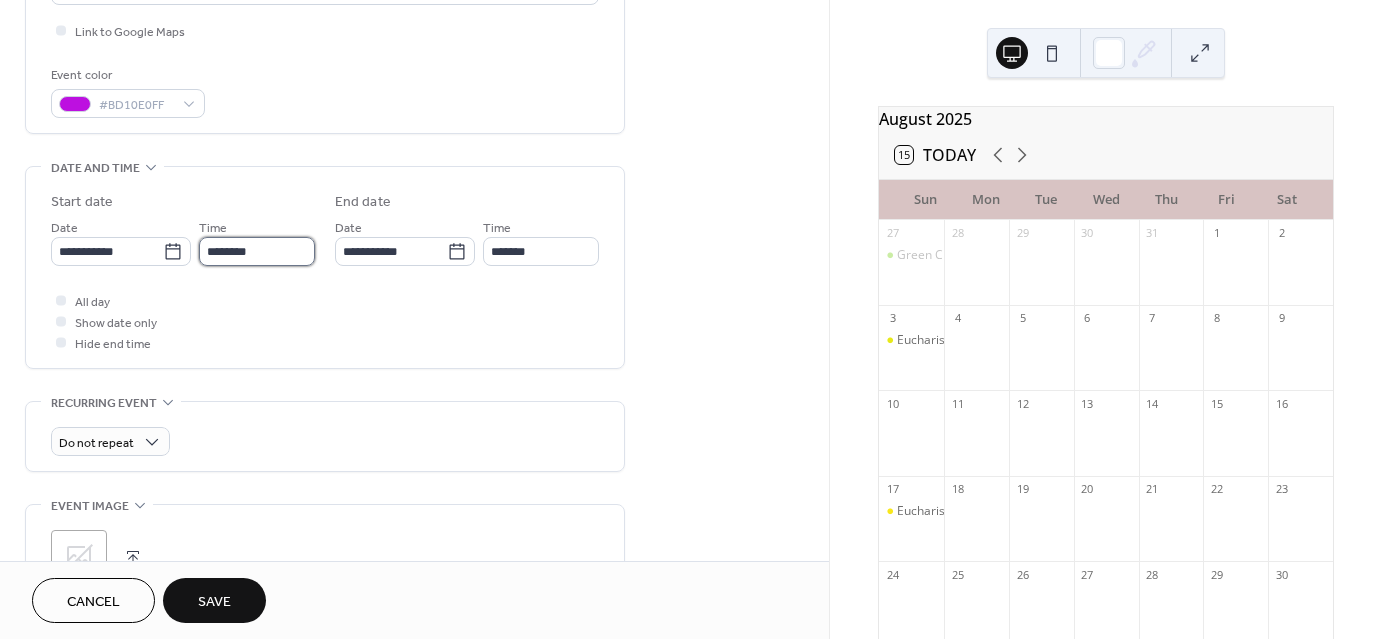 click on "********" at bounding box center (257, 251) 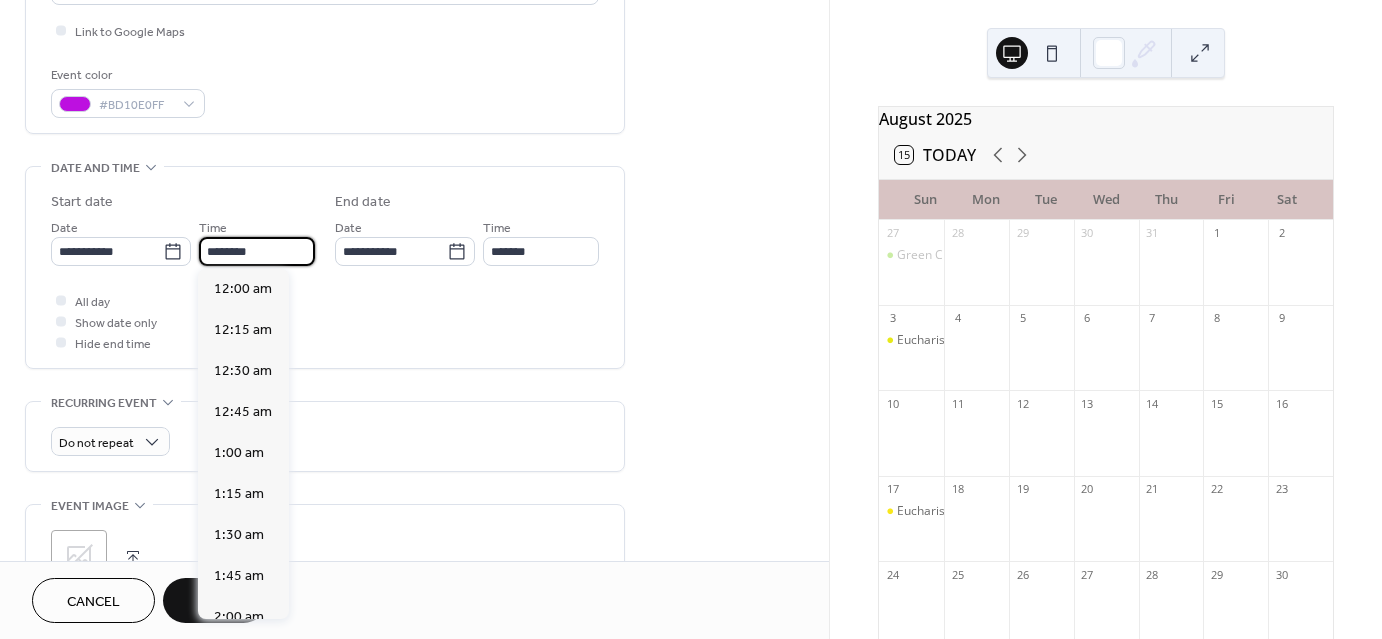 scroll, scrollTop: 1968, scrollLeft: 0, axis: vertical 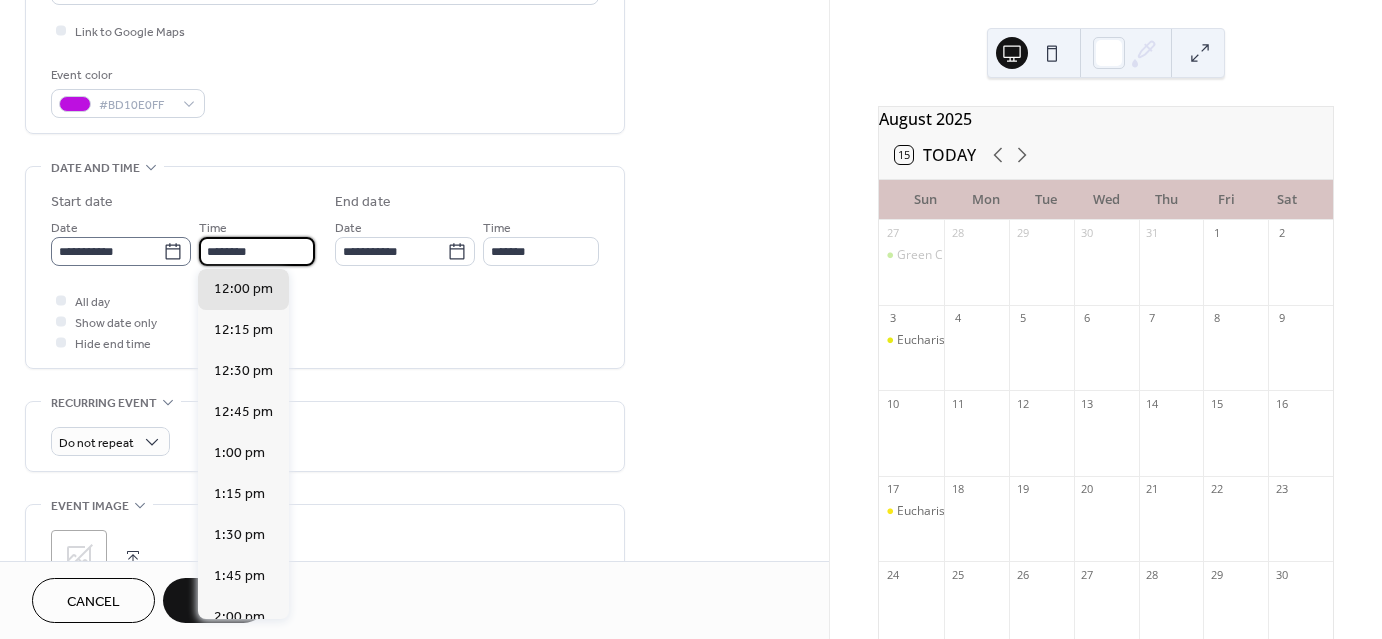 drag, startPoint x: 289, startPoint y: 255, endPoint x: 184, endPoint y: 247, distance: 105.30432 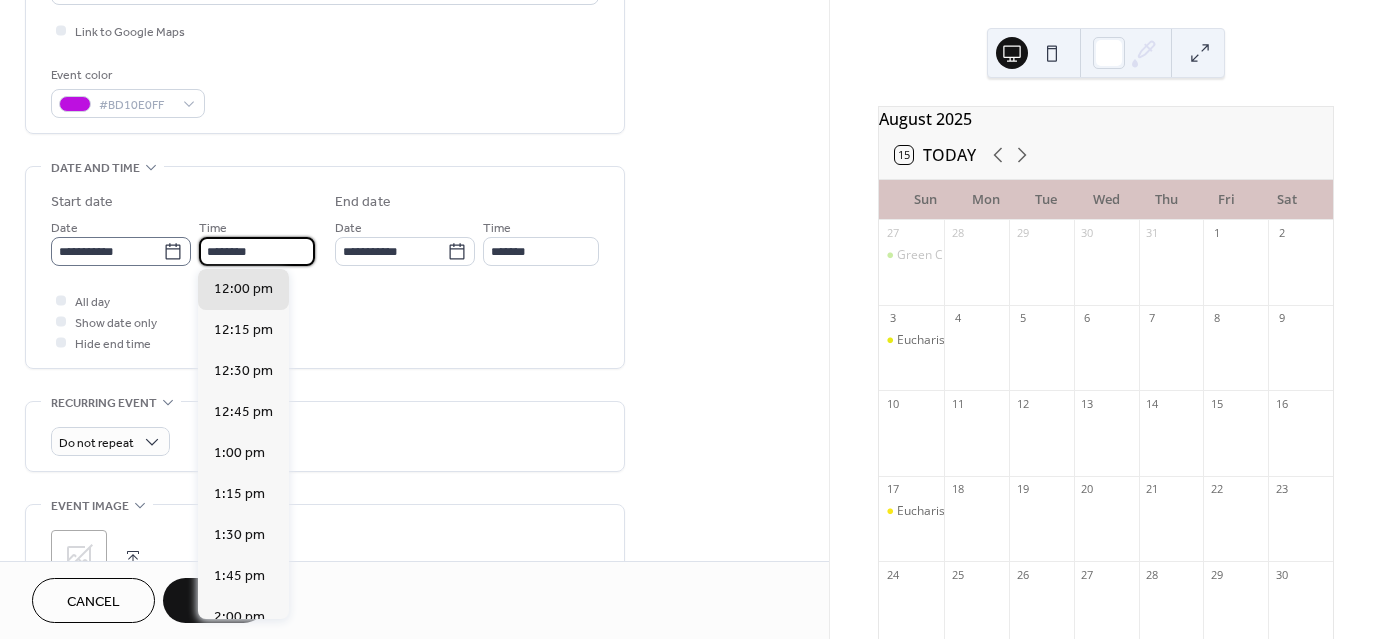 click on "**********" at bounding box center (183, 241) 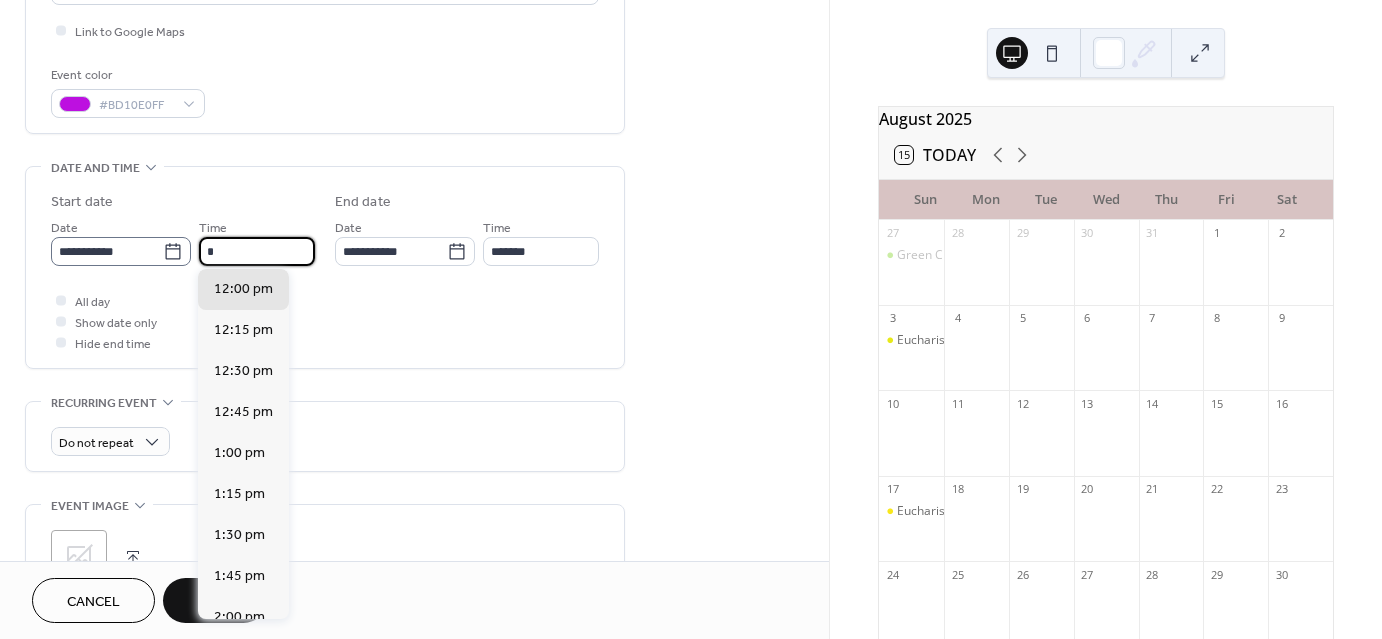 scroll, scrollTop: 1476, scrollLeft: 0, axis: vertical 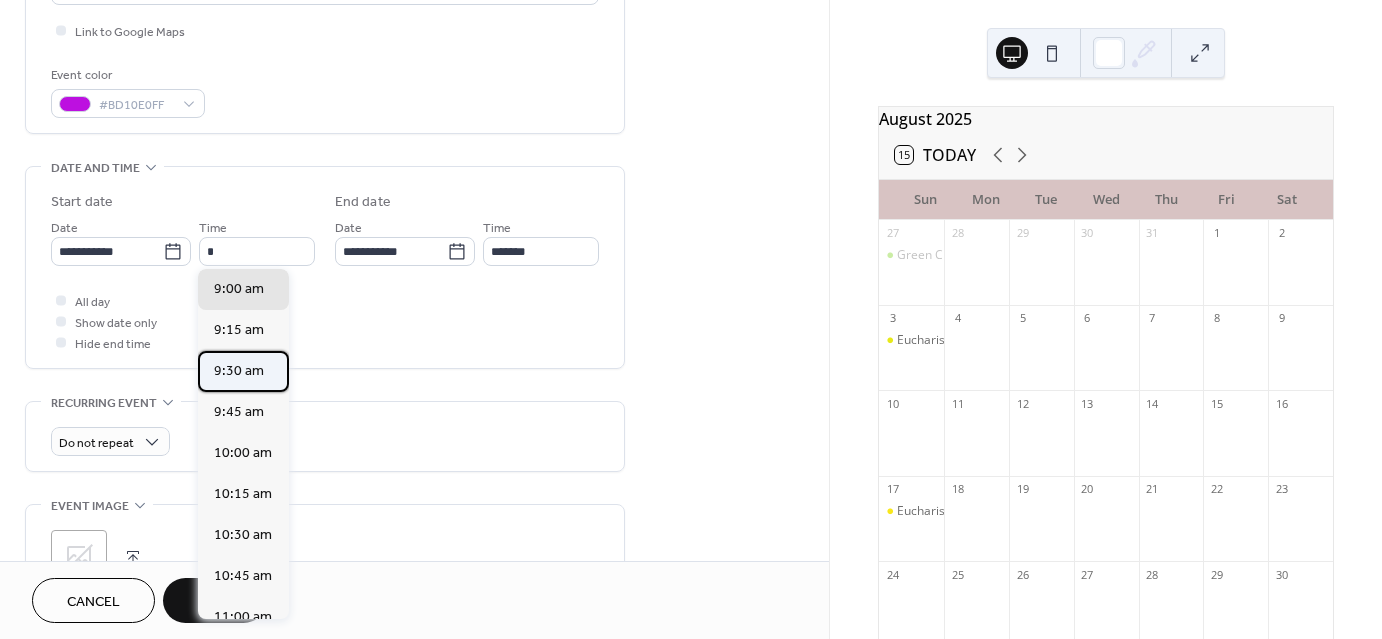 click on "9:30 am" at bounding box center (239, 370) 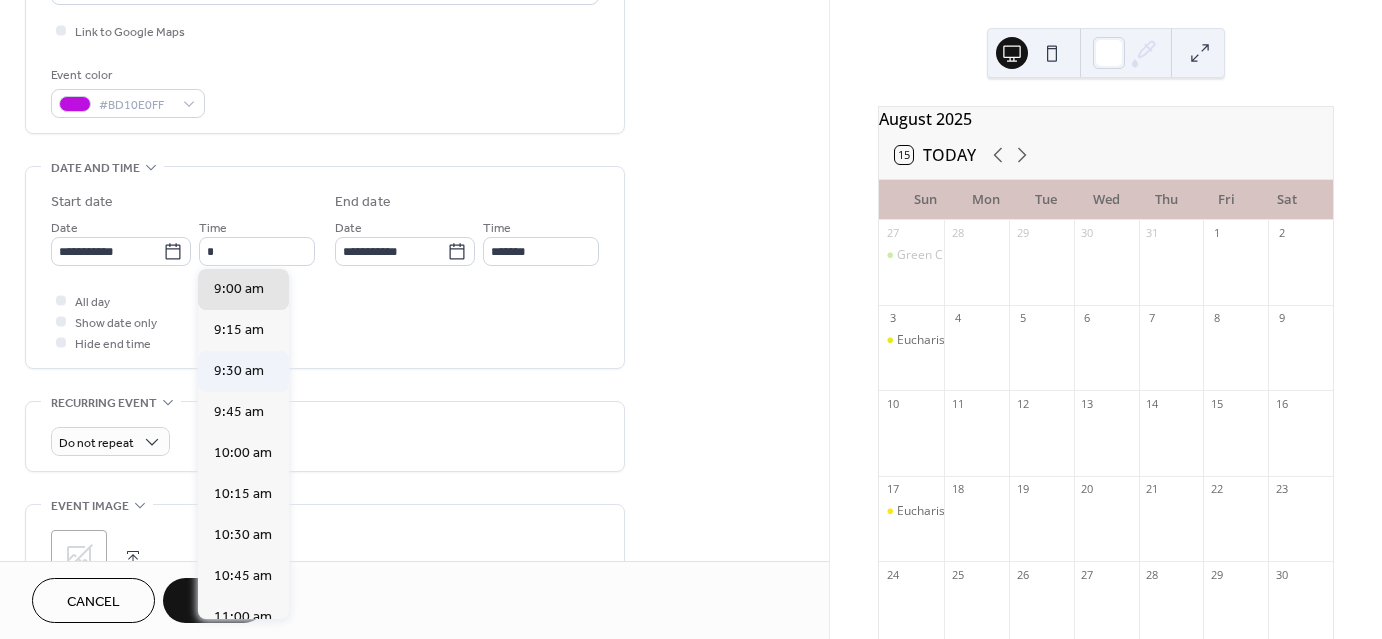 type on "*******" 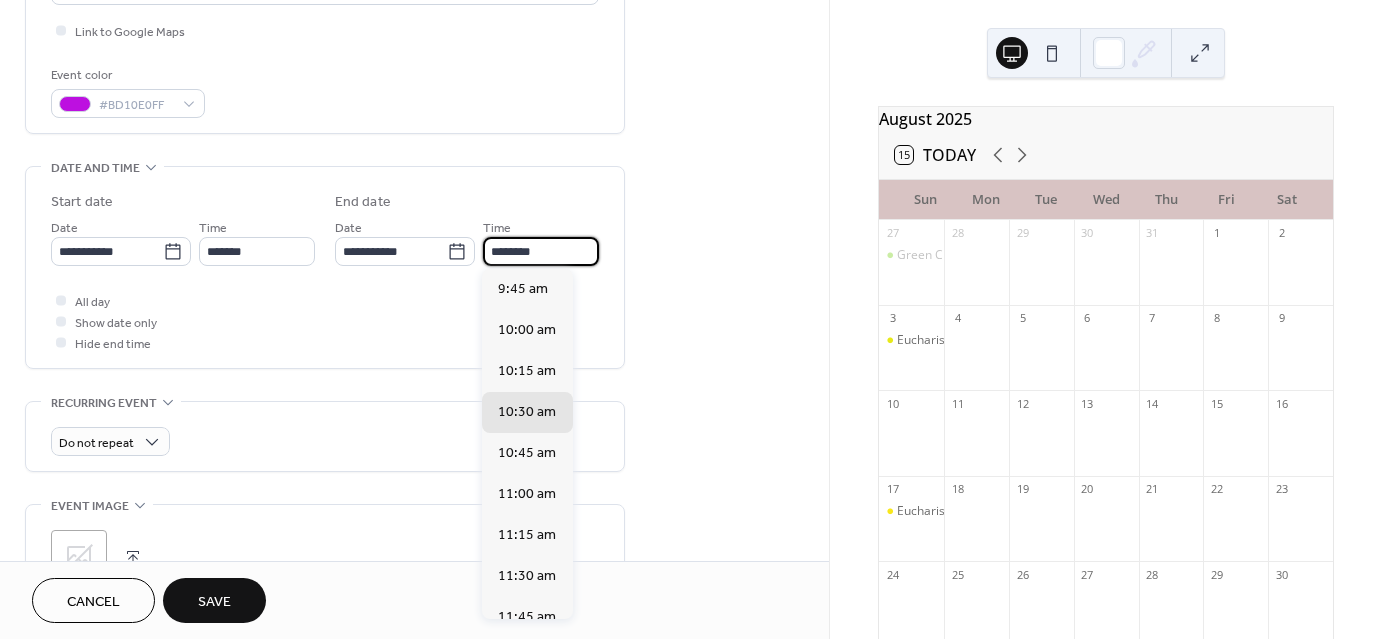 click on "********" at bounding box center (541, 251) 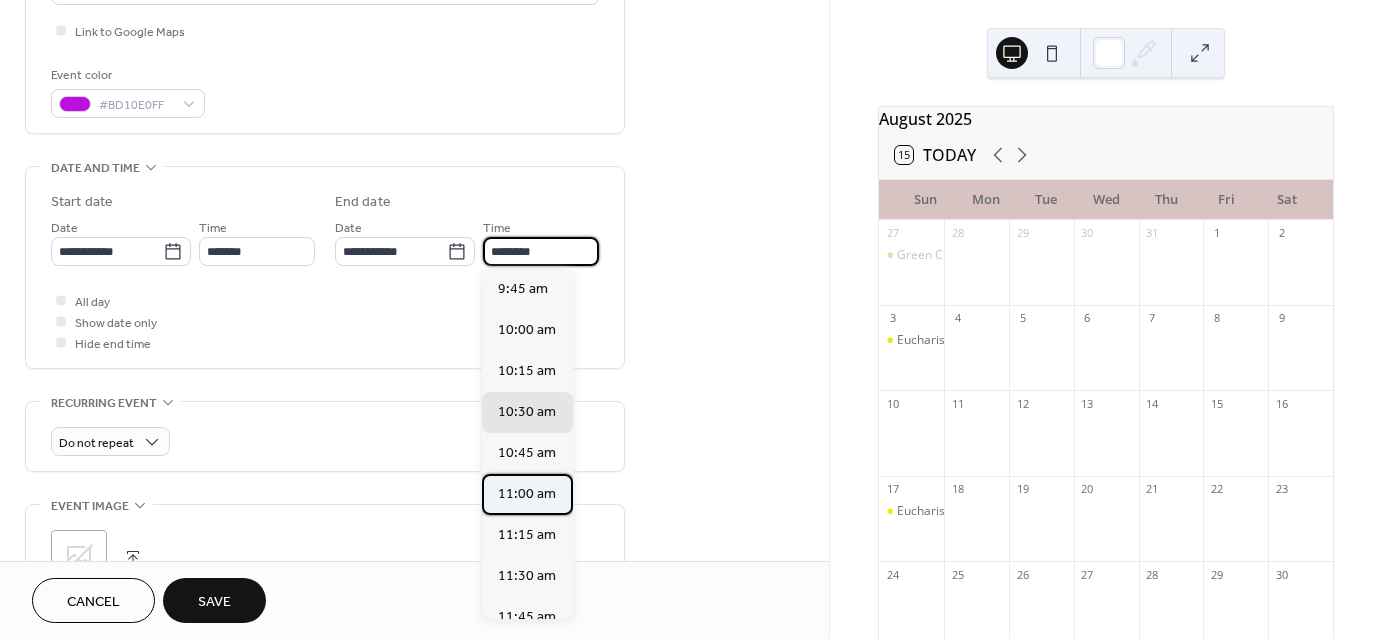 click on "11:00 am" at bounding box center (527, 493) 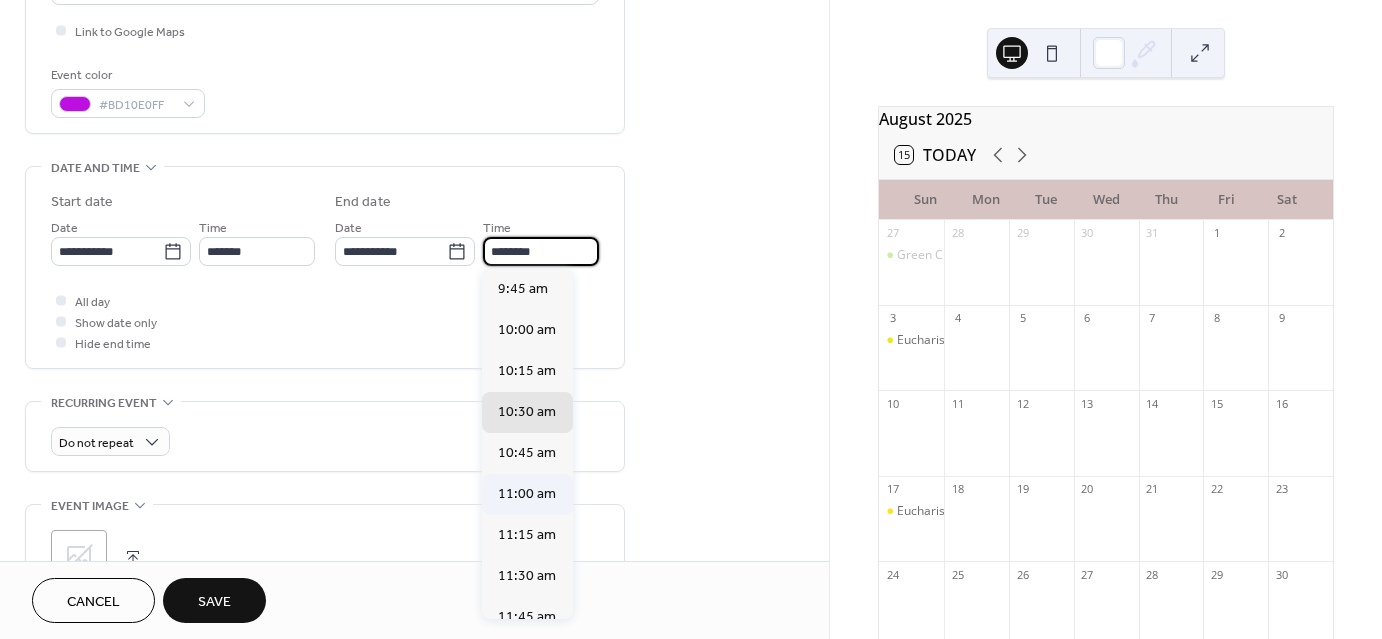 type on "********" 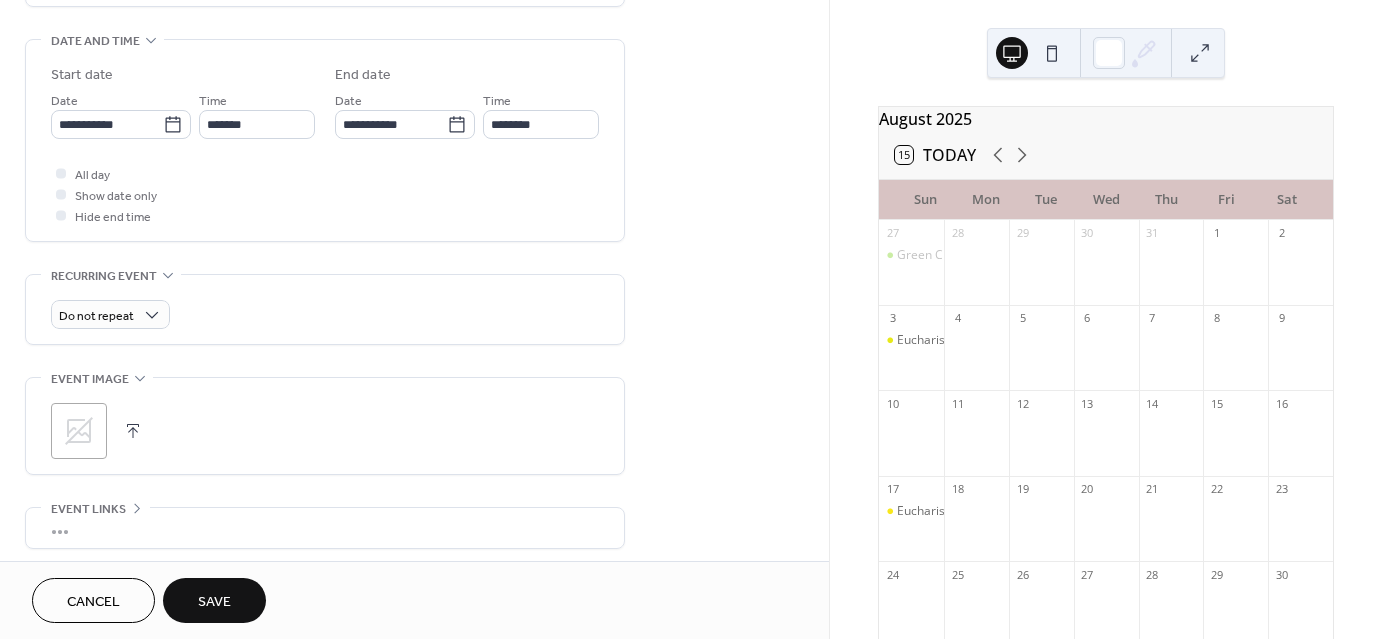 scroll, scrollTop: 585, scrollLeft: 0, axis: vertical 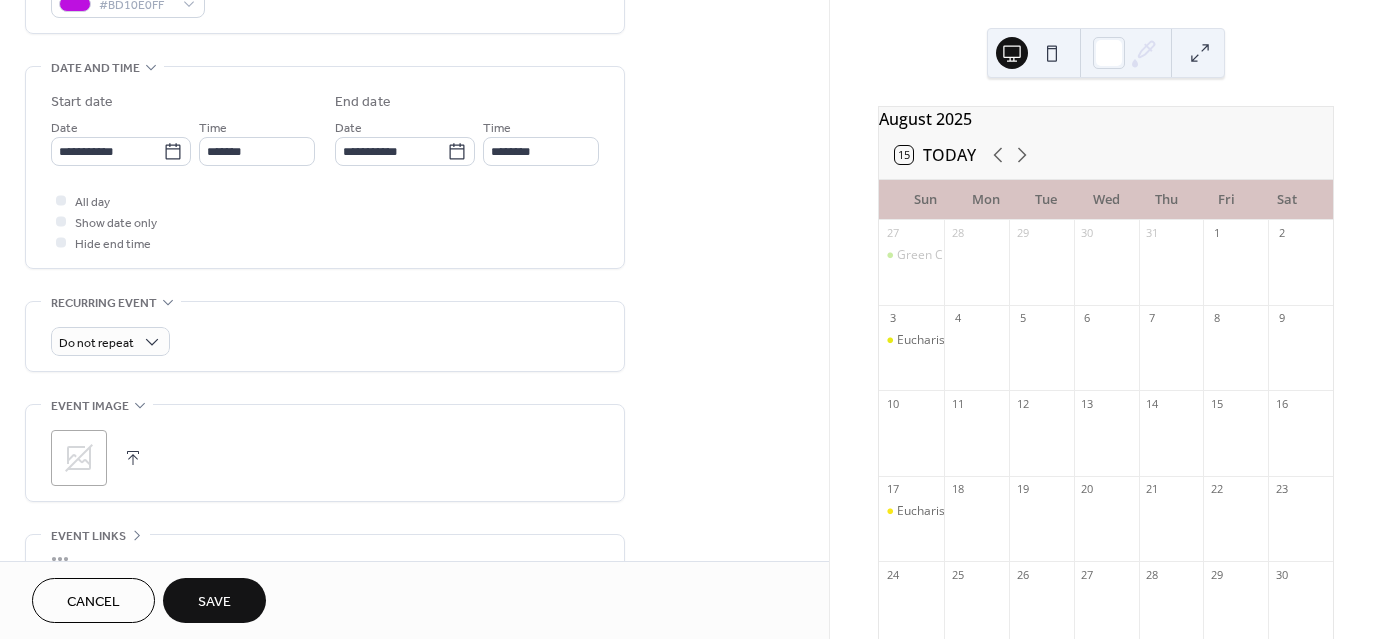 click 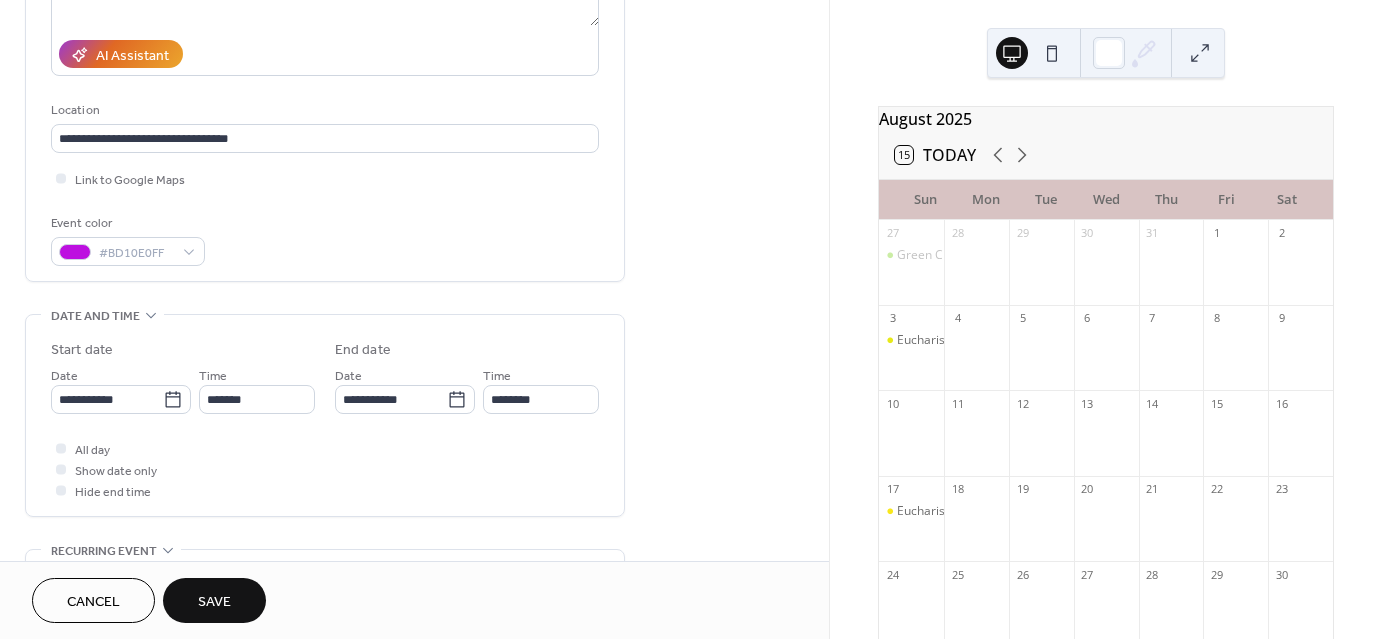 scroll, scrollTop: 365, scrollLeft: 0, axis: vertical 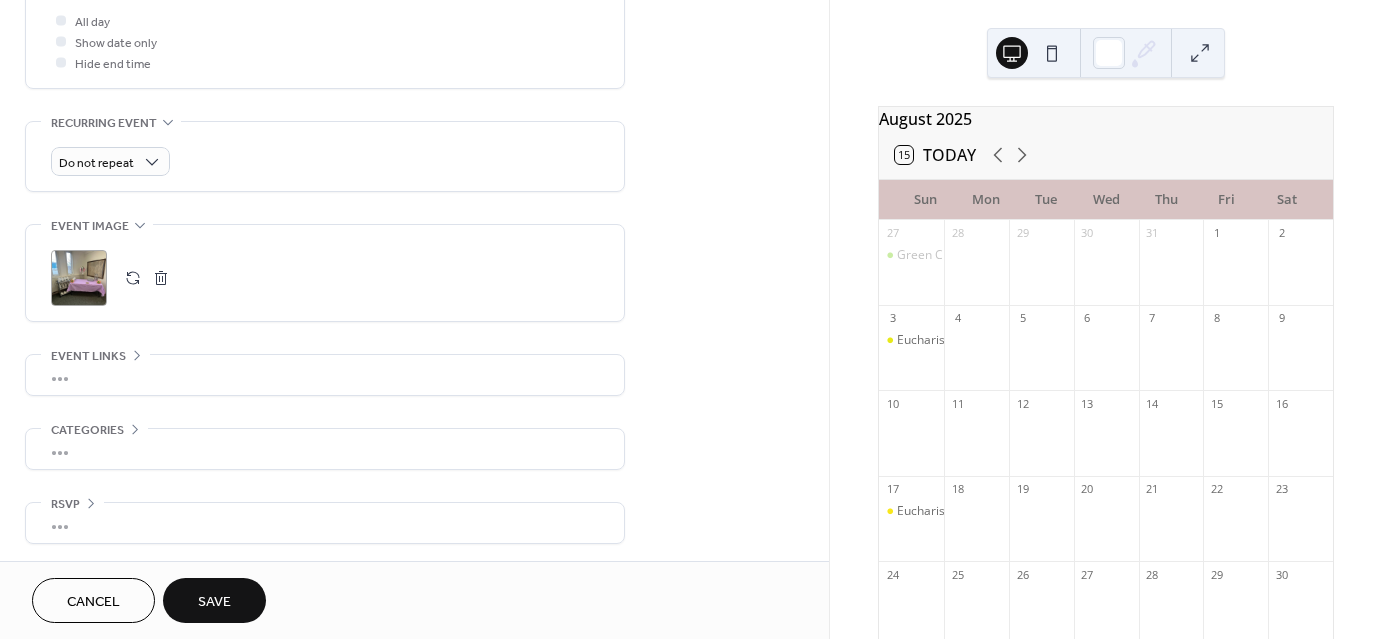 click on "Save" at bounding box center (214, 602) 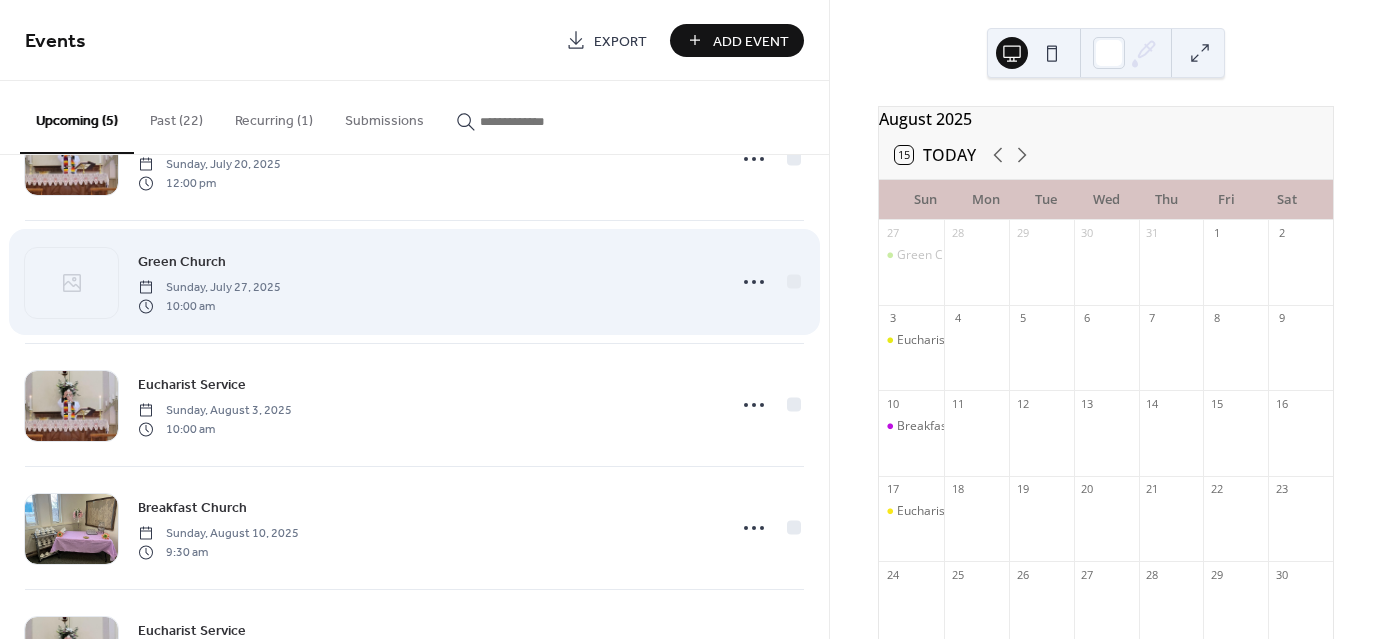 scroll, scrollTop: 100, scrollLeft: 0, axis: vertical 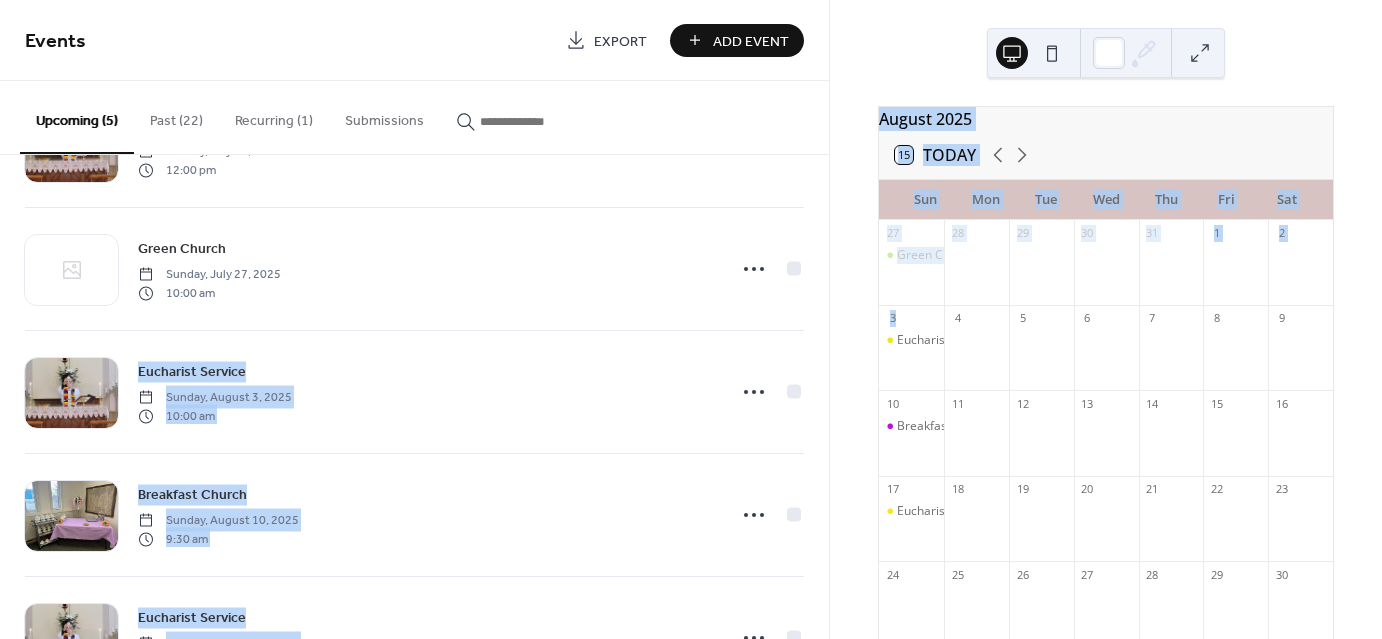 drag, startPoint x: 823, startPoint y: 316, endPoint x: 832, endPoint y: 393, distance: 77.52419 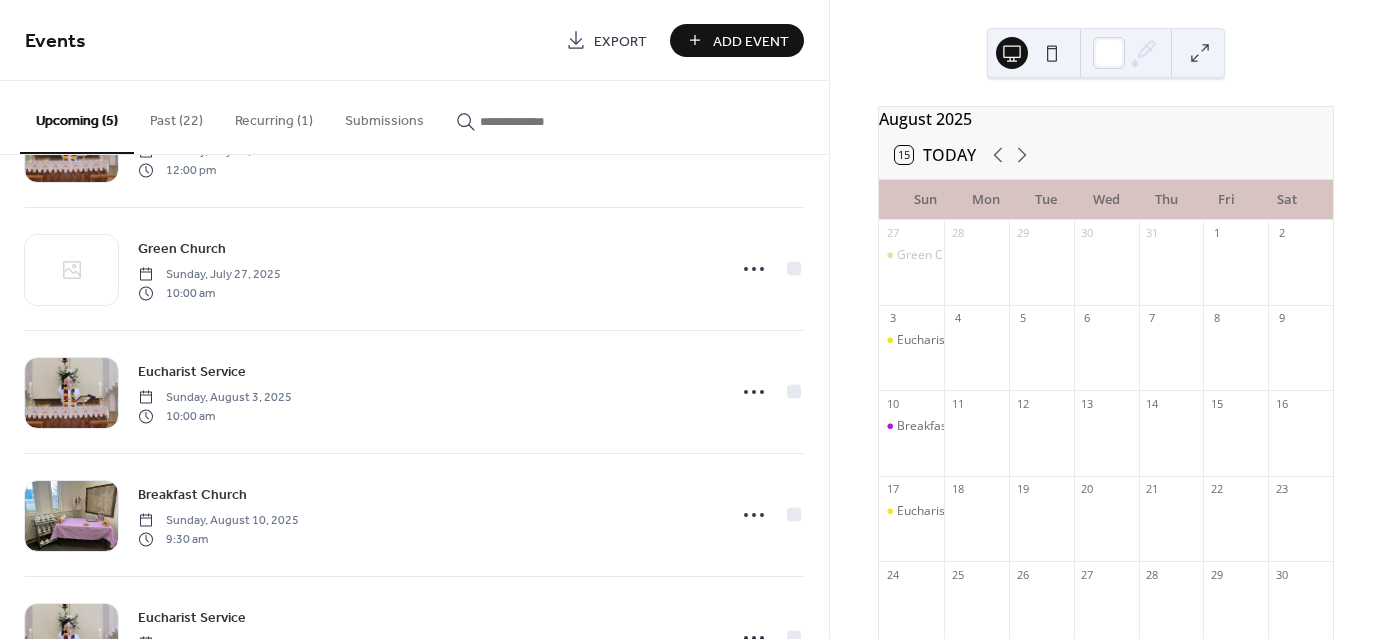 click on "Eucharist Service  Sunday, July 20, 2025 12:00 pm Green Church  Sunday, July 27, 2025 10:00 am Eucharist Service Sunday, August 3, 2025 10:00 am Breakfast Church Sunday, August 10, 2025 9:30 am Eucharist Service Sunday, August 17, 2025 10:00 am" at bounding box center [414, 397] 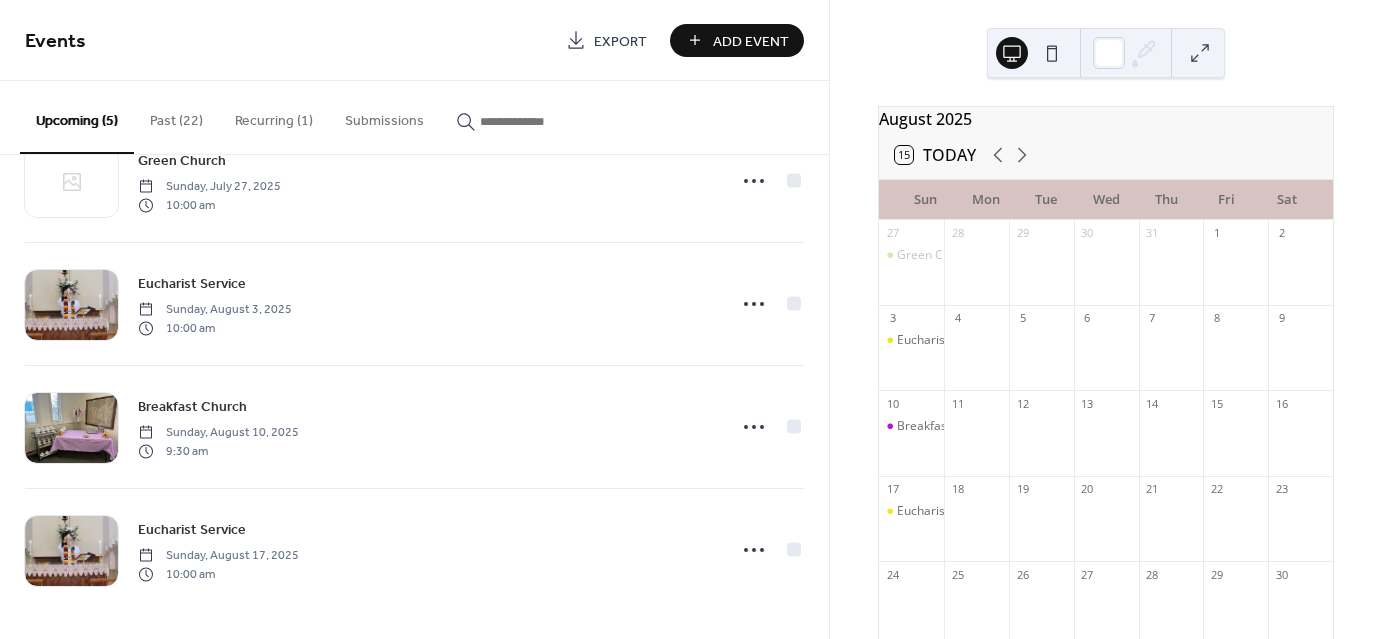 click on "Add Event" at bounding box center [751, 41] 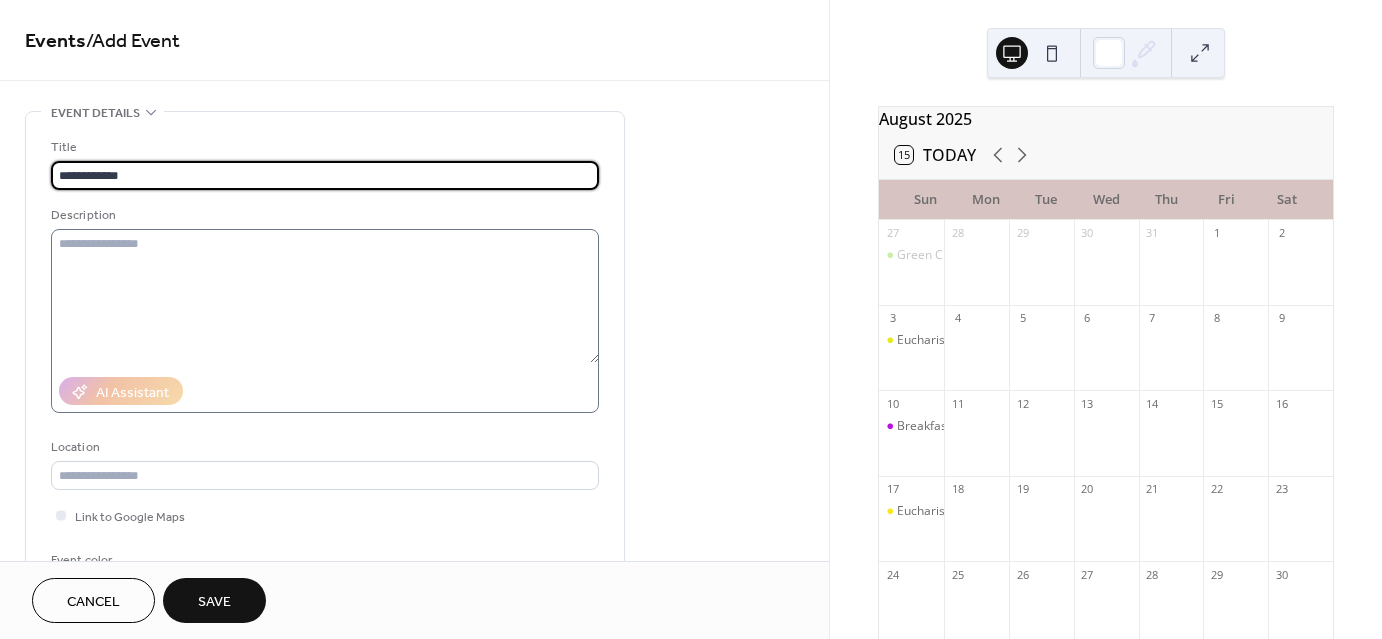 type on "**********" 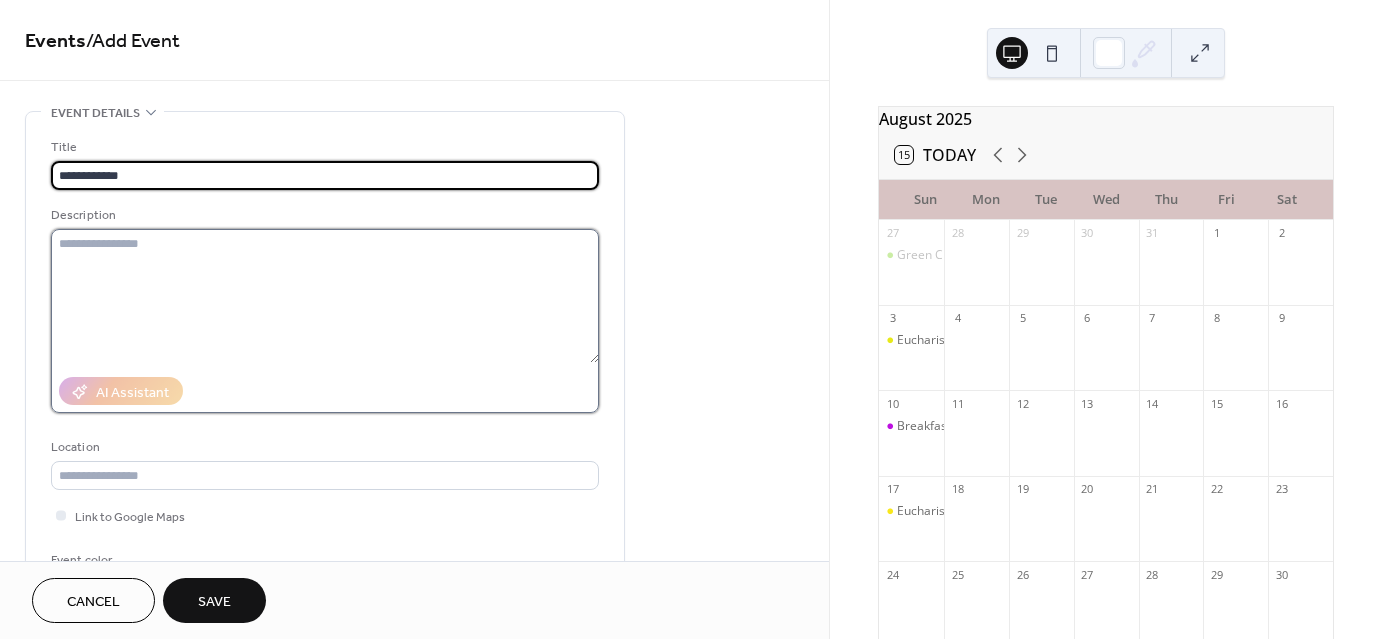 click at bounding box center [325, 296] 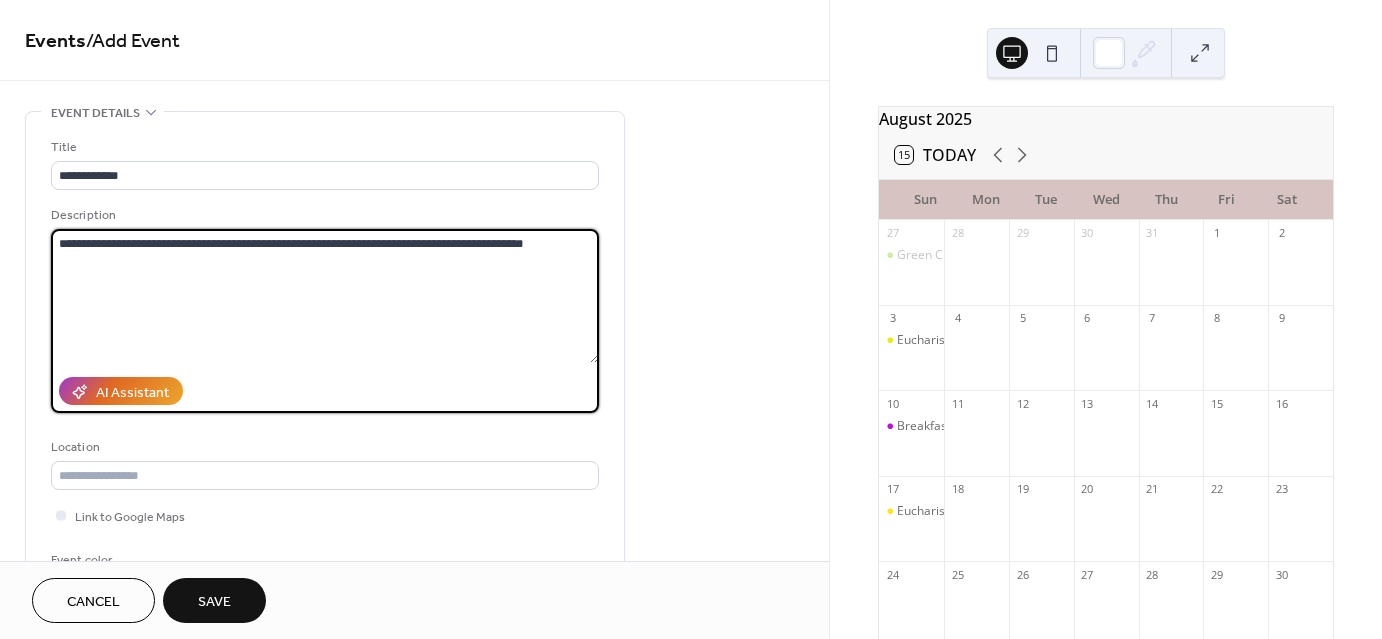 click on "**********" at bounding box center [325, 296] 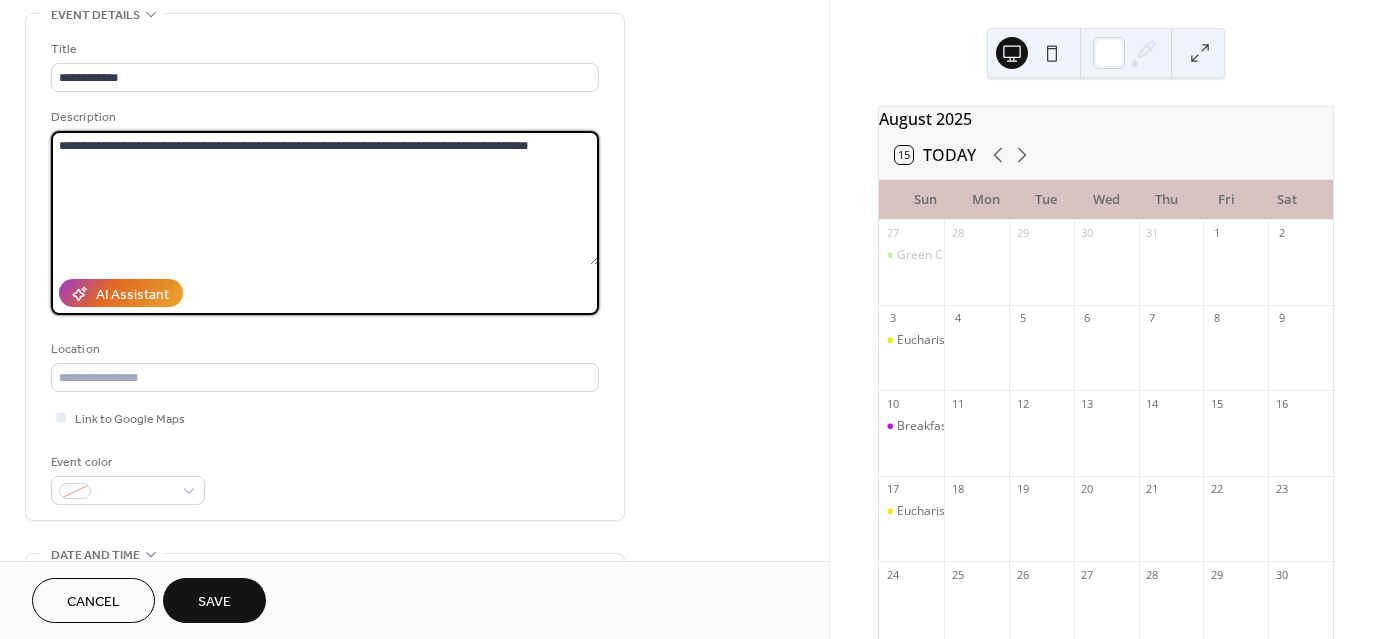 scroll, scrollTop: 0, scrollLeft: 0, axis: both 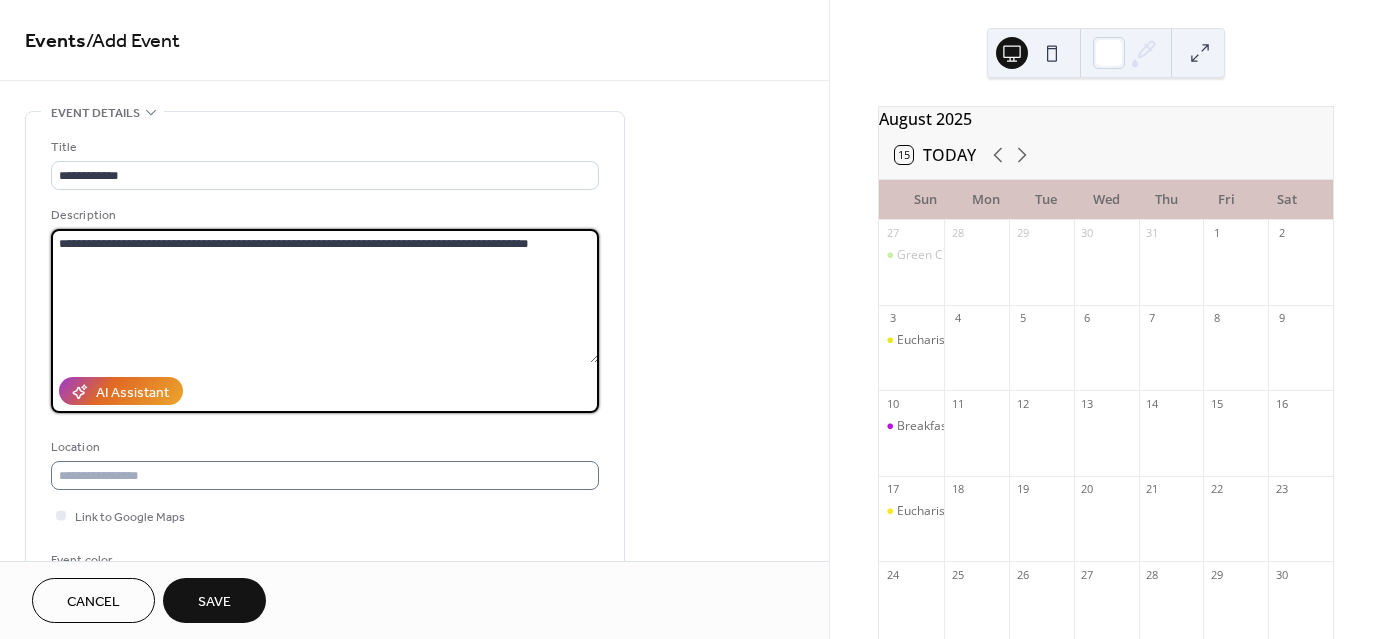 type on "**********" 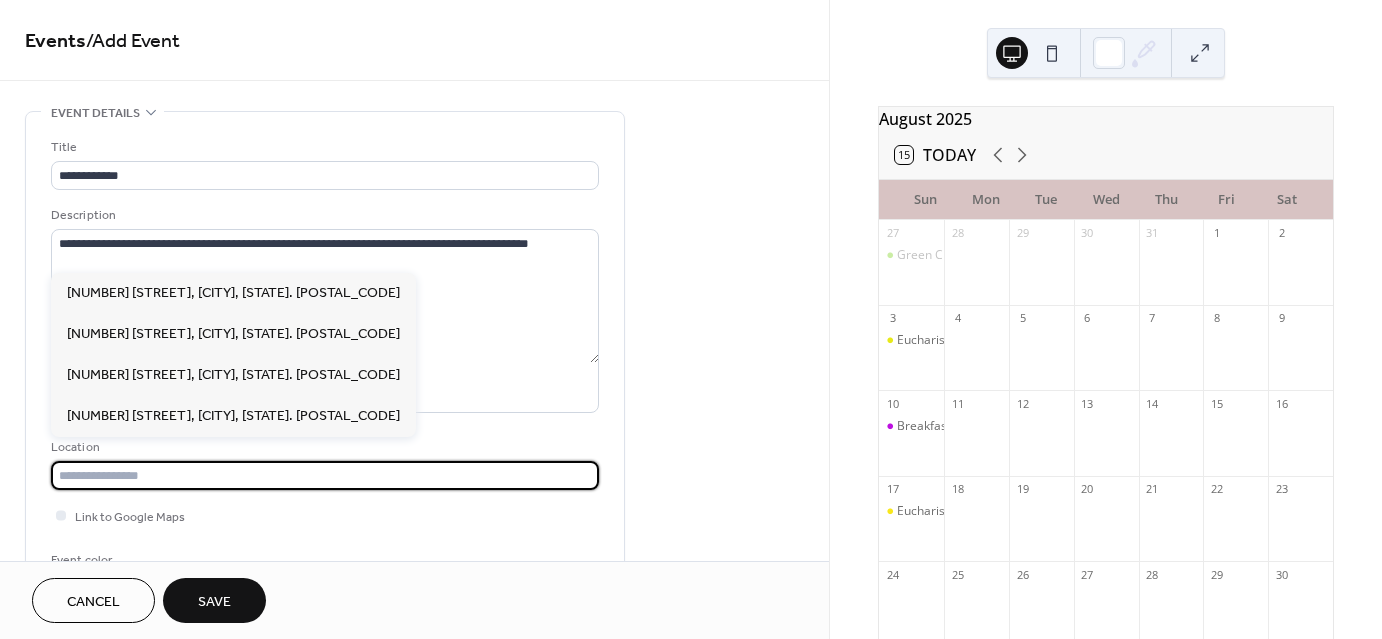 click at bounding box center (325, 475) 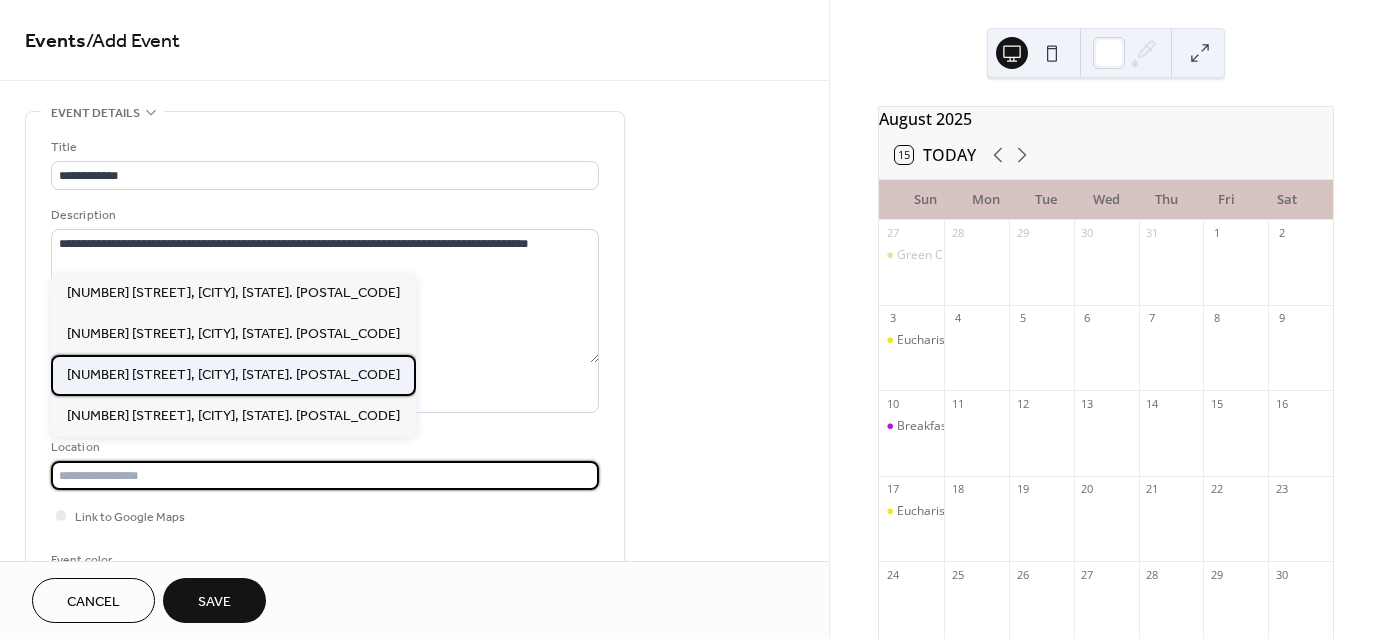 click on "[NUMBER] [STREET], [CITY], [PROVINCE]. [POSTAL_CODE]" at bounding box center [233, 374] 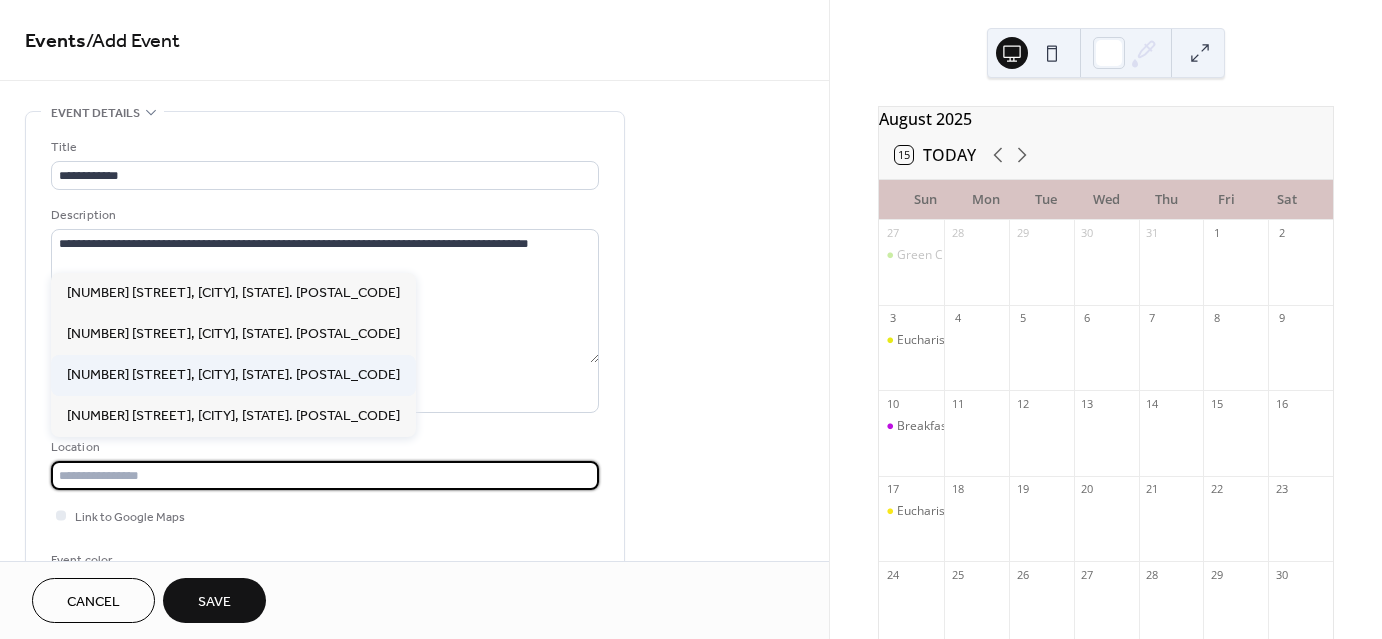 type on "**********" 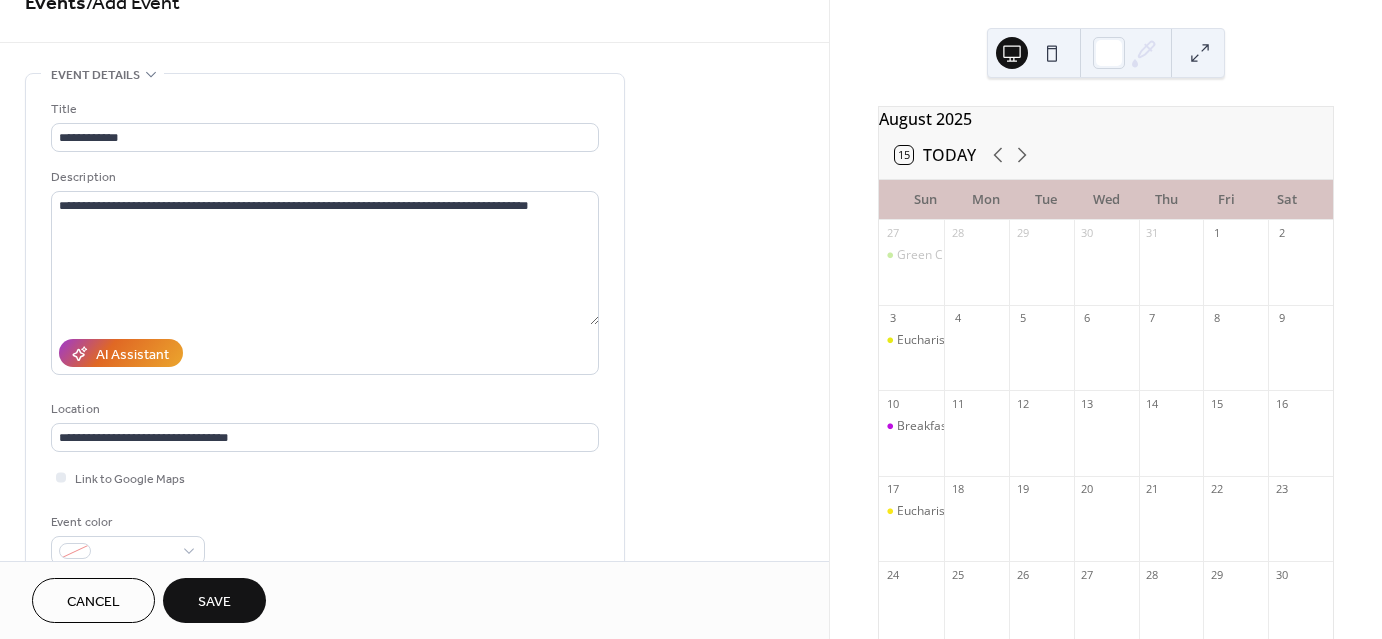scroll, scrollTop: 0, scrollLeft: 0, axis: both 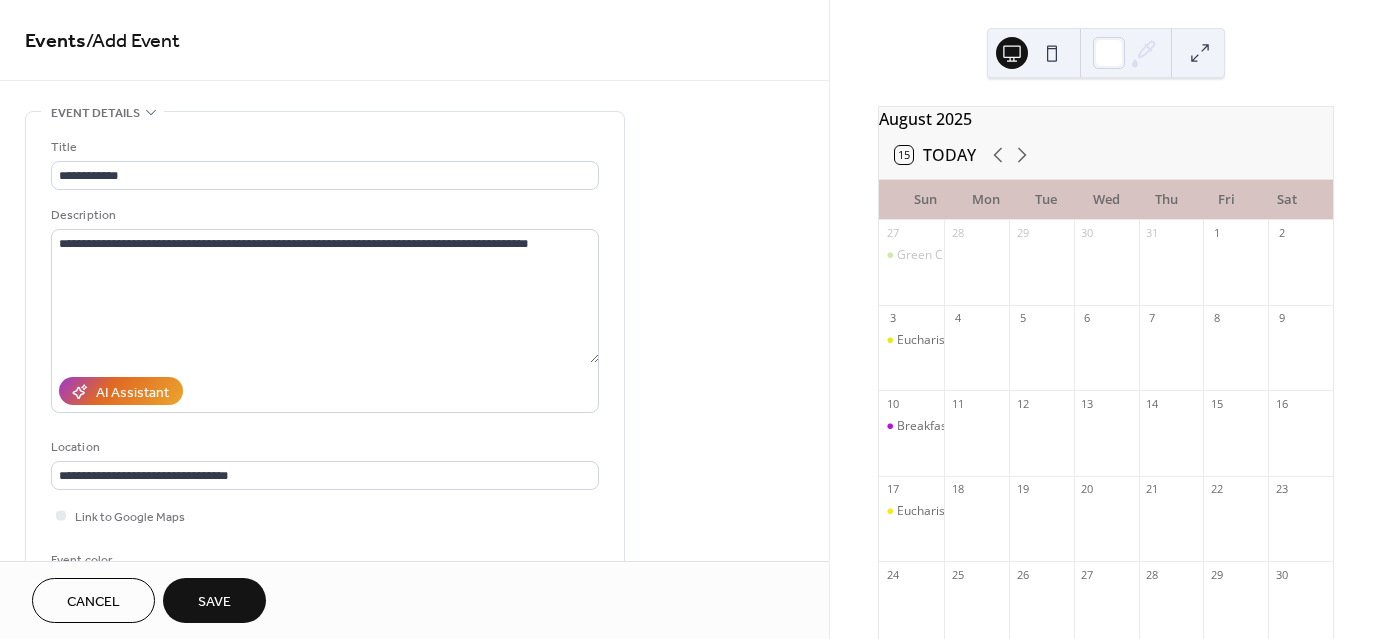 click on "**********" at bounding box center [414, 720] 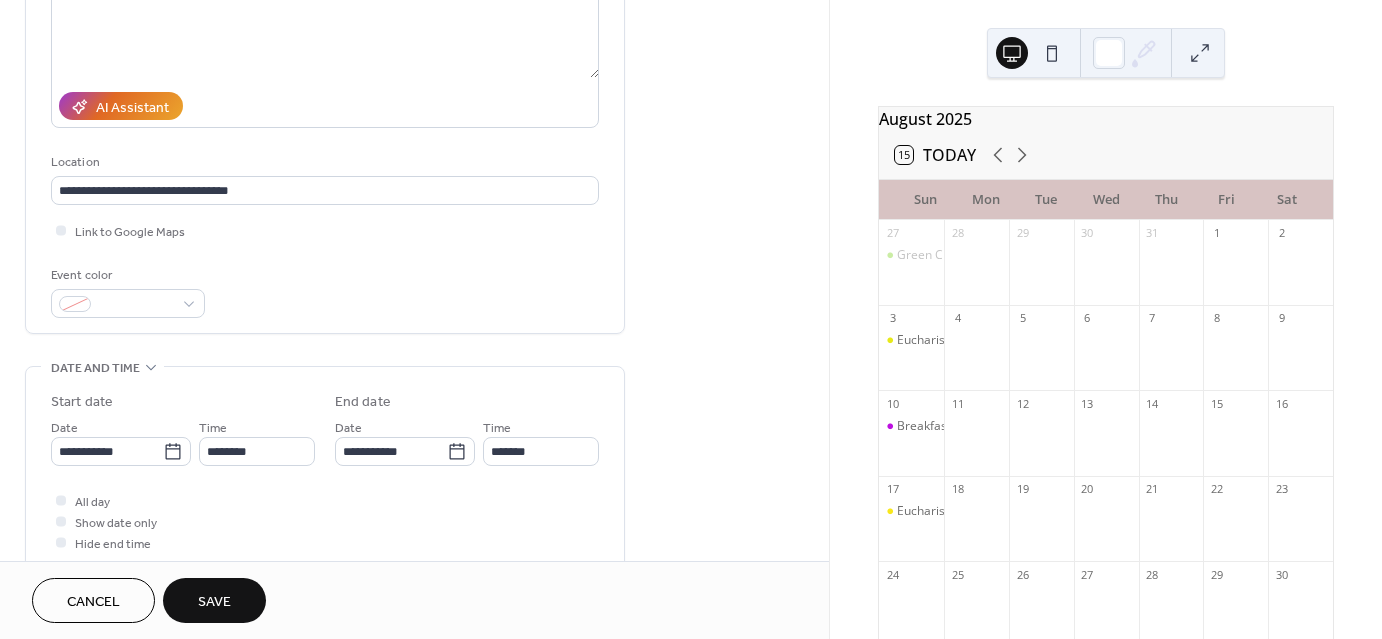 scroll, scrollTop: 317, scrollLeft: 0, axis: vertical 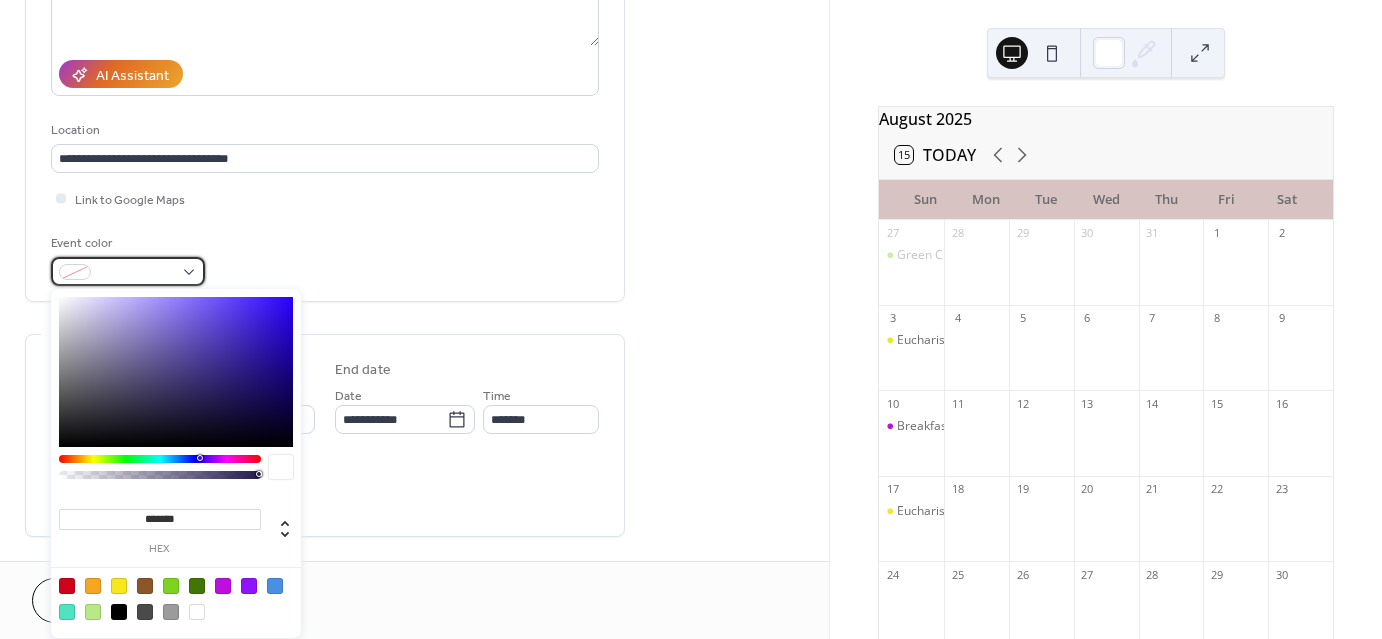 click at bounding box center (136, 273) 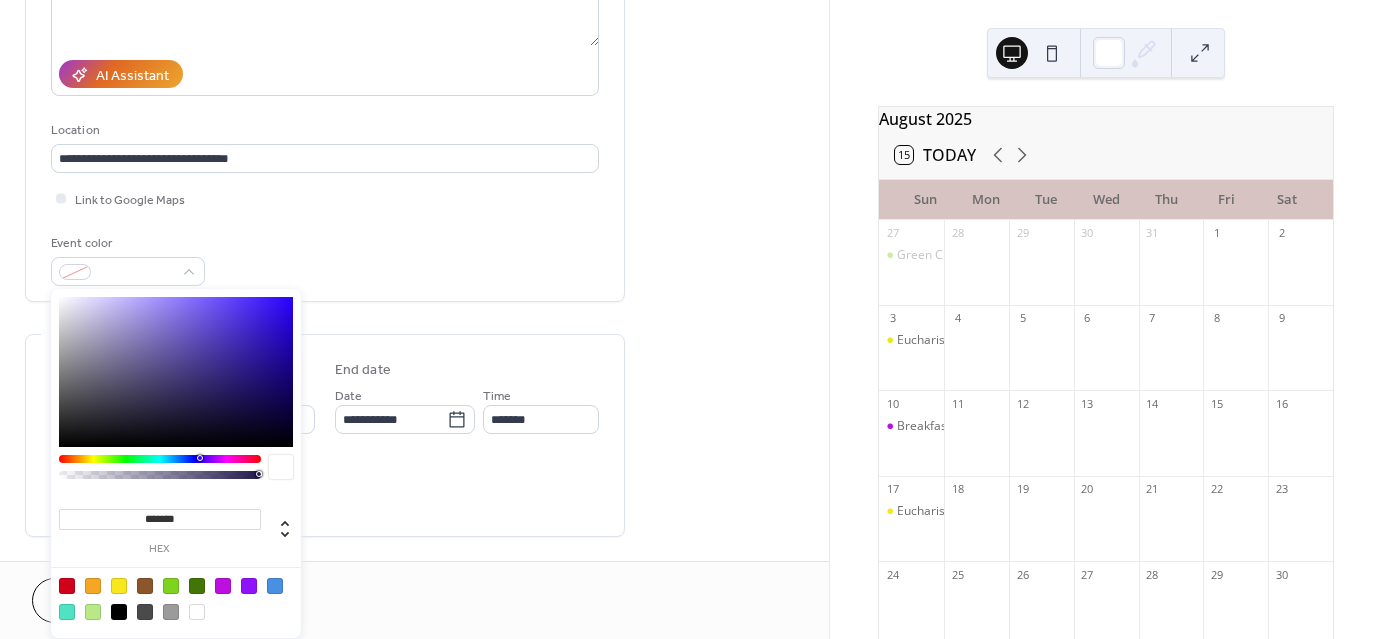 click at bounding box center (171, 586) 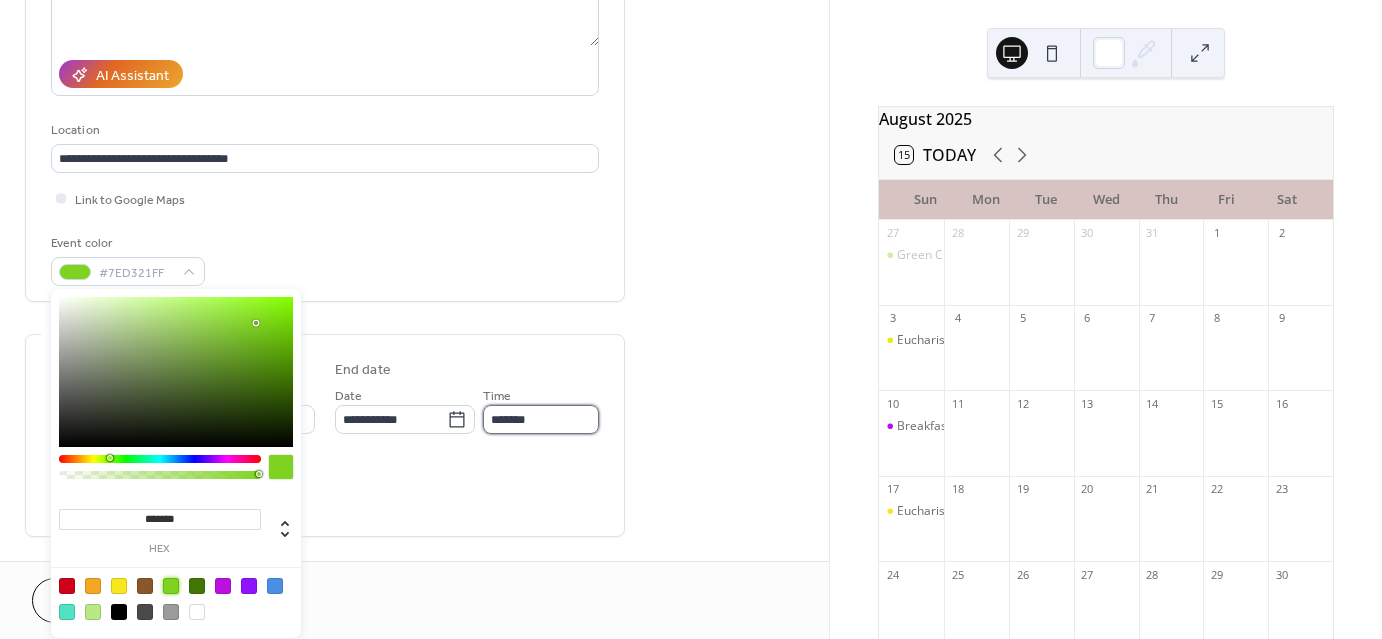 click on "*******" at bounding box center [541, 419] 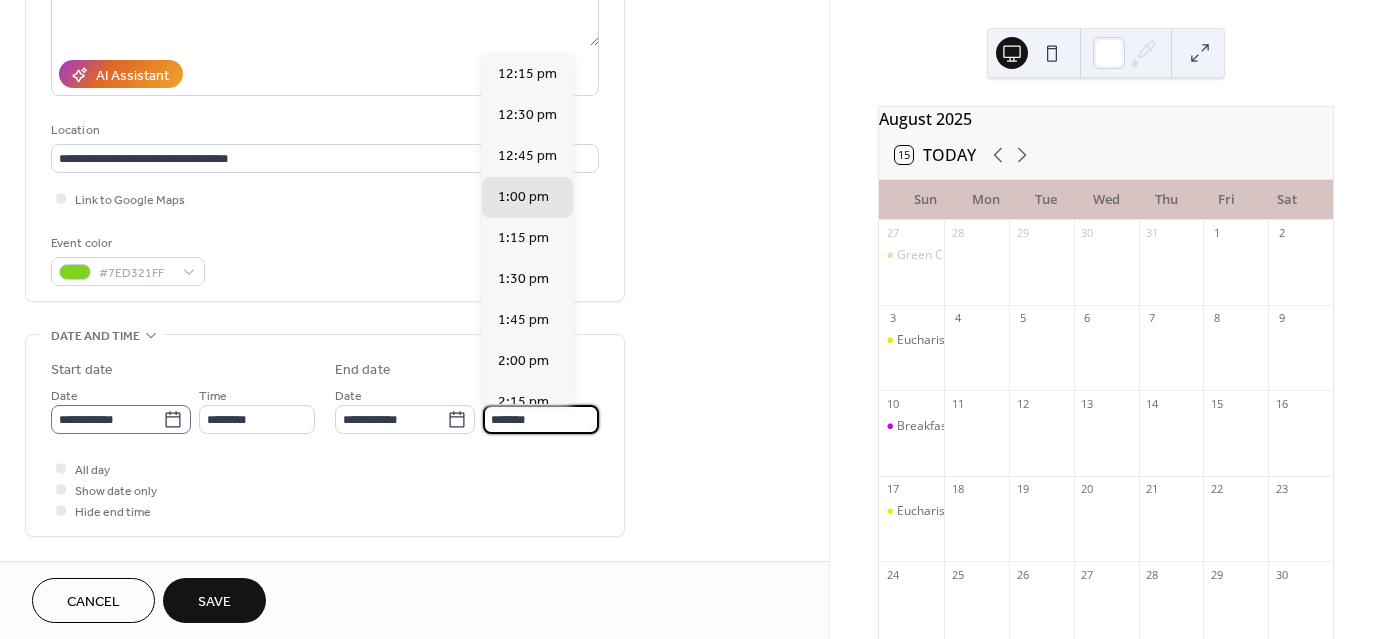 click 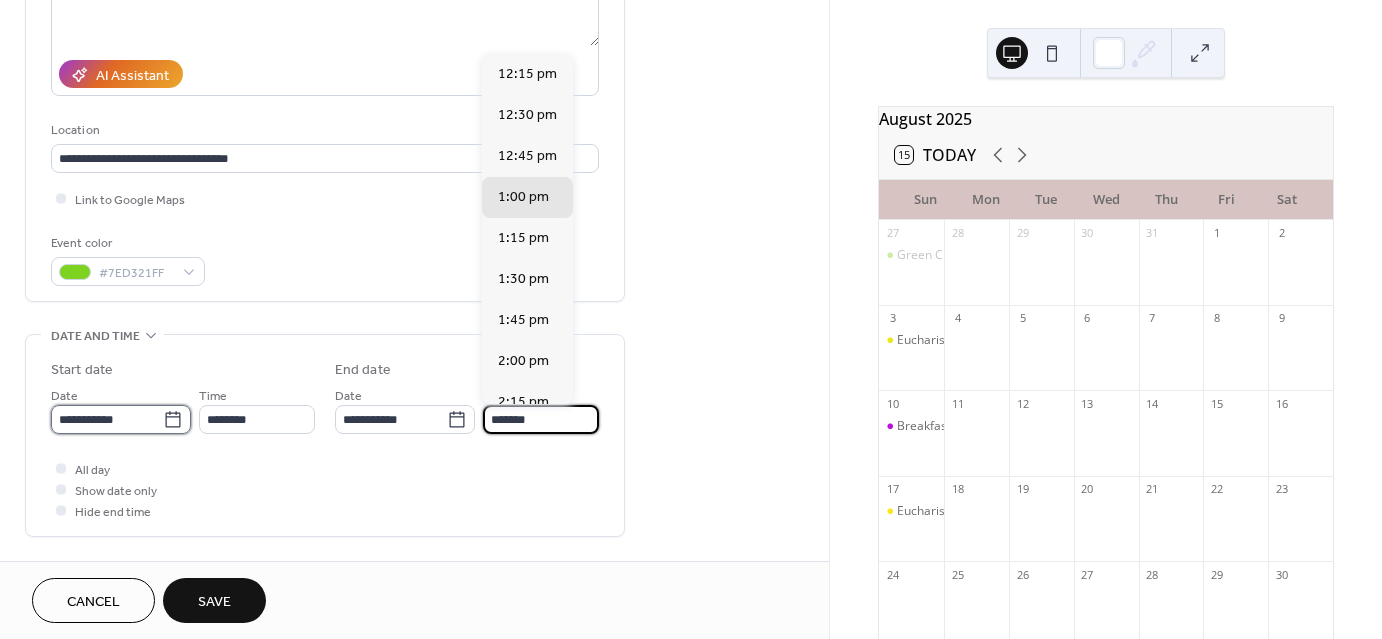 click on "**********" at bounding box center (107, 419) 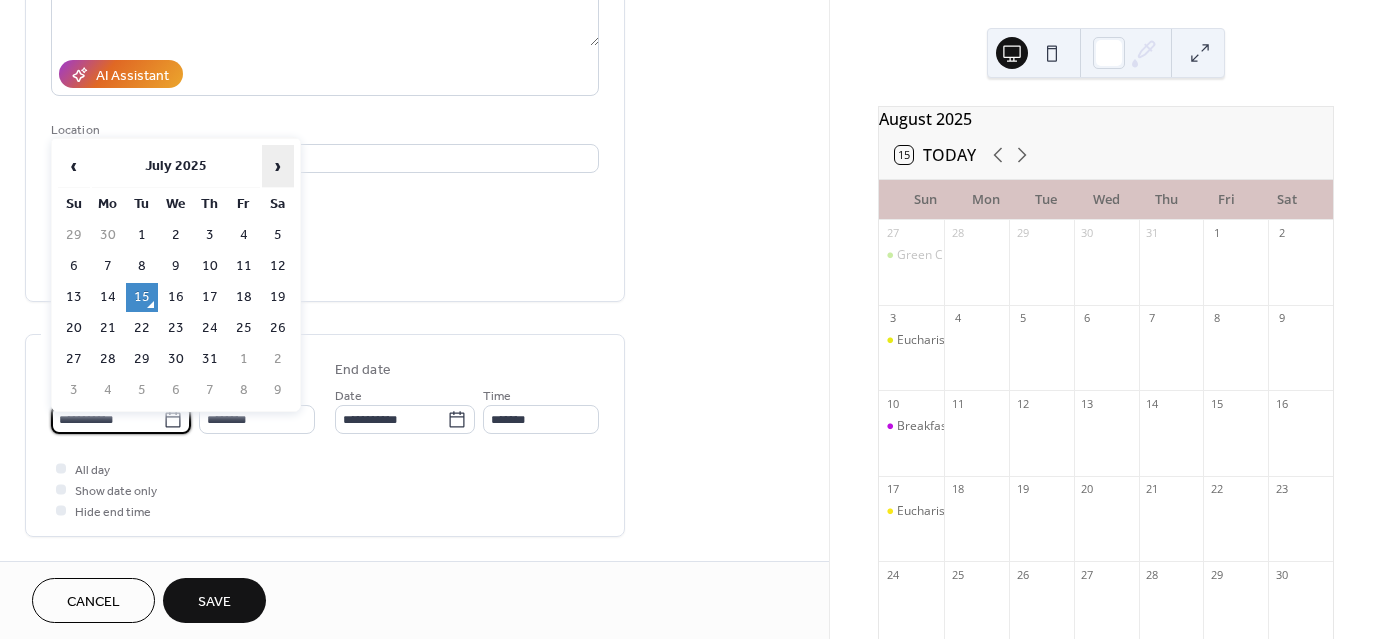 click on "›" at bounding box center (278, 166) 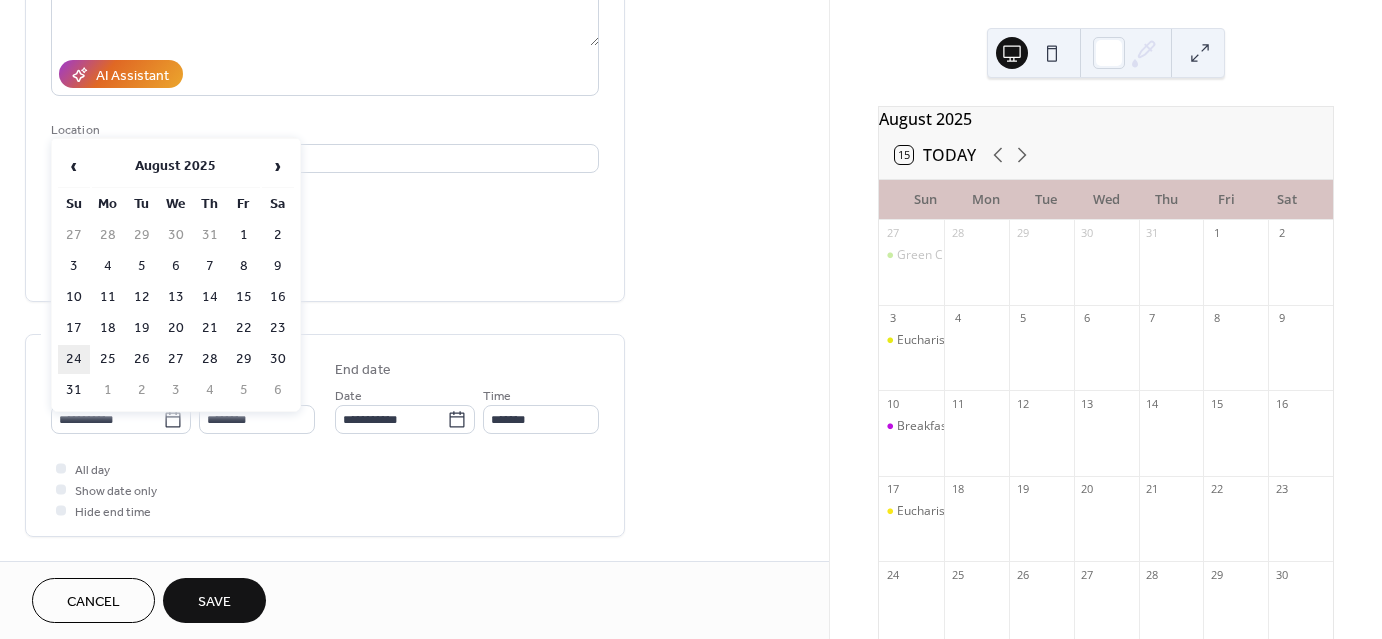 click on "24" at bounding box center (74, 359) 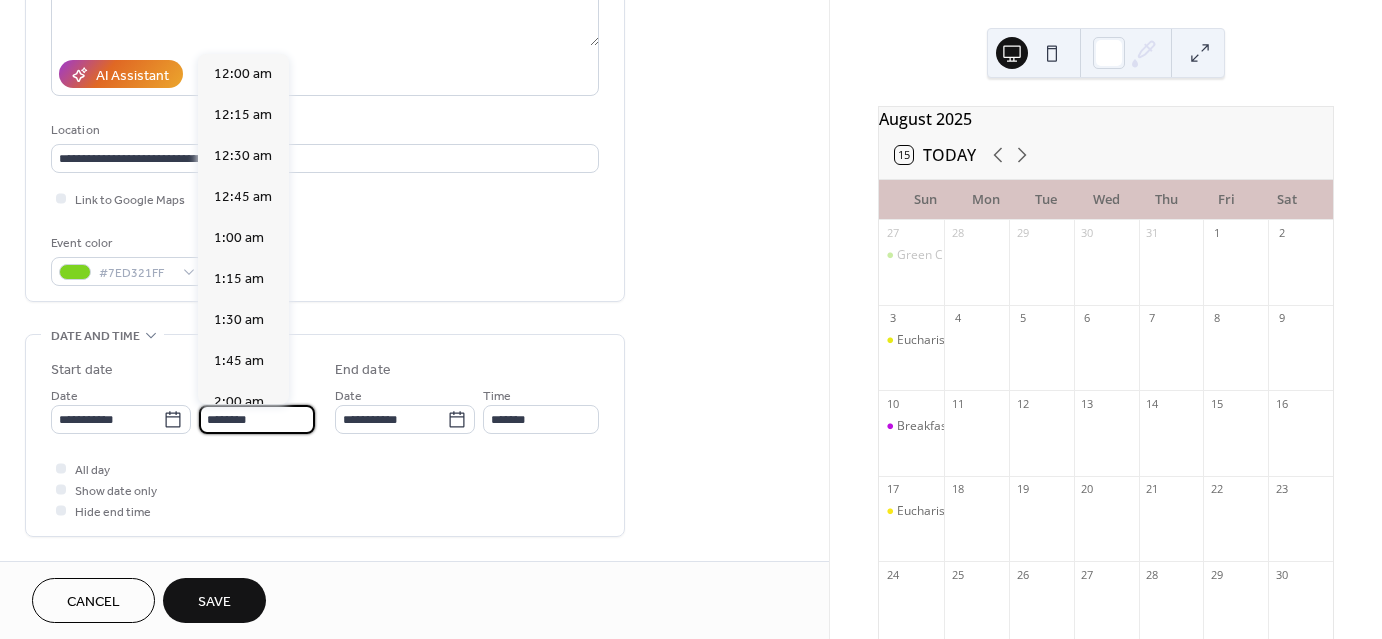 click on "********" at bounding box center [257, 419] 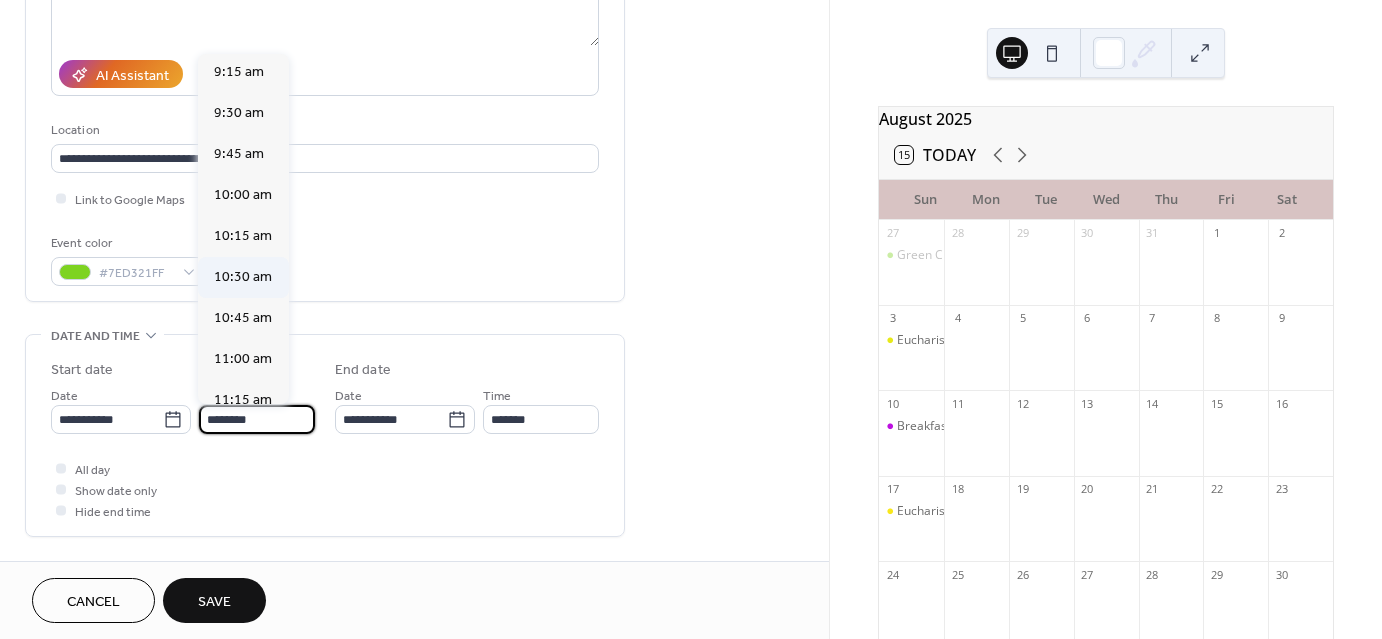 scroll, scrollTop: 1568, scrollLeft: 0, axis: vertical 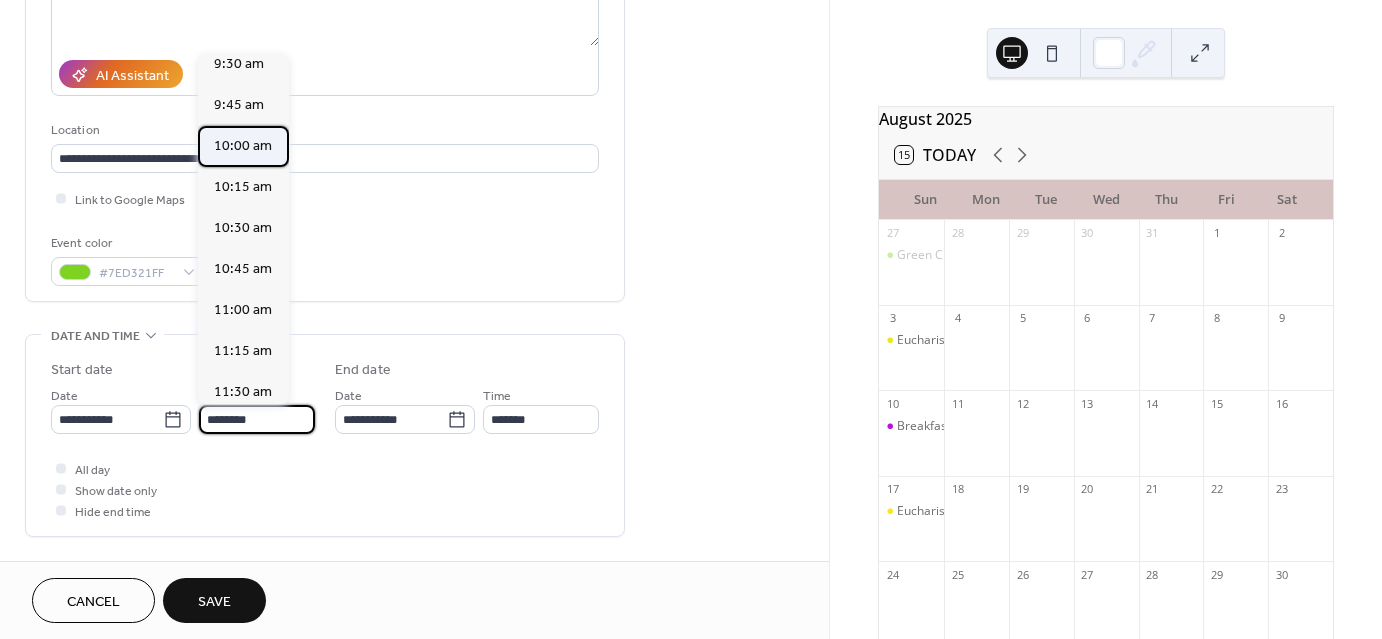 click on "10:00 am" at bounding box center (243, 145) 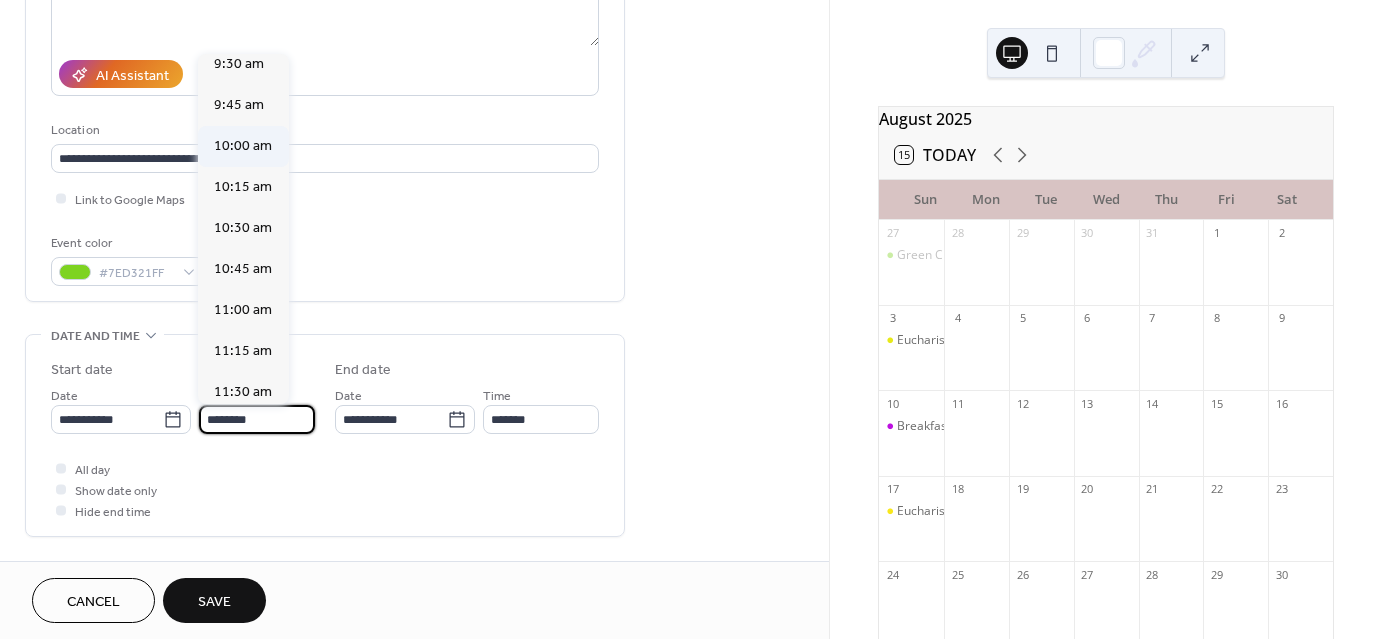 type on "********" 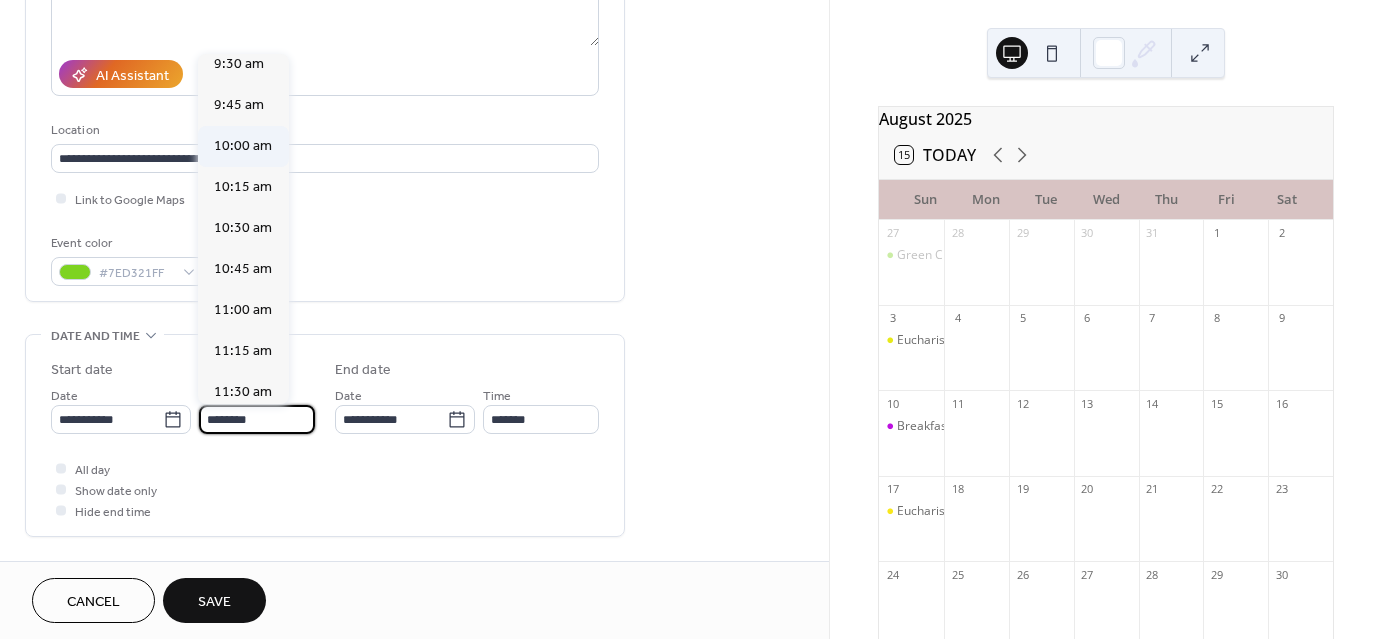 type on "********" 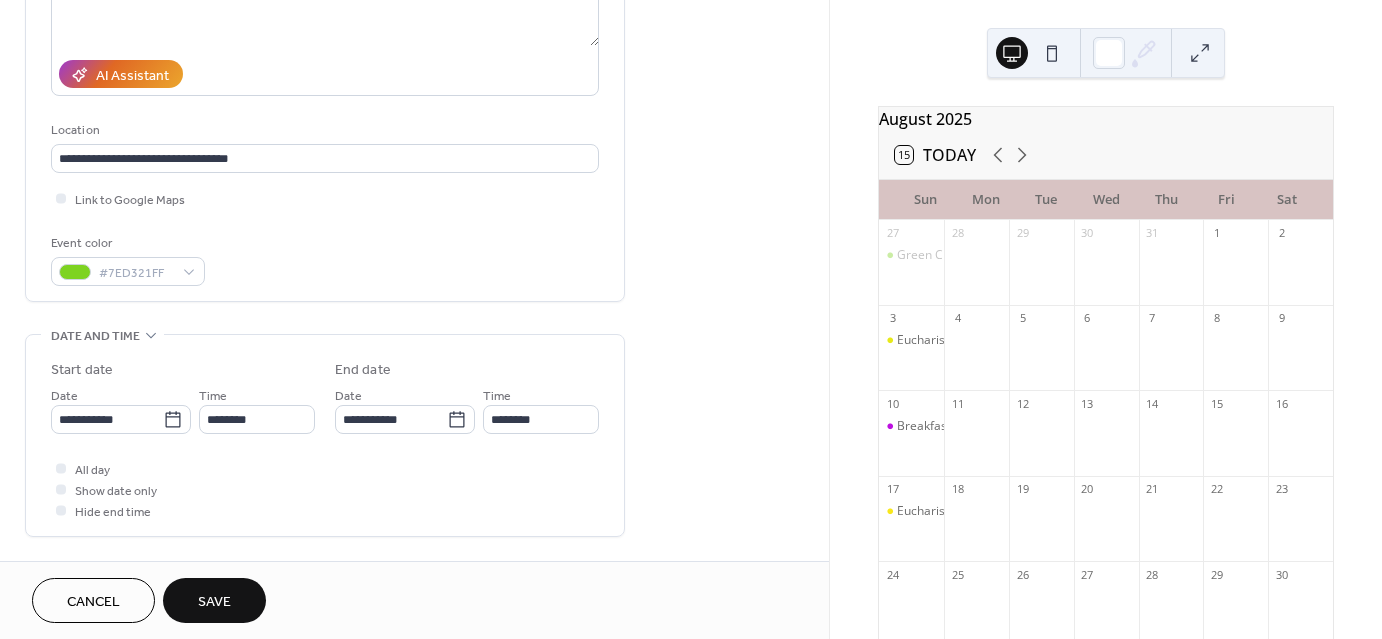 click on "August 2025 15 Today Sun Mon Tue Wed Thu Fri Sat 27 Green Church  28 29 30 31 1 2 3 Eucharist Service 4 5 6 7 8 9 10 Breakfast Church 11 12 13 14 15 16 17 Eucharist Service 18 19 20 21 22 23 24 25 26 27 28 29 30 31 1 2 3 4 5 6 Powered by   EventsCalendar.co" at bounding box center (1106, 319) 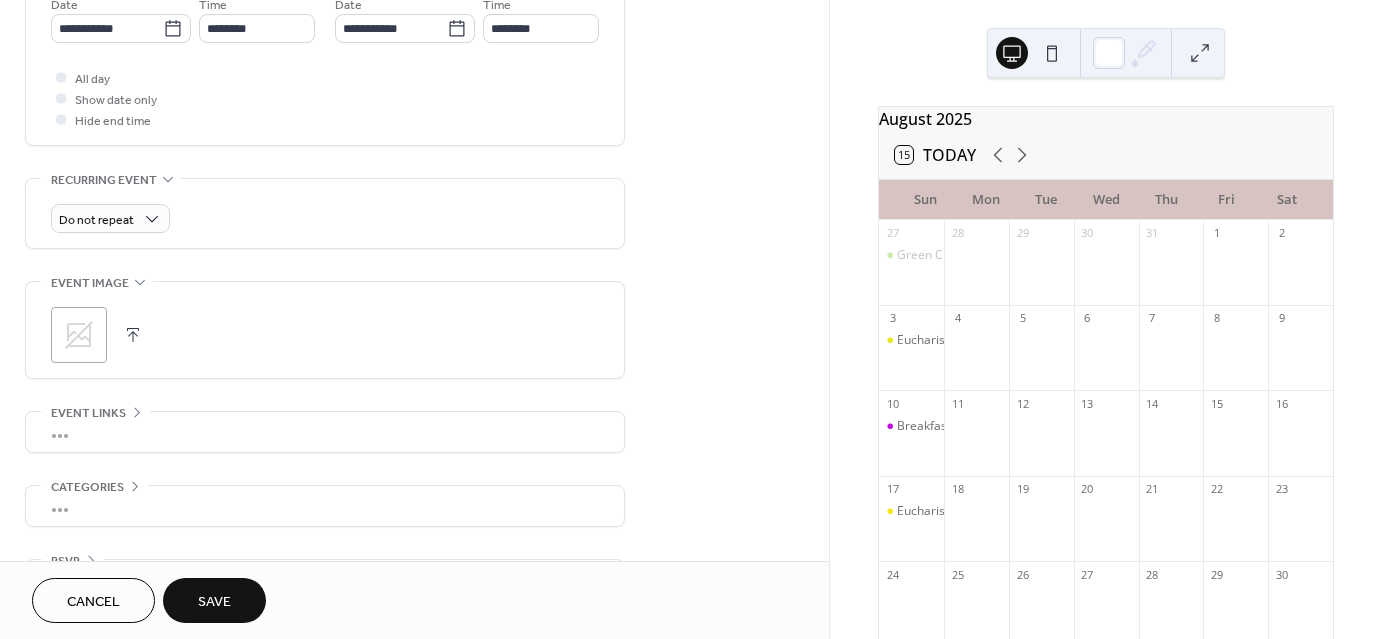 scroll, scrollTop: 765, scrollLeft: 0, axis: vertical 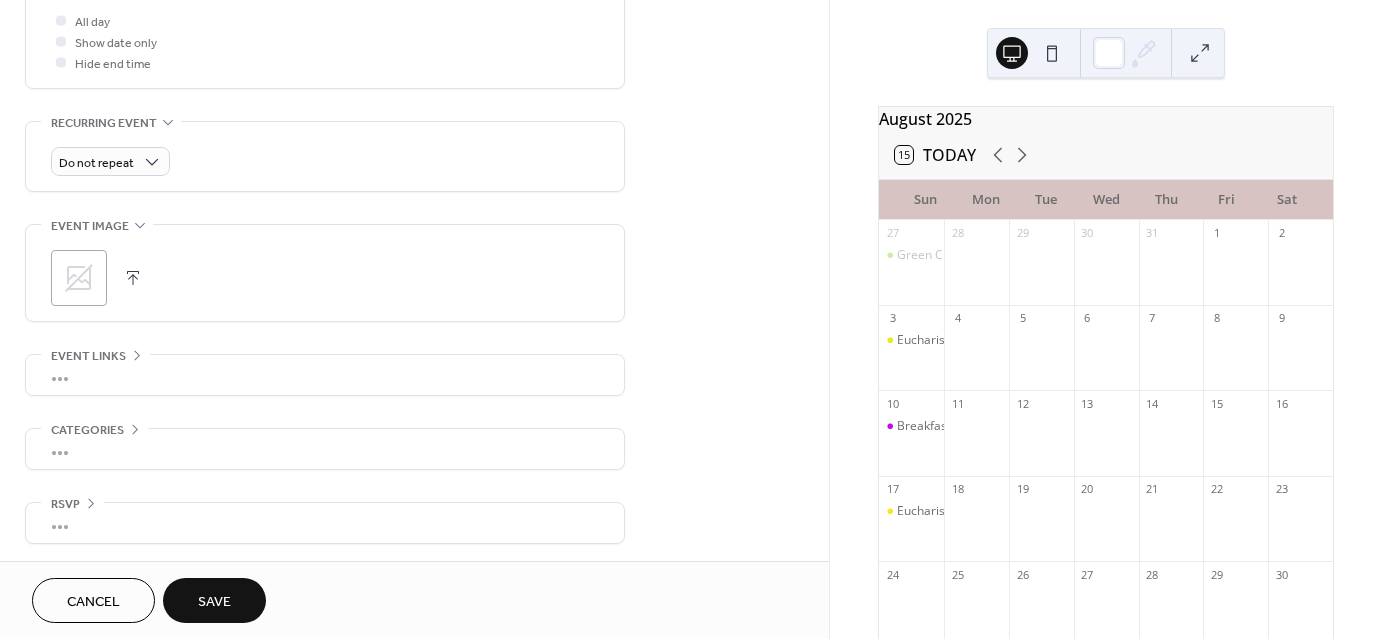click on "Save" at bounding box center [214, 600] 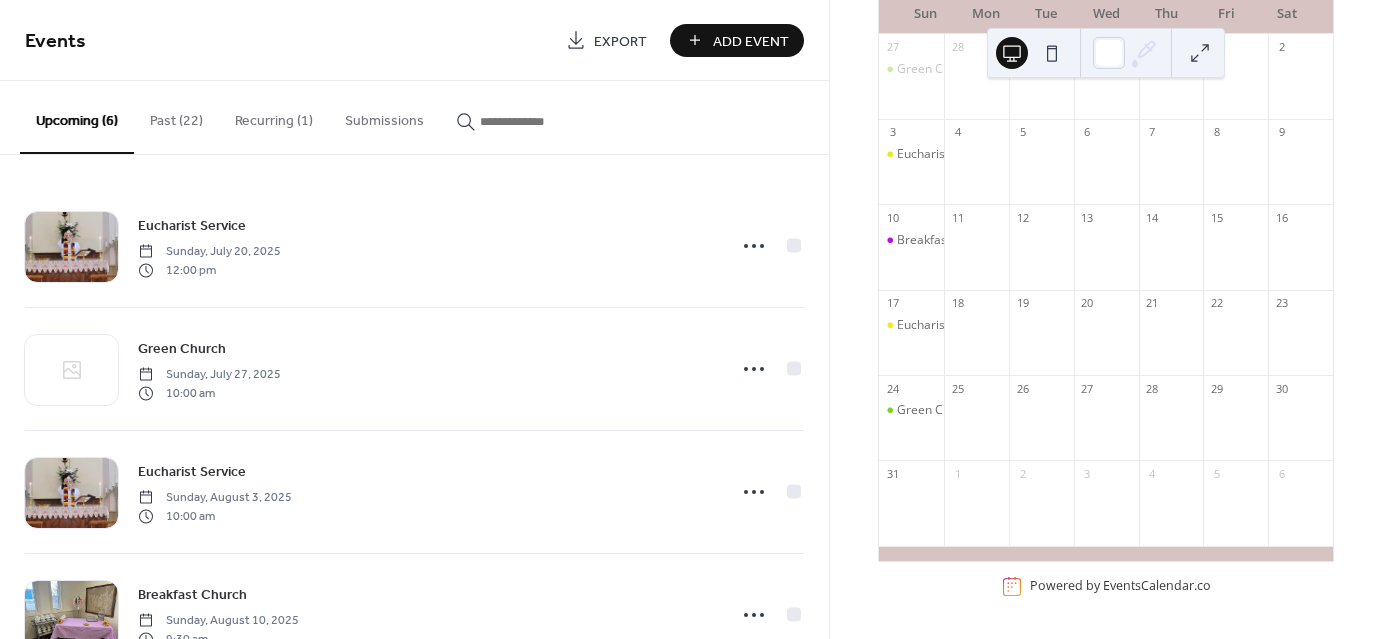 scroll, scrollTop: 96, scrollLeft: 0, axis: vertical 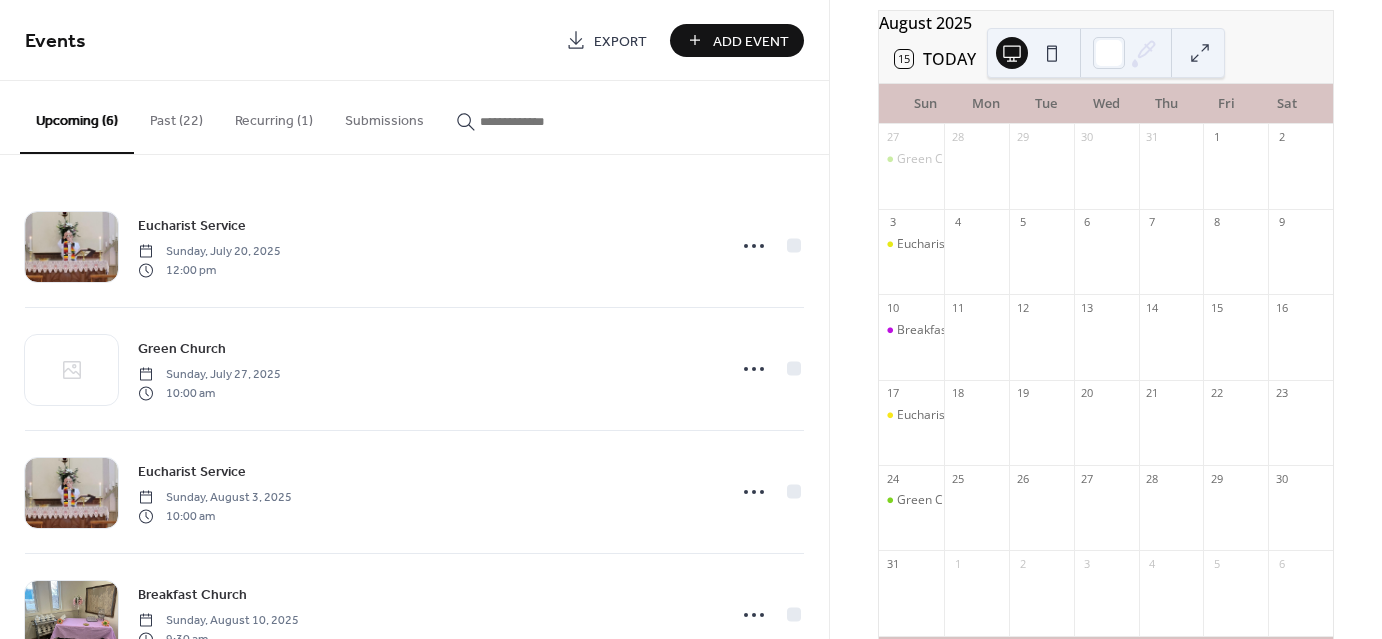 click on "Add Event" at bounding box center [751, 41] 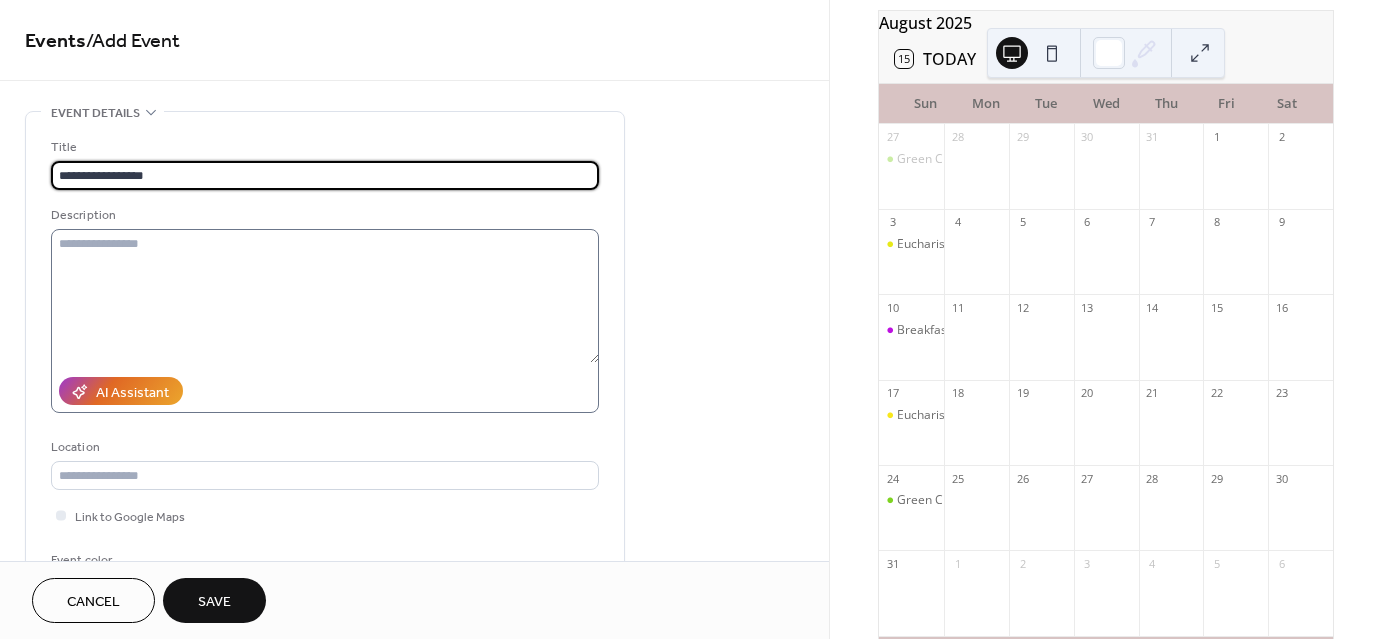 type on "**********" 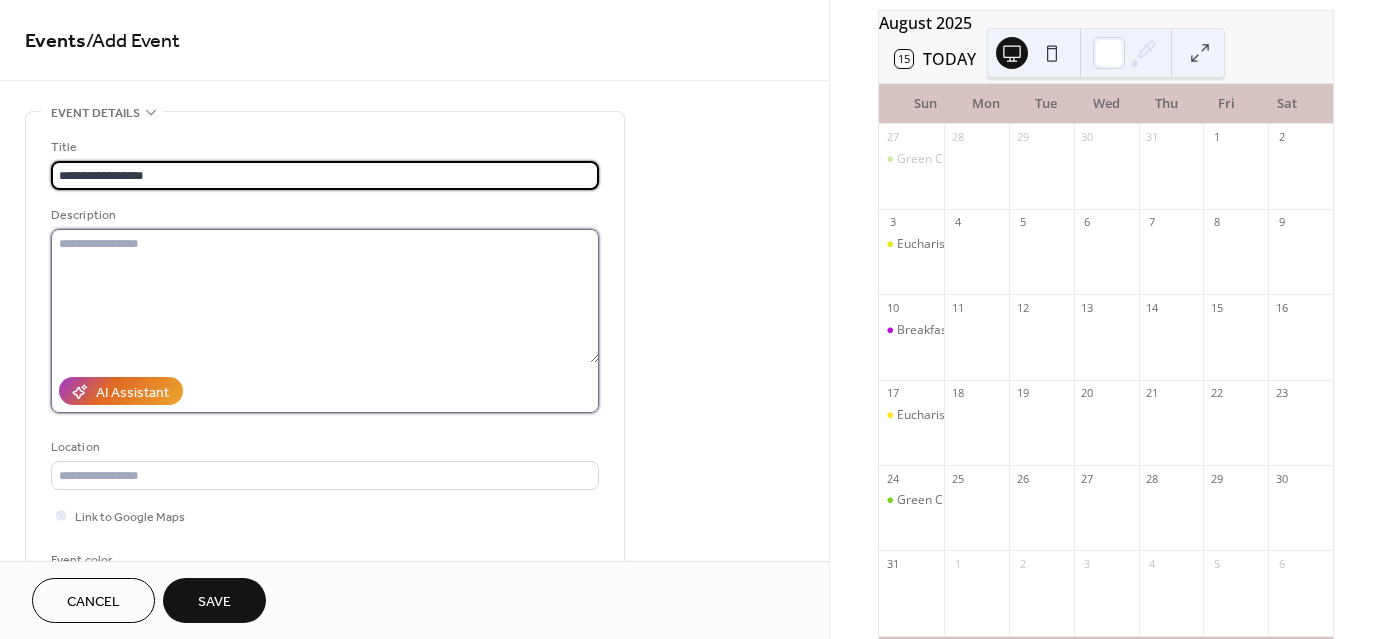 click at bounding box center (325, 296) 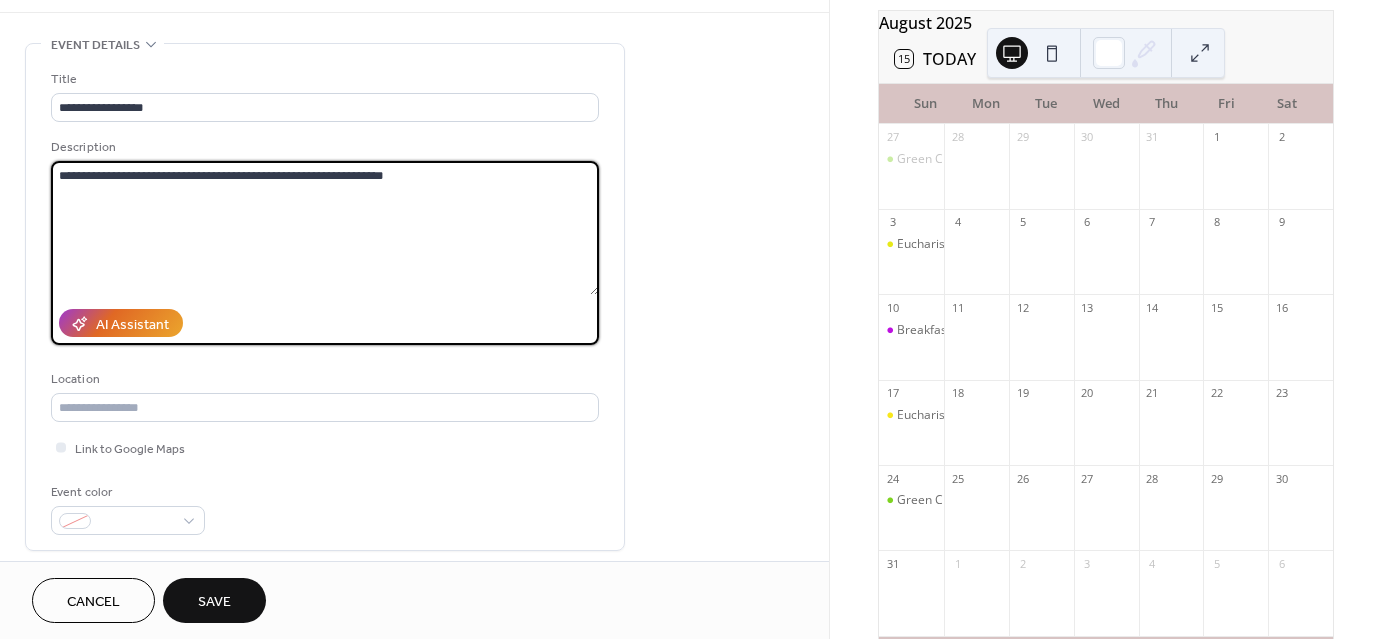 scroll, scrollTop: 0, scrollLeft: 0, axis: both 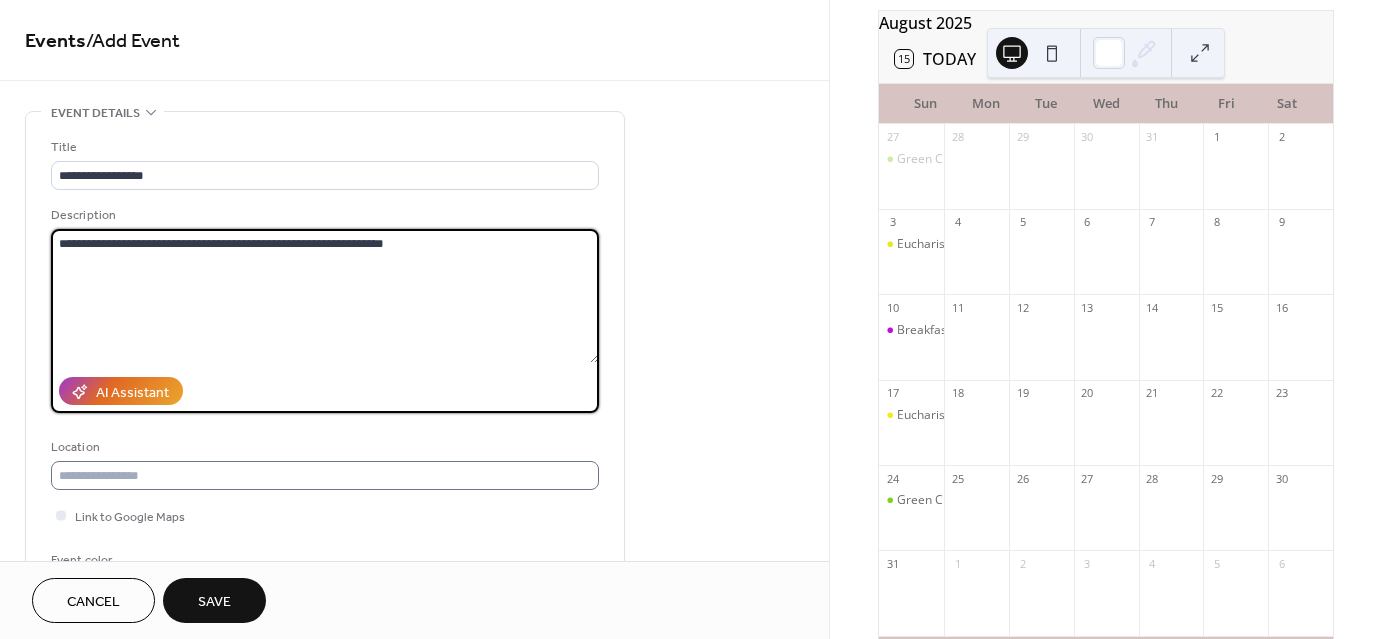 type on "**********" 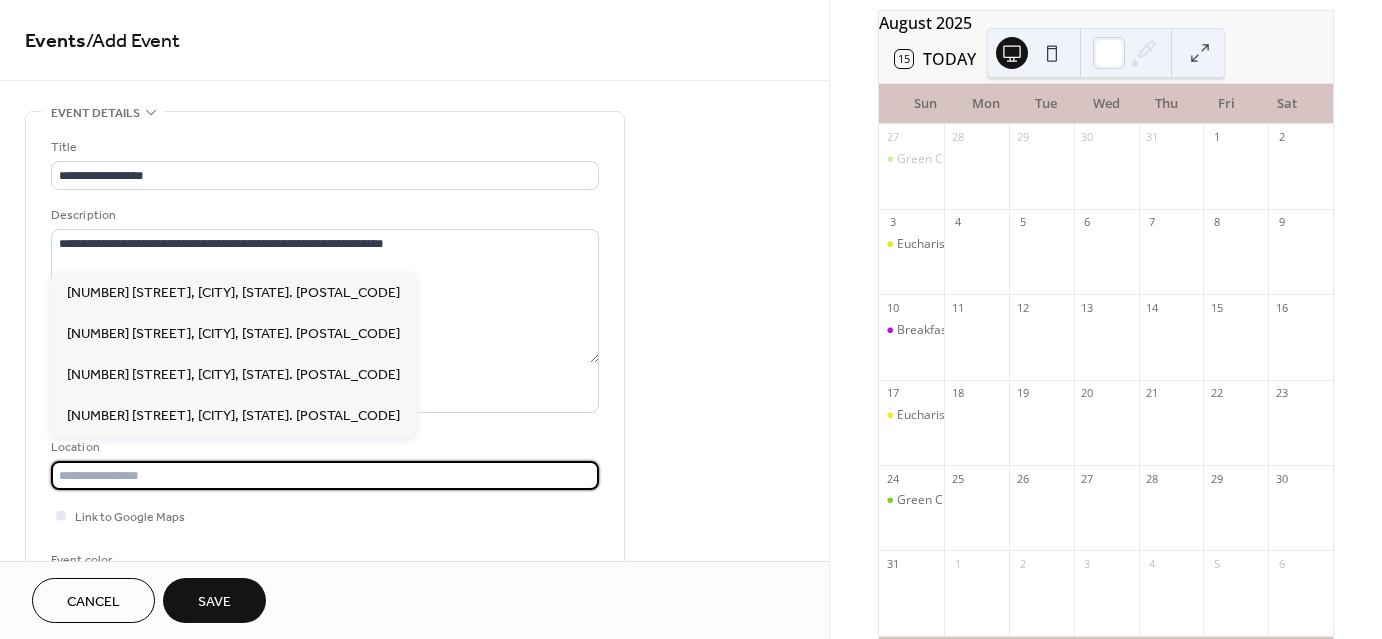 click at bounding box center [325, 475] 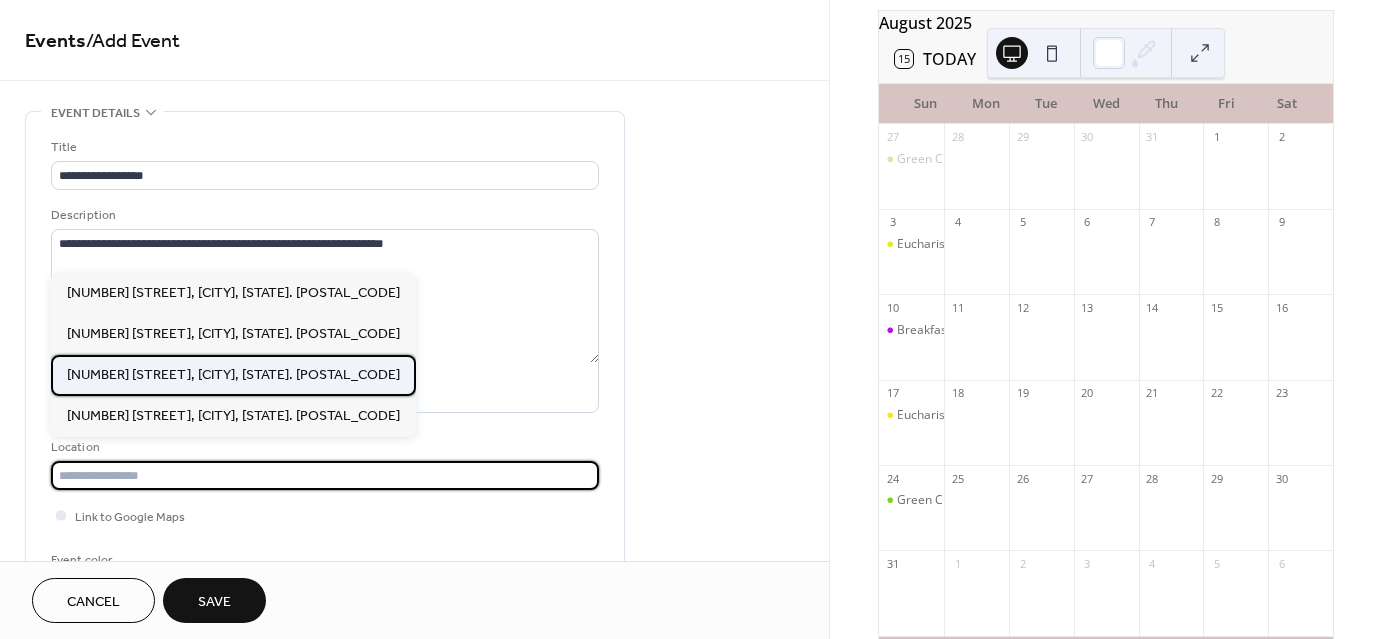 click on "[NUMBER] [STREET], [CITY], [PROVINCE]. [POSTAL_CODE]" at bounding box center [233, 375] 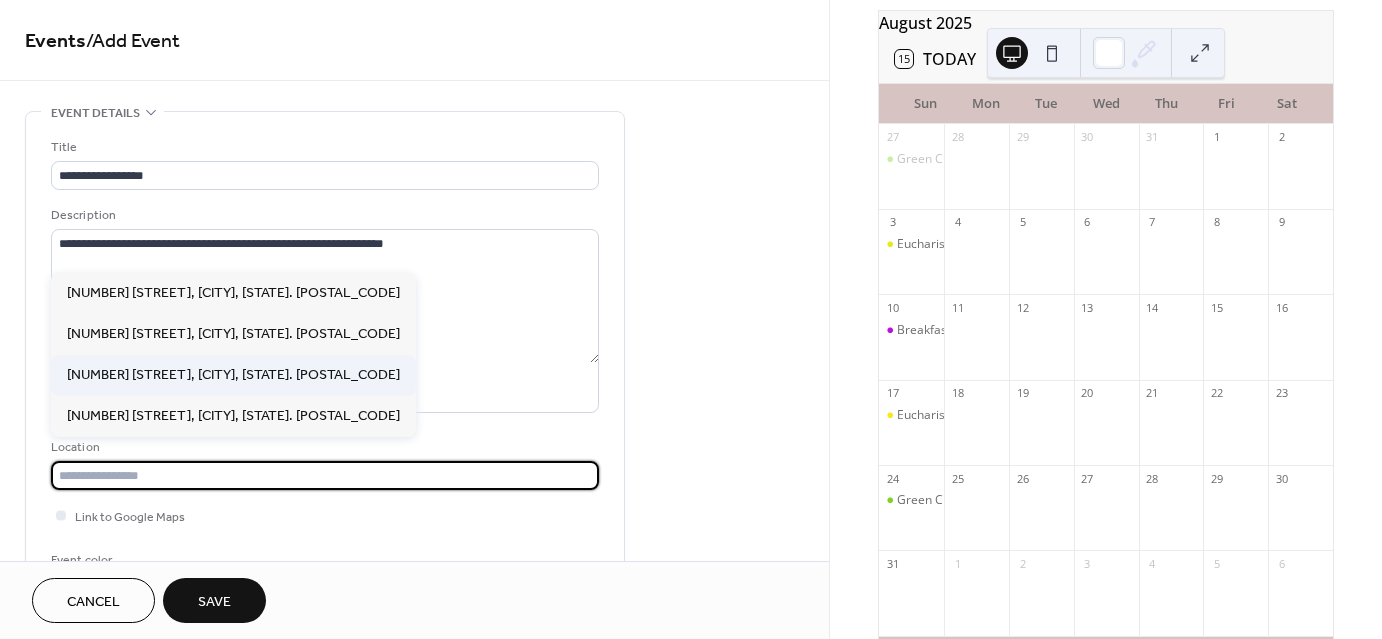 type on "**********" 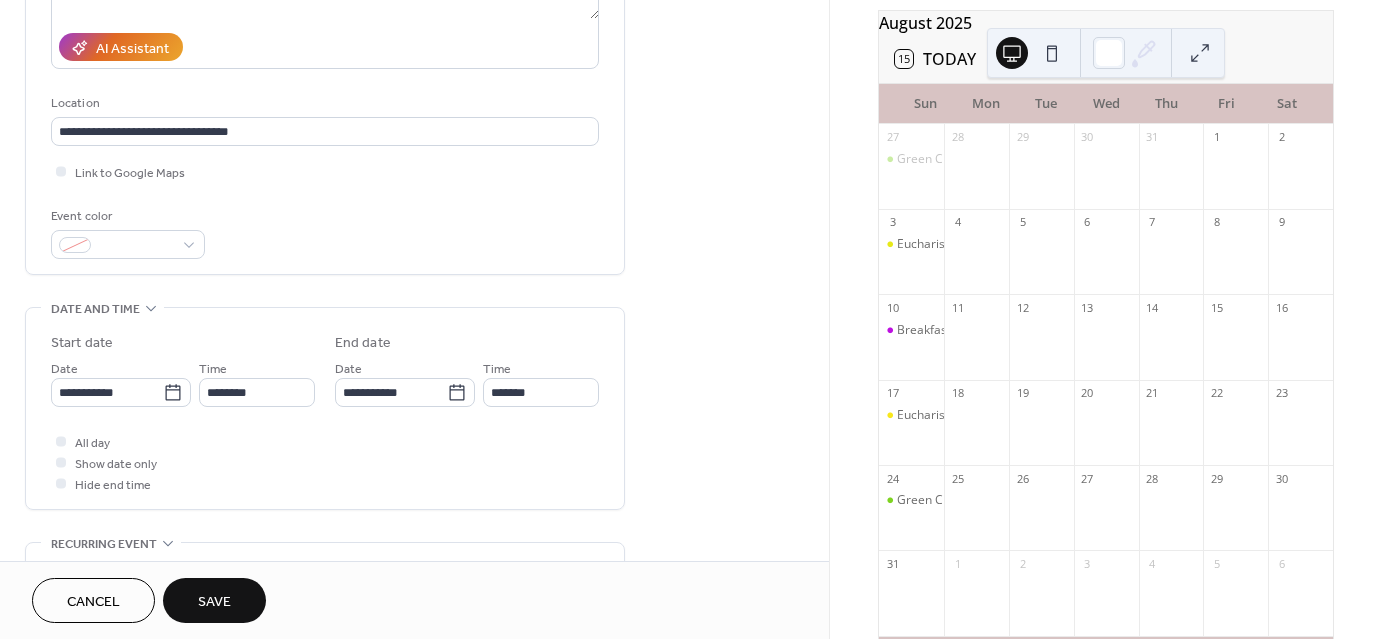 scroll, scrollTop: 348, scrollLeft: 0, axis: vertical 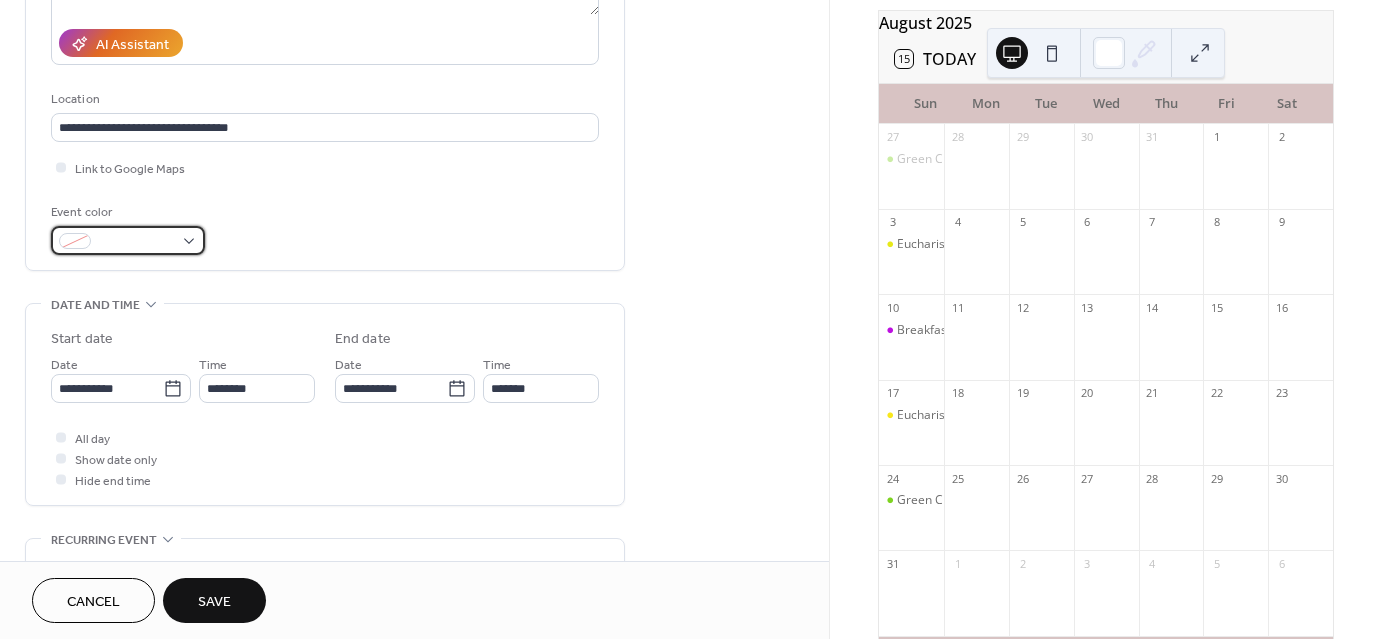 click at bounding box center [136, 242] 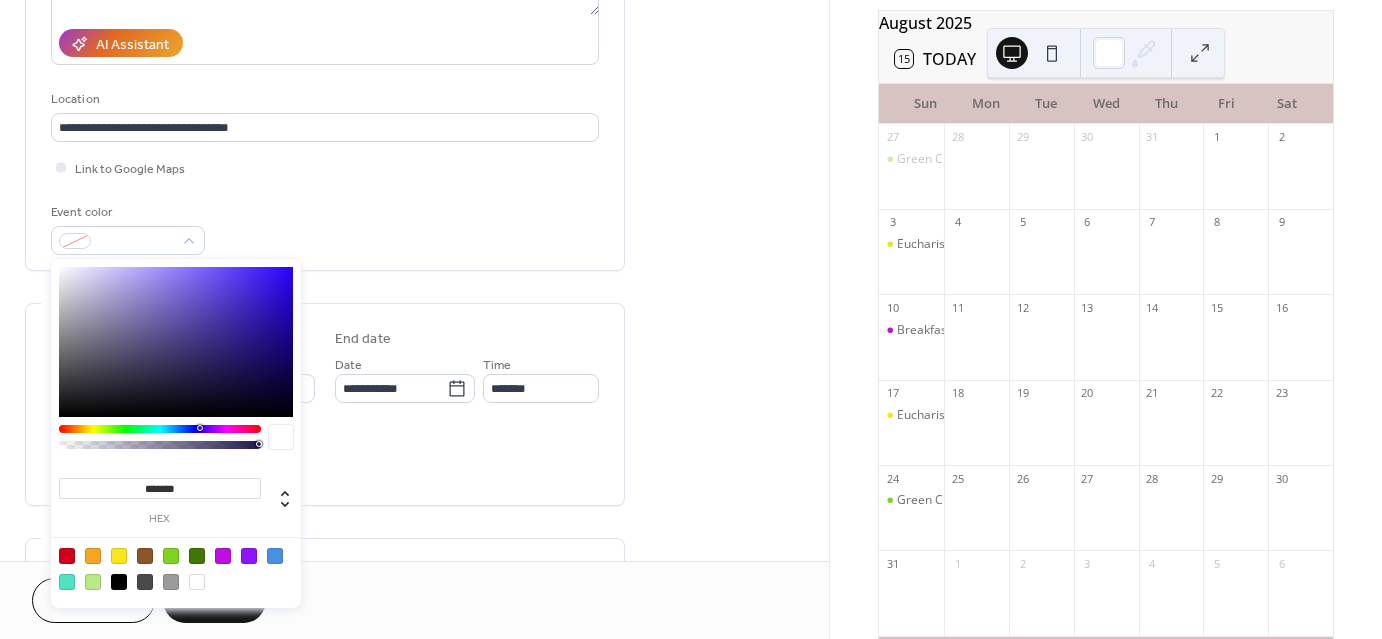 click at bounding box center (119, 556) 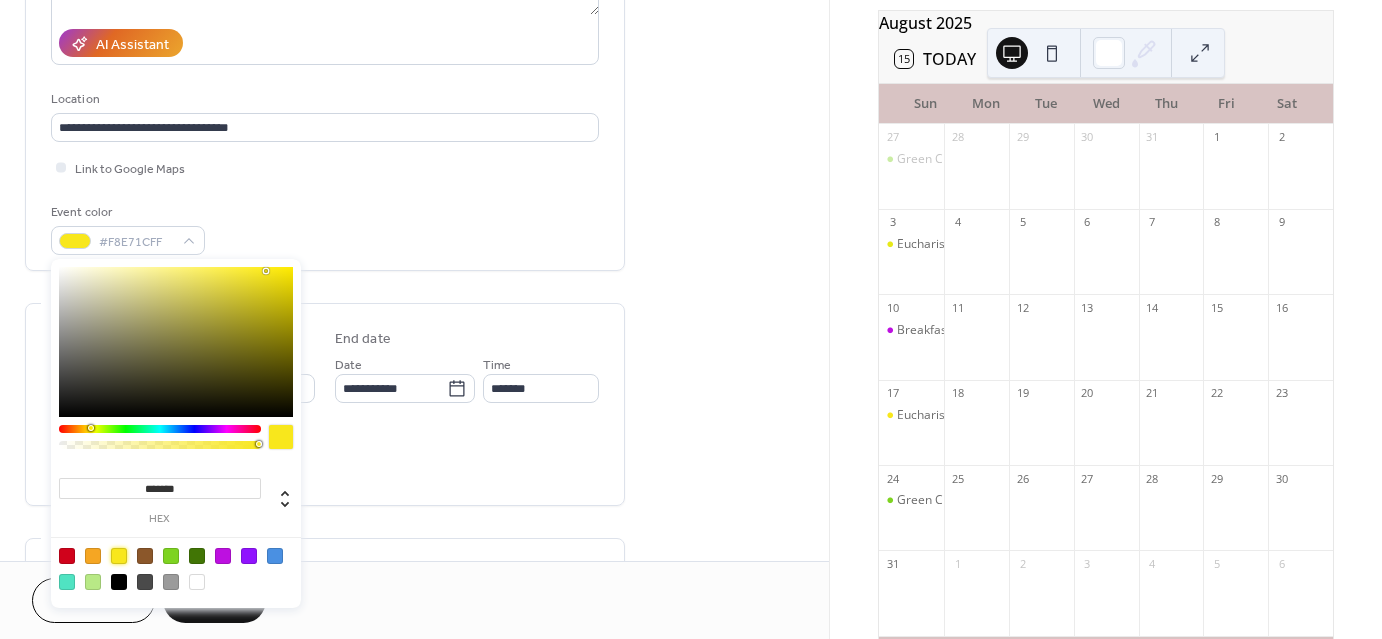 click on "**********" at bounding box center (325, 362) 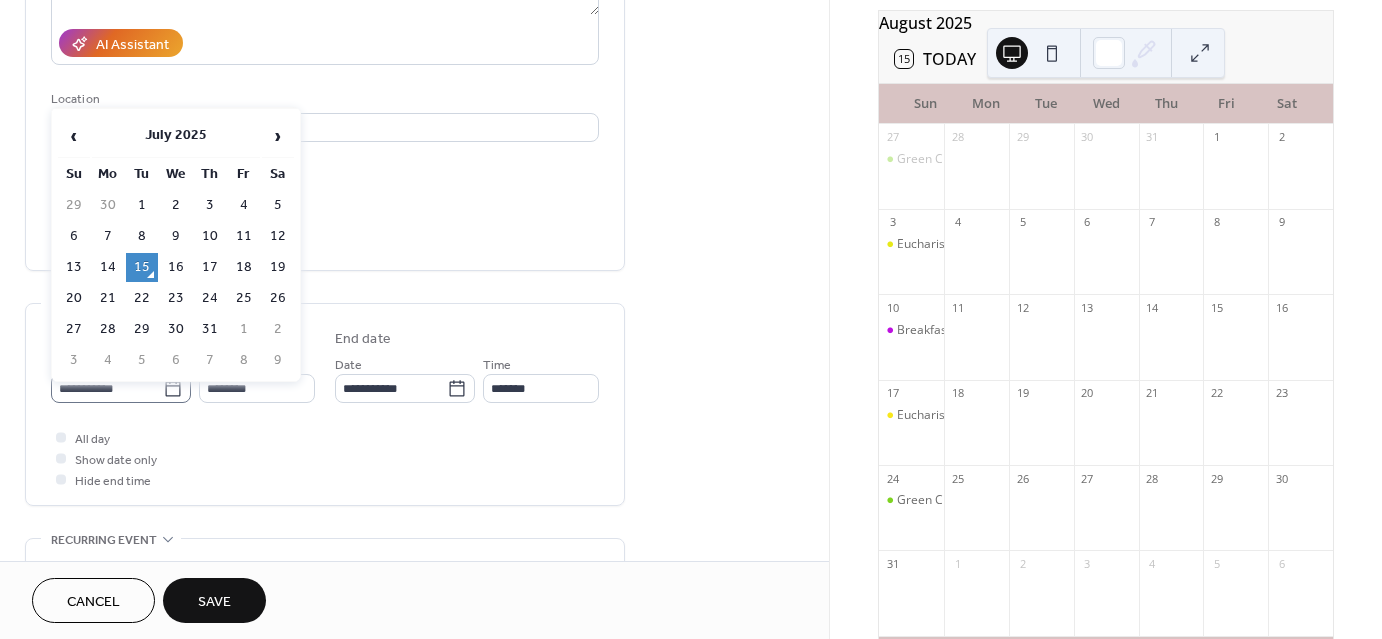 click 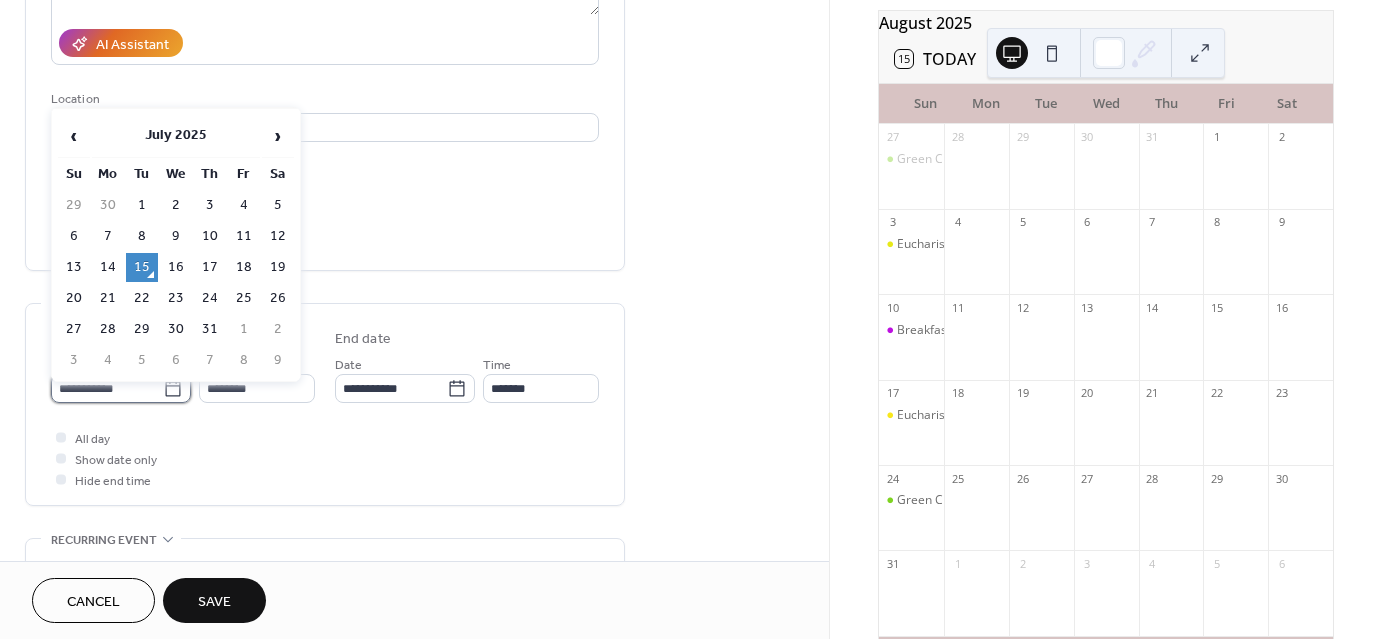 click on "**********" at bounding box center [107, 388] 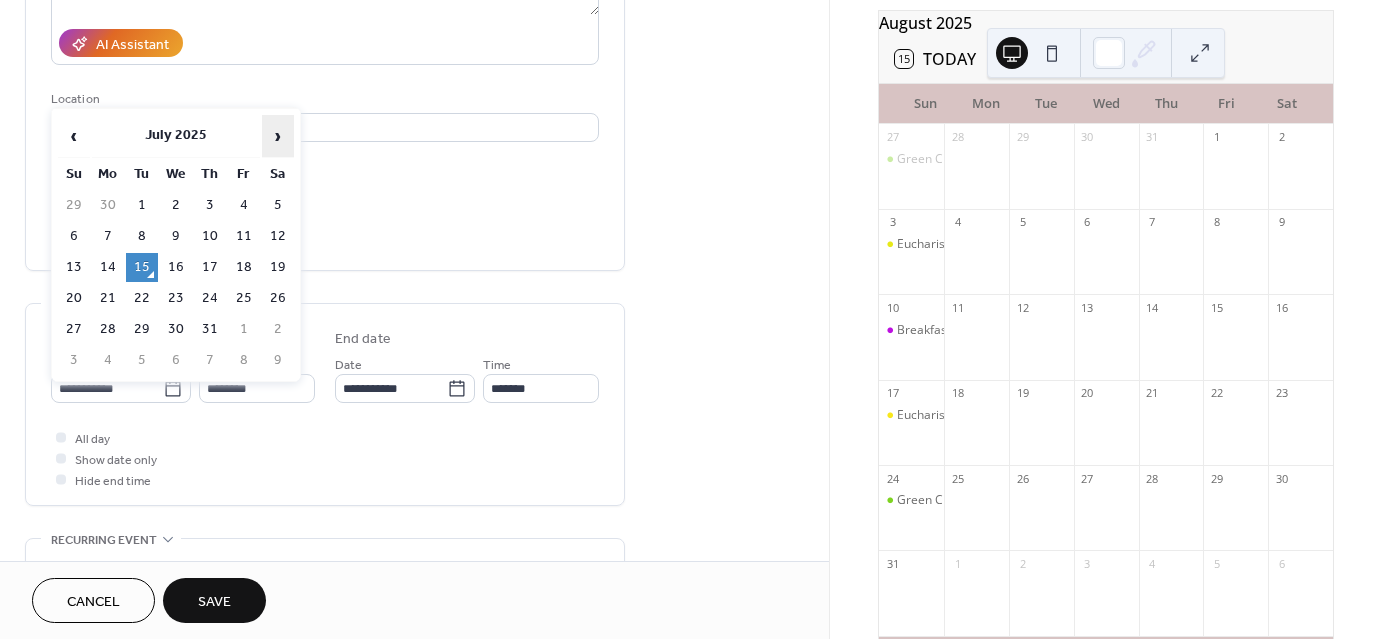 click on "›" at bounding box center [278, 136] 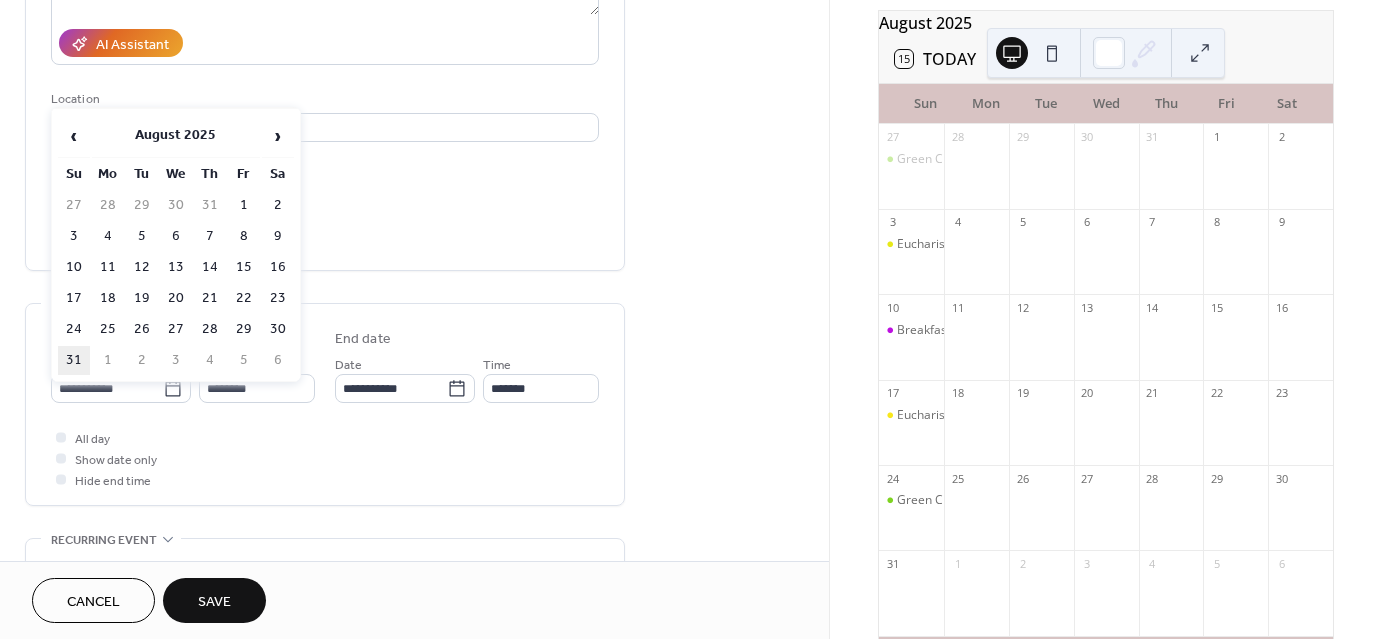 click on "31" at bounding box center (74, 360) 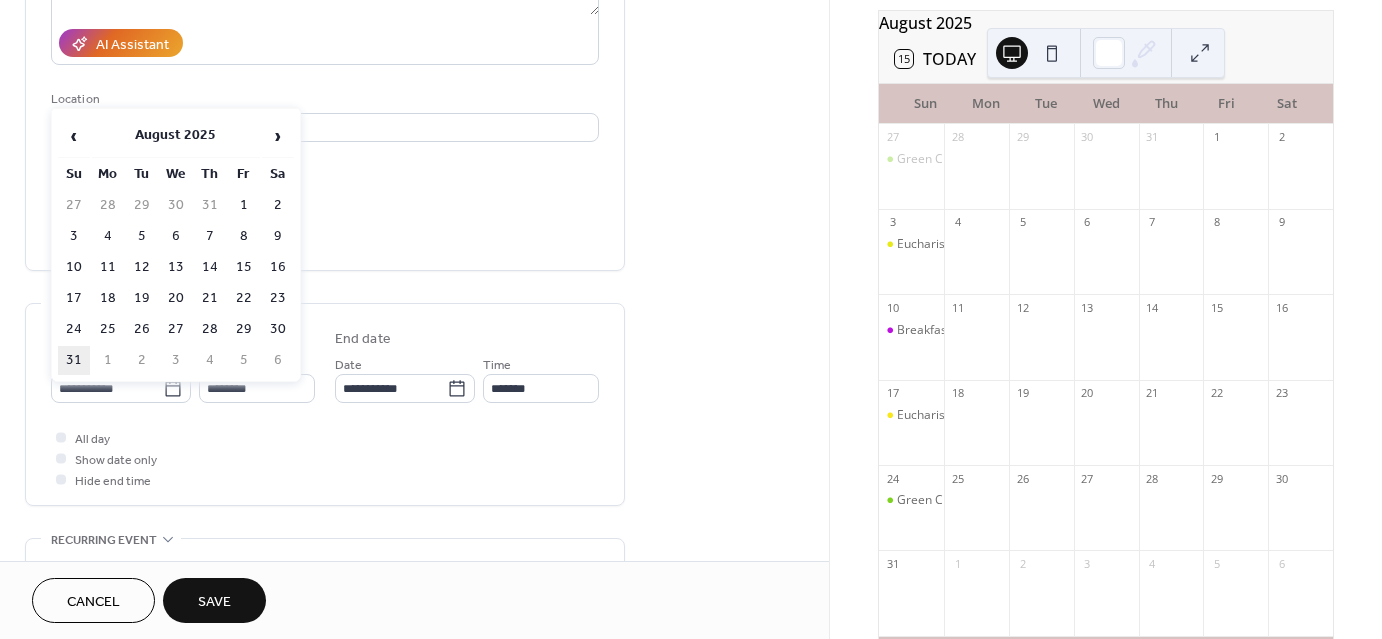 type on "**********" 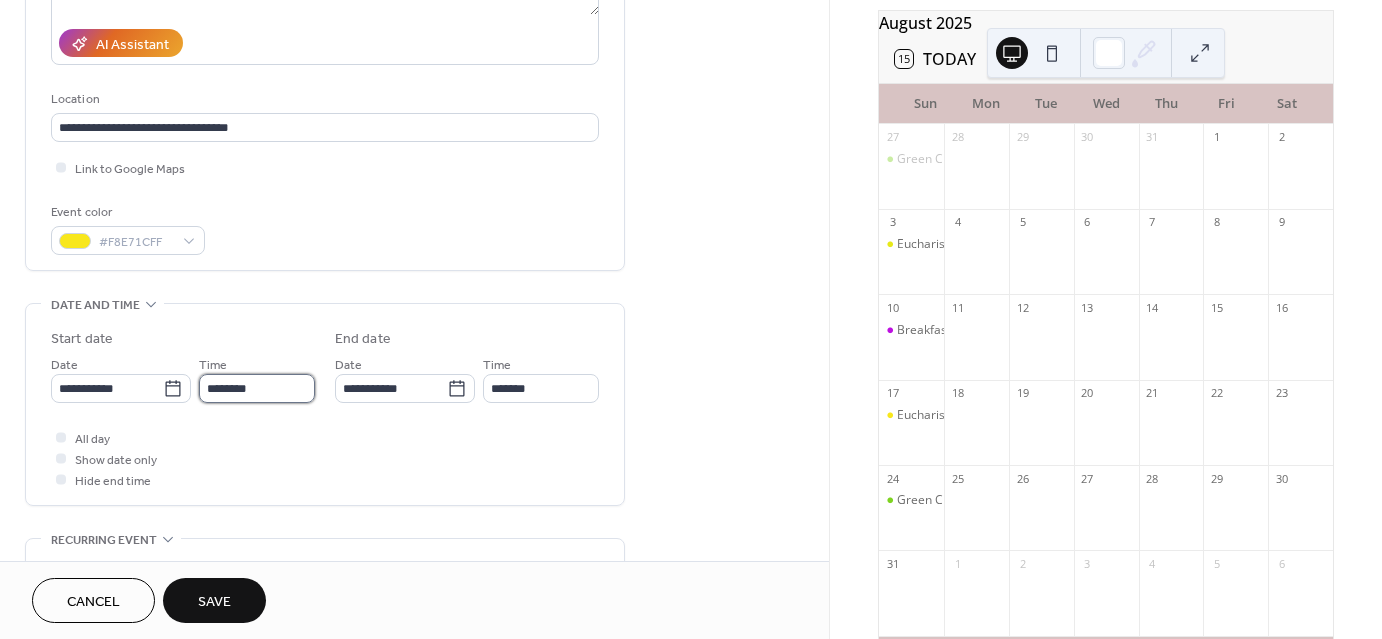 click on "********" at bounding box center [257, 388] 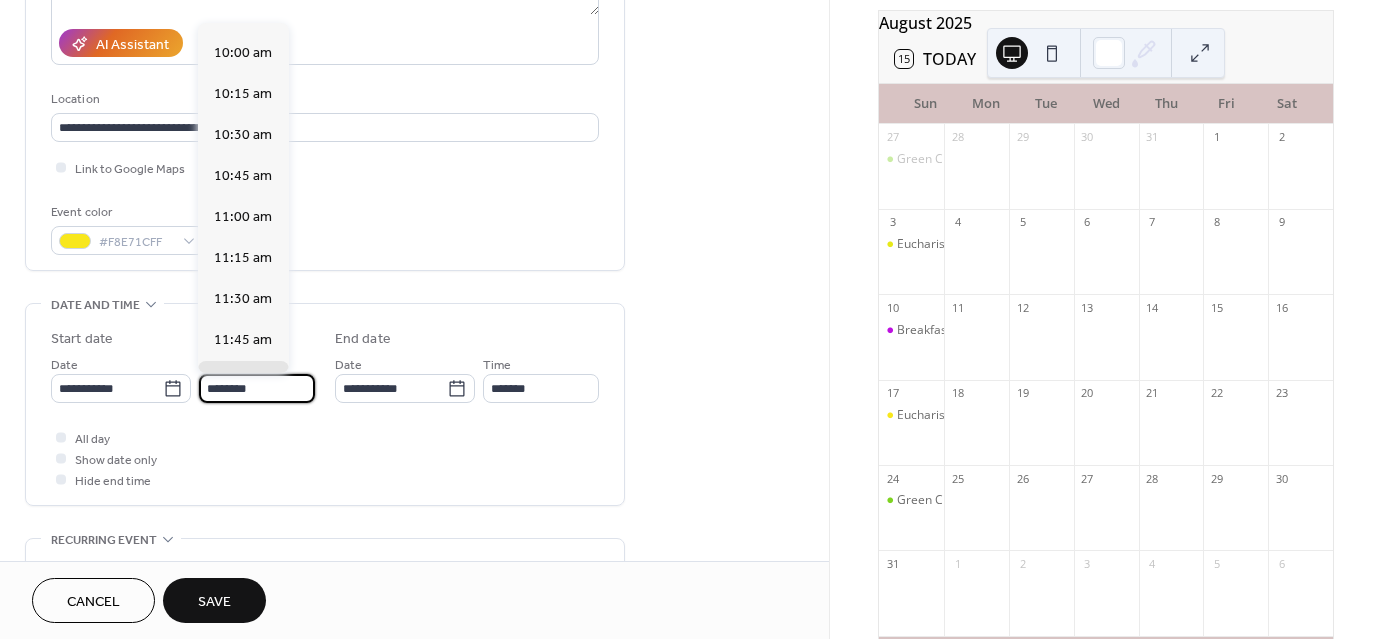 scroll, scrollTop: 1568, scrollLeft: 0, axis: vertical 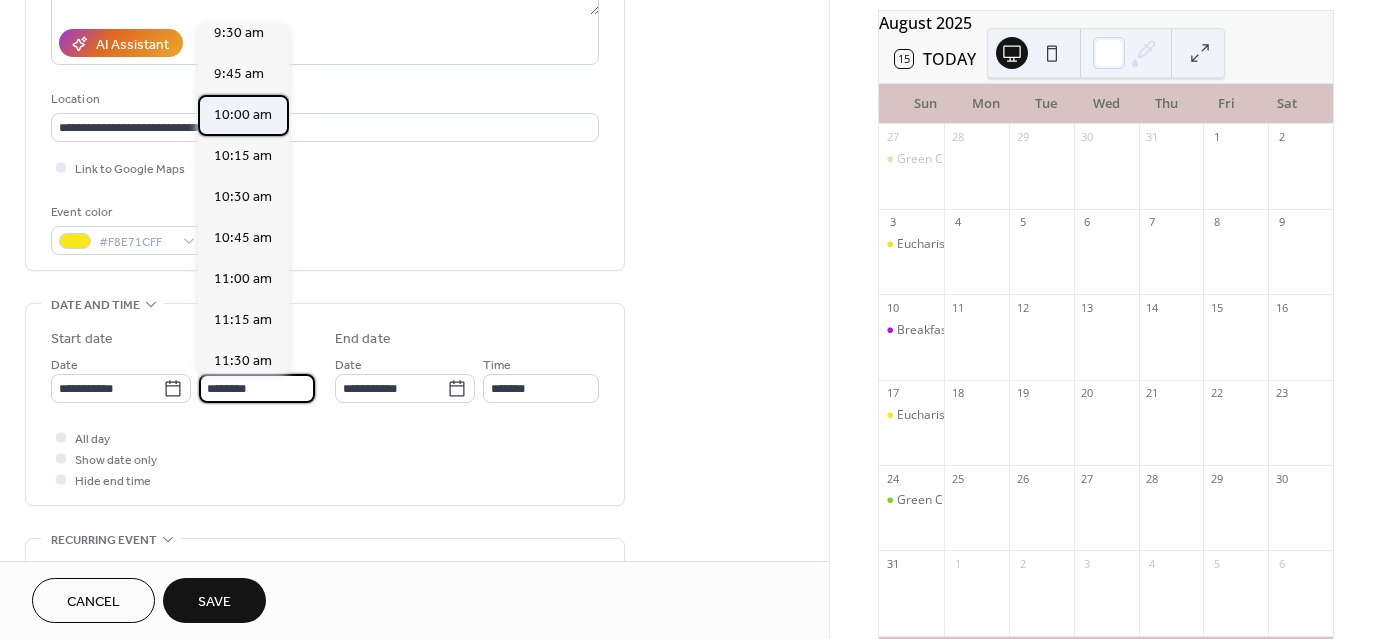 click on "10:00 am" at bounding box center (243, 115) 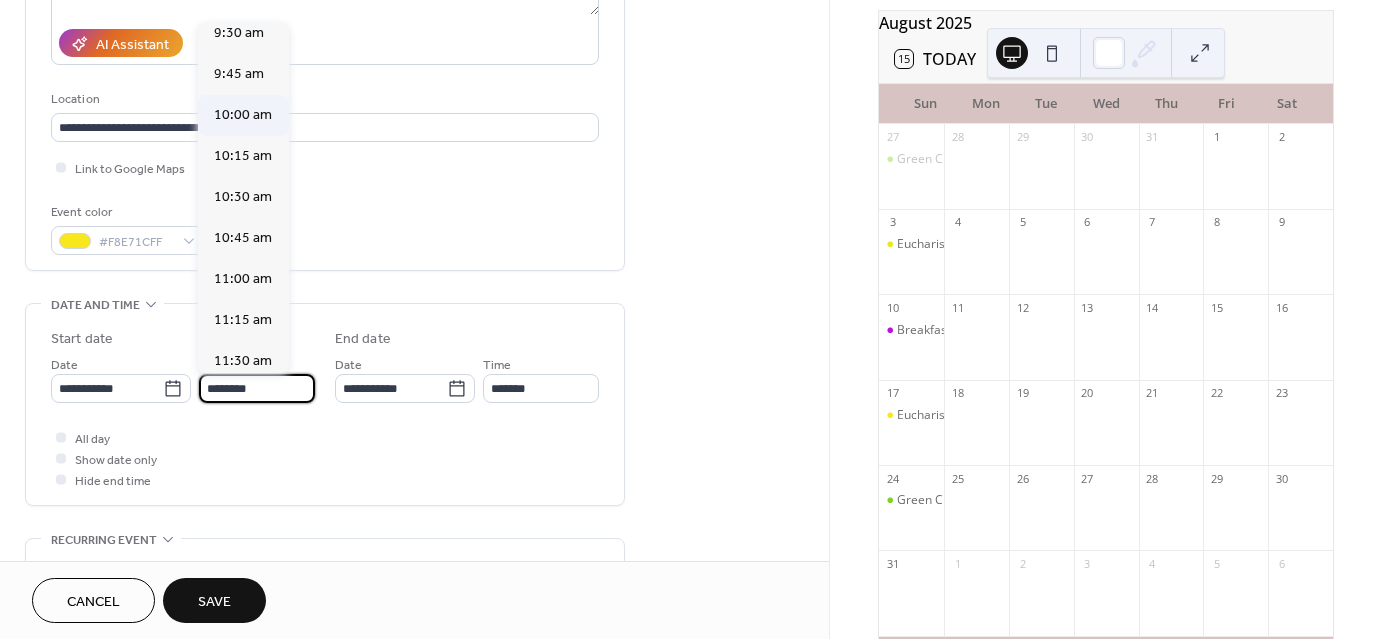 type on "********" 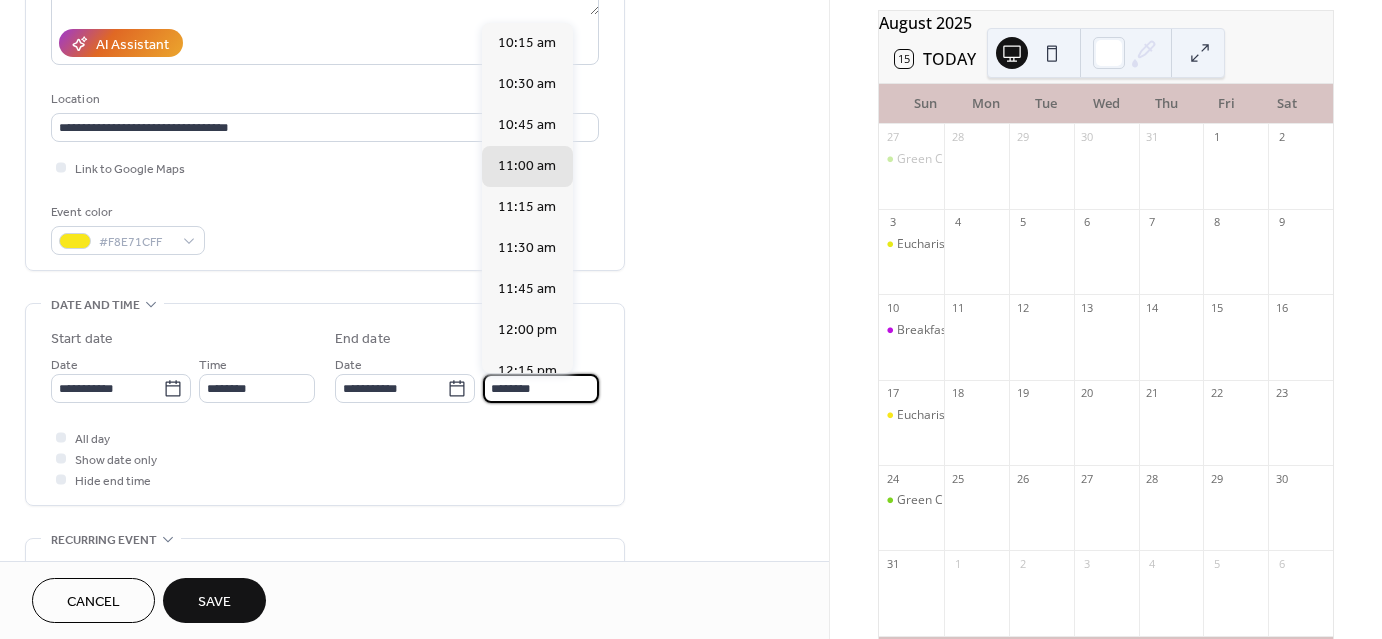 click on "********" at bounding box center (541, 388) 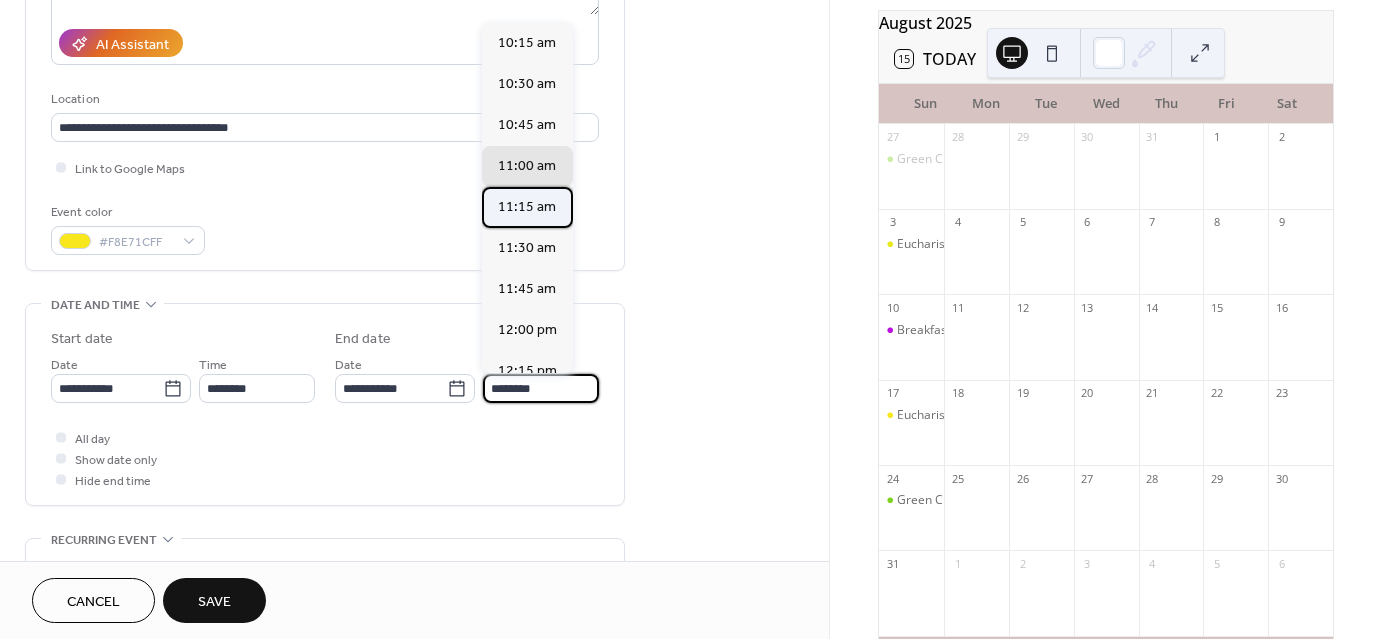 click on "11:15 am" at bounding box center (527, 207) 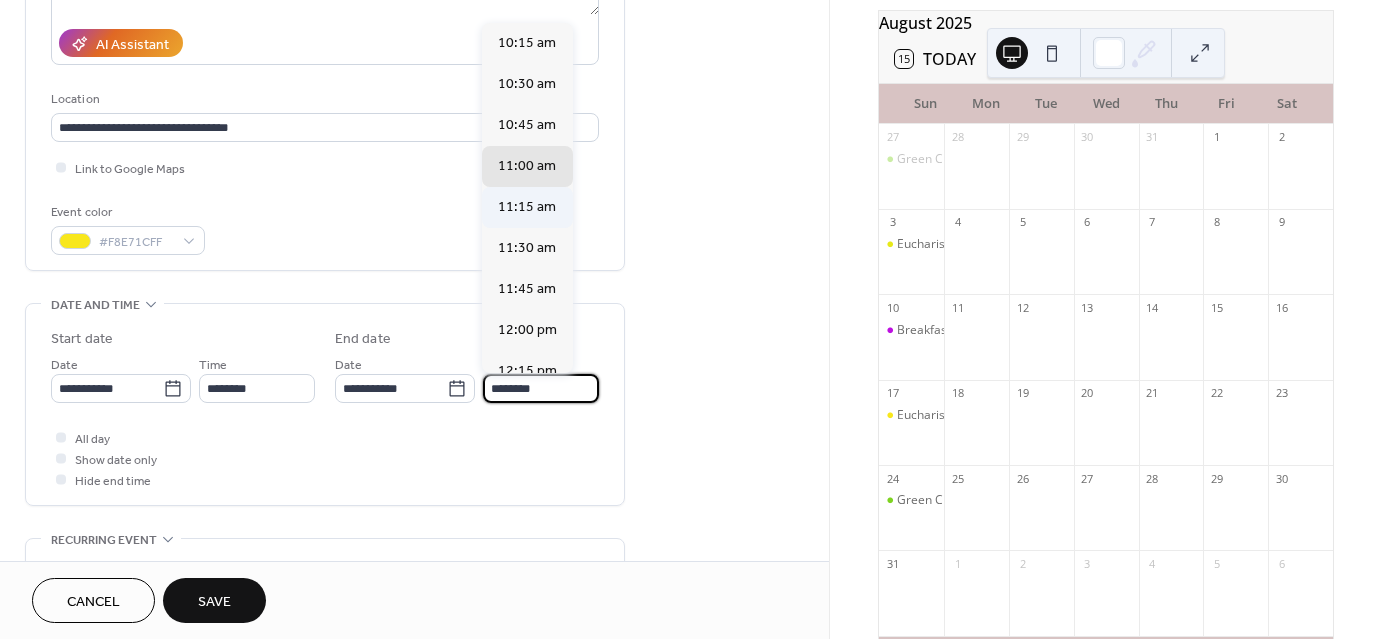 type on "********" 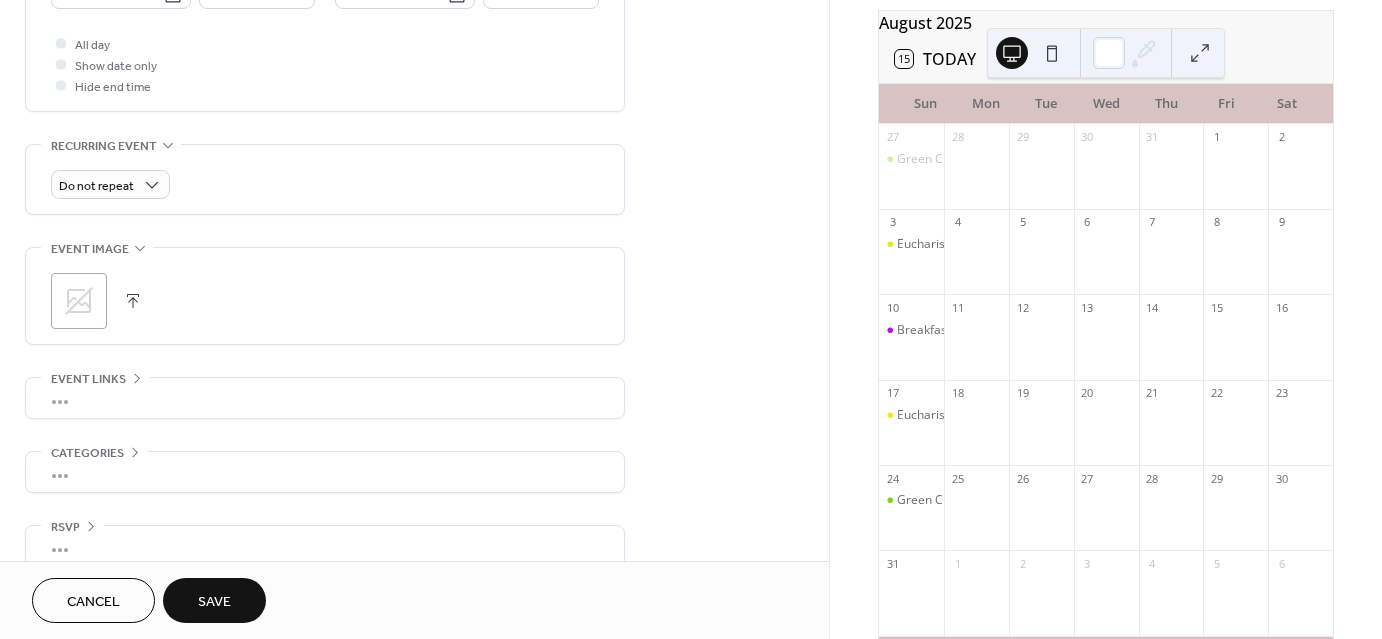 scroll, scrollTop: 744, scrollLeft: 0, axis: vertical 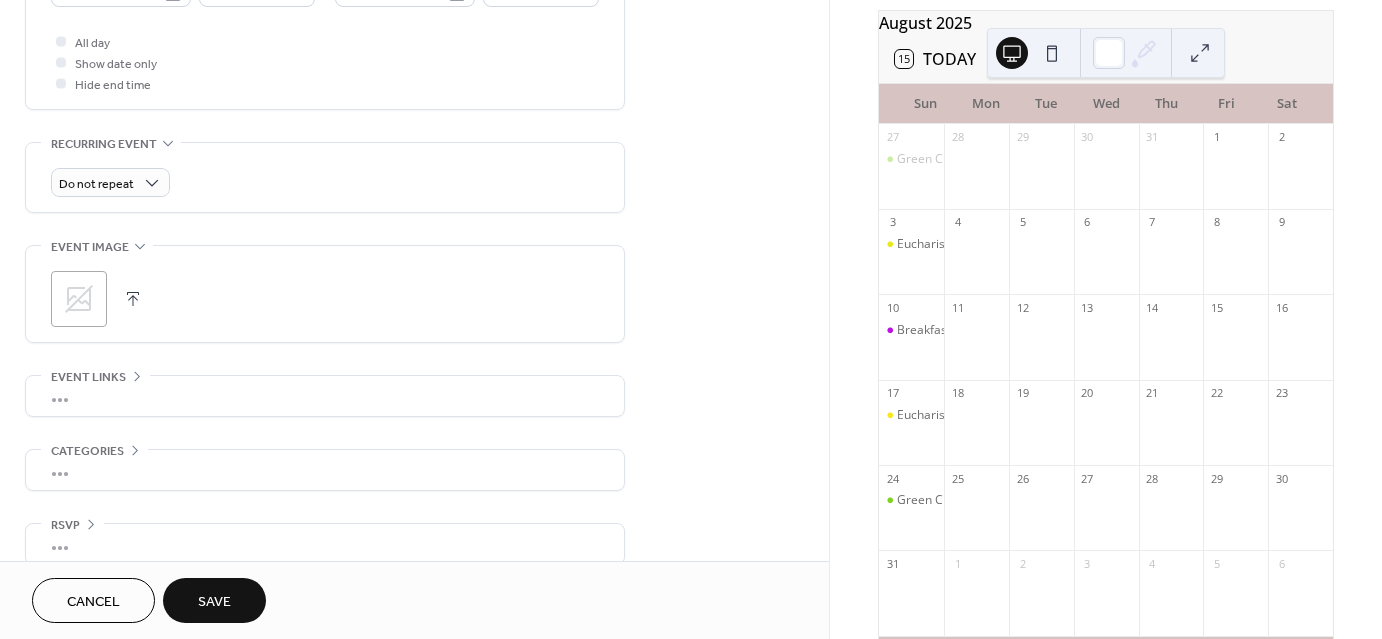 click 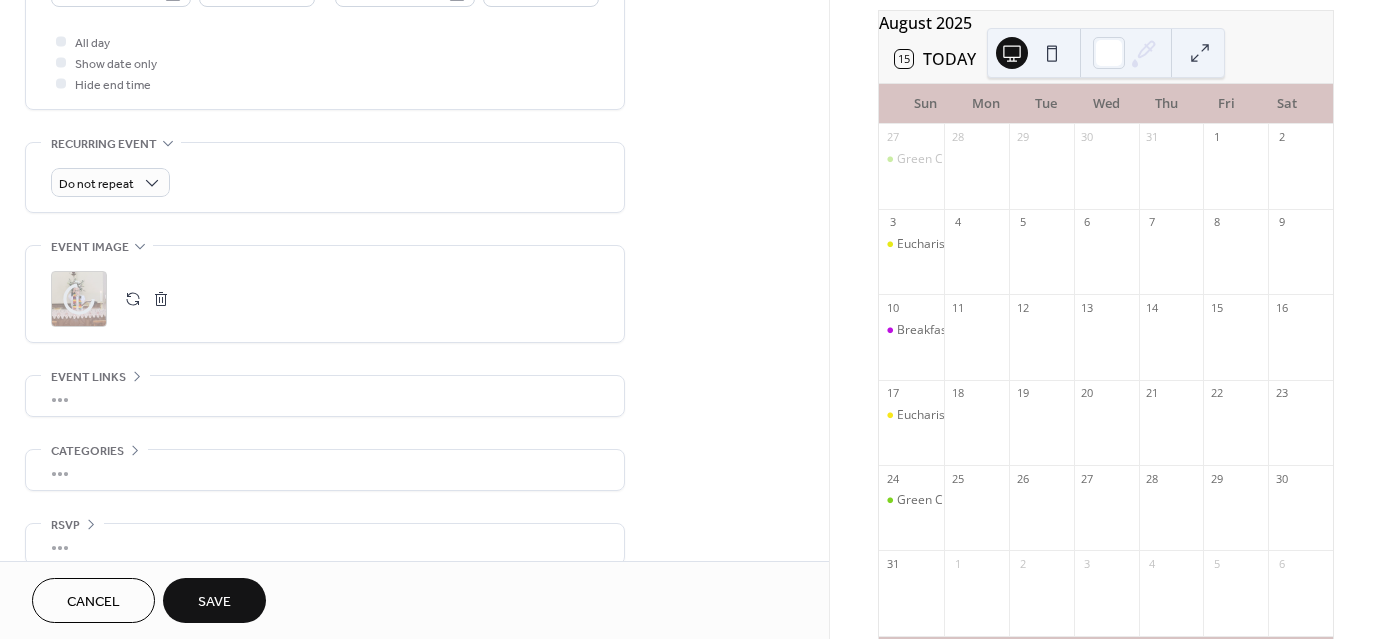 click on "Save" at bounding box center [214, 602] 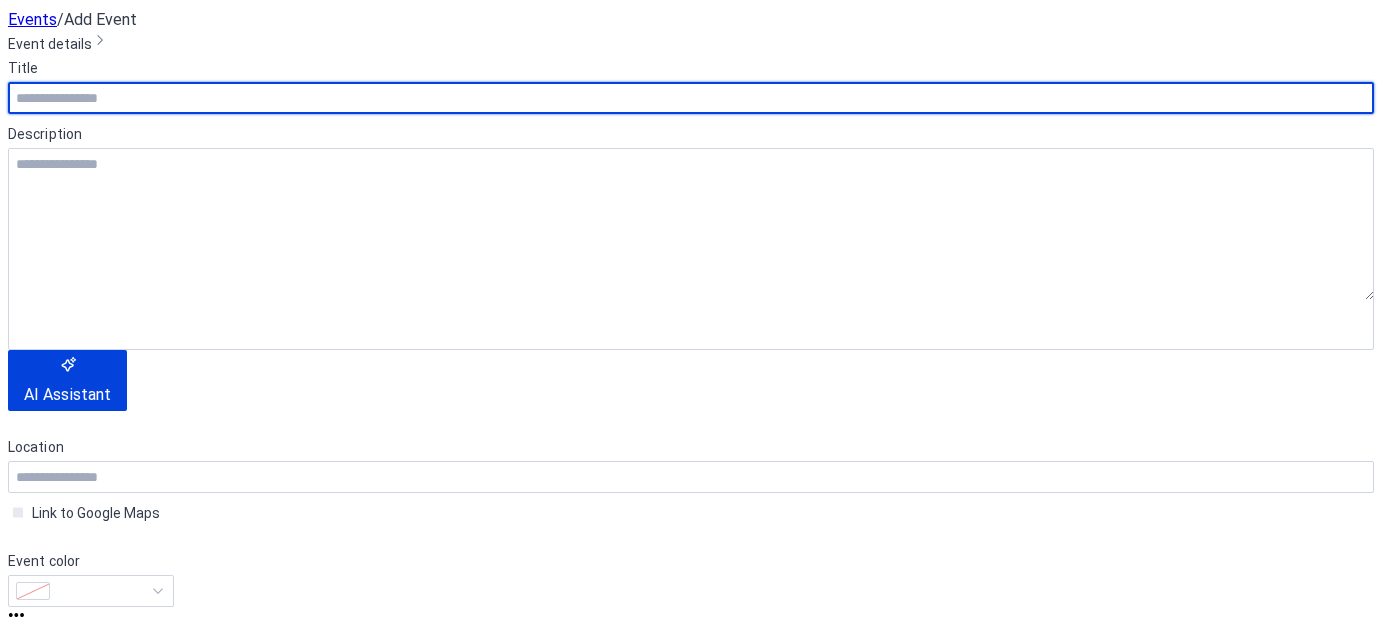 scroll, scrollTop: 0, scrollLeft: 0, axis: both 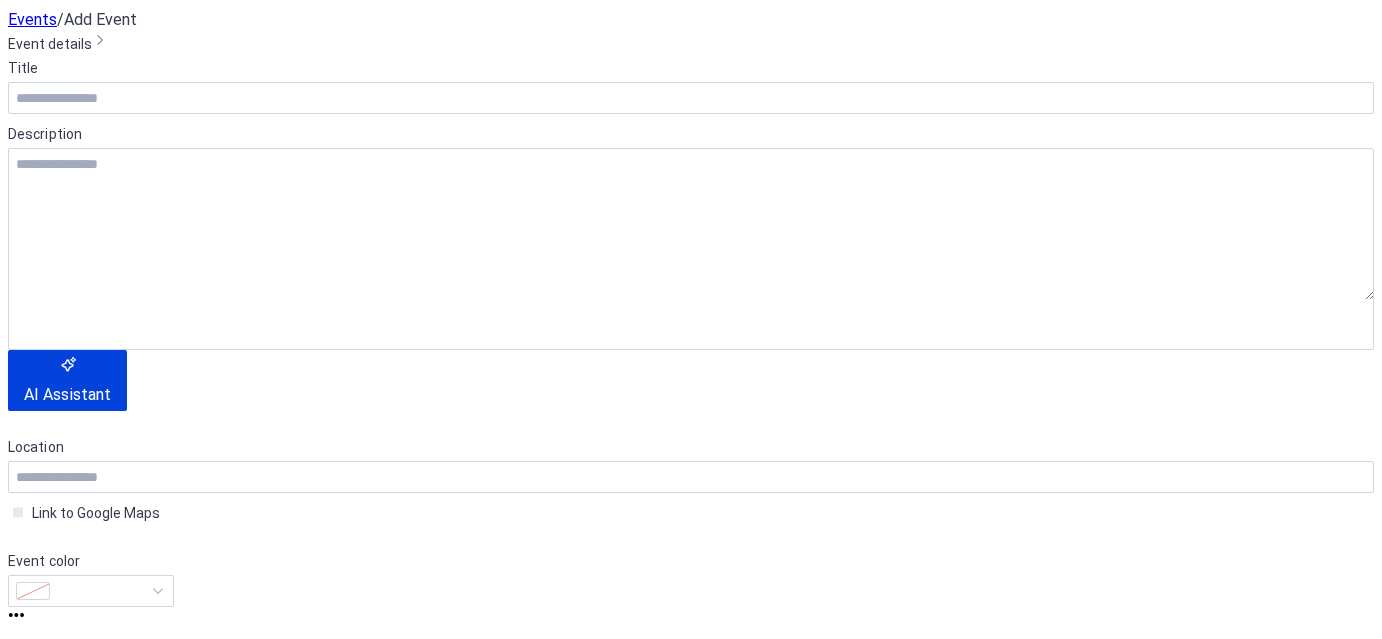 click 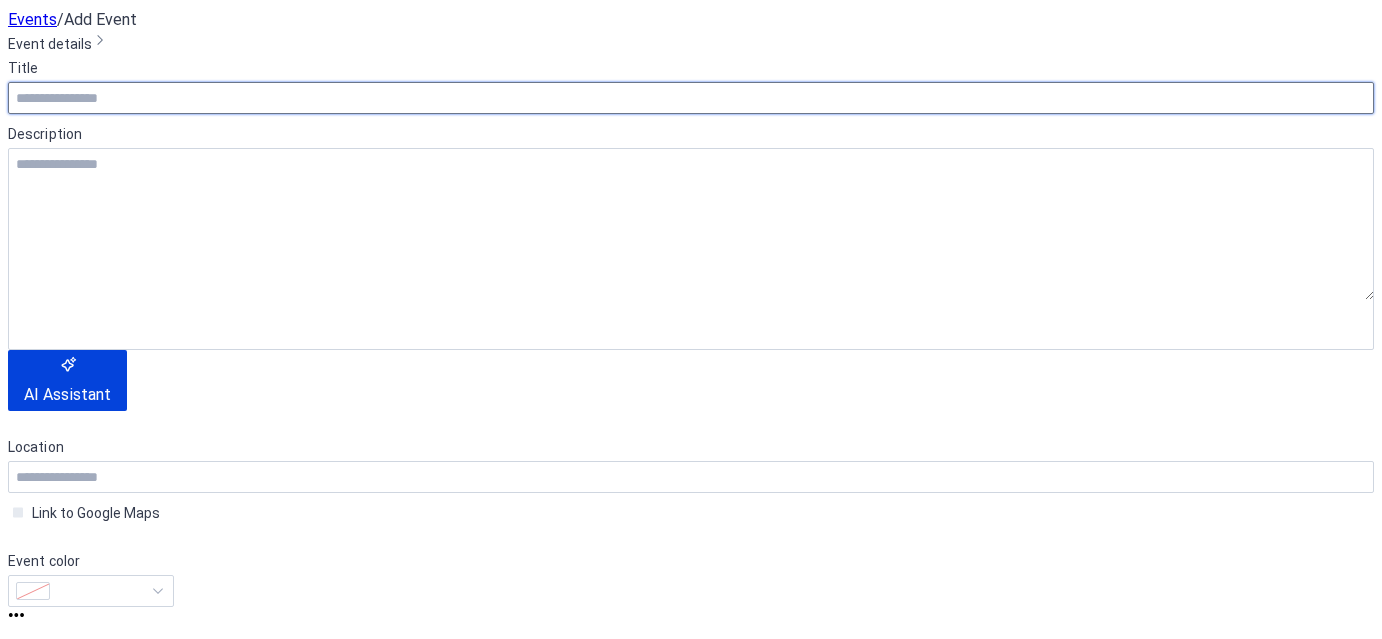 click at bounding box center (691, 98) 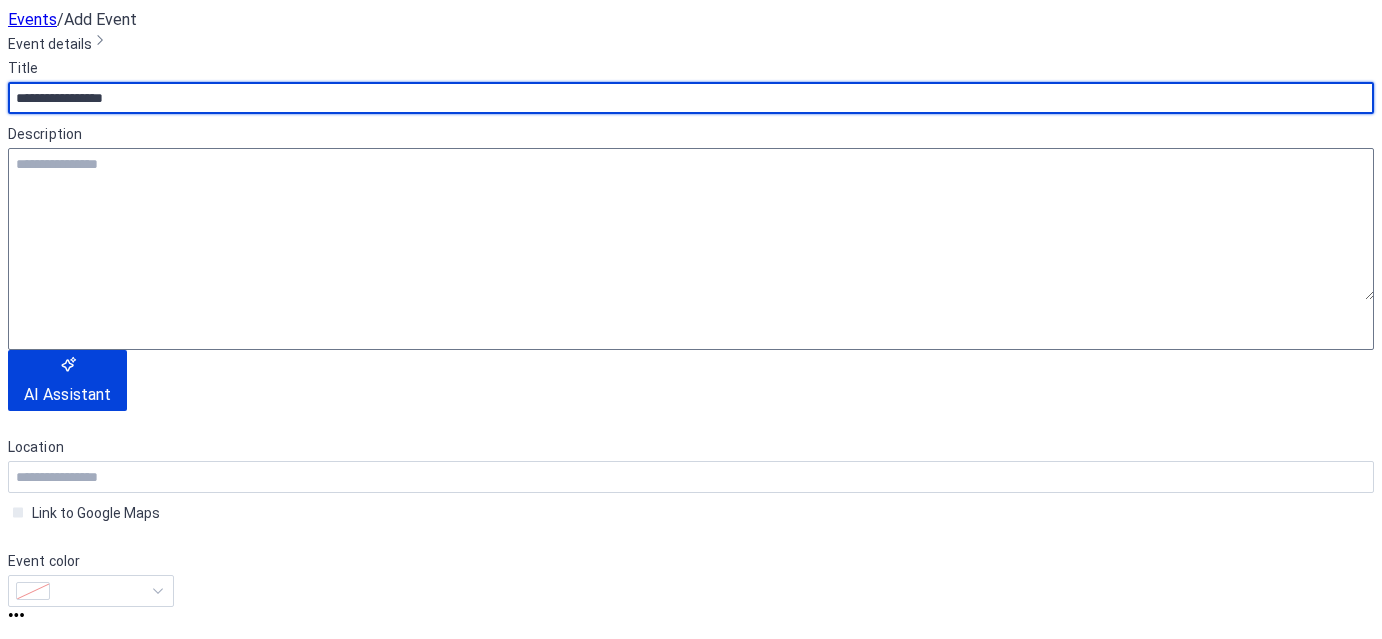 type on "**********" 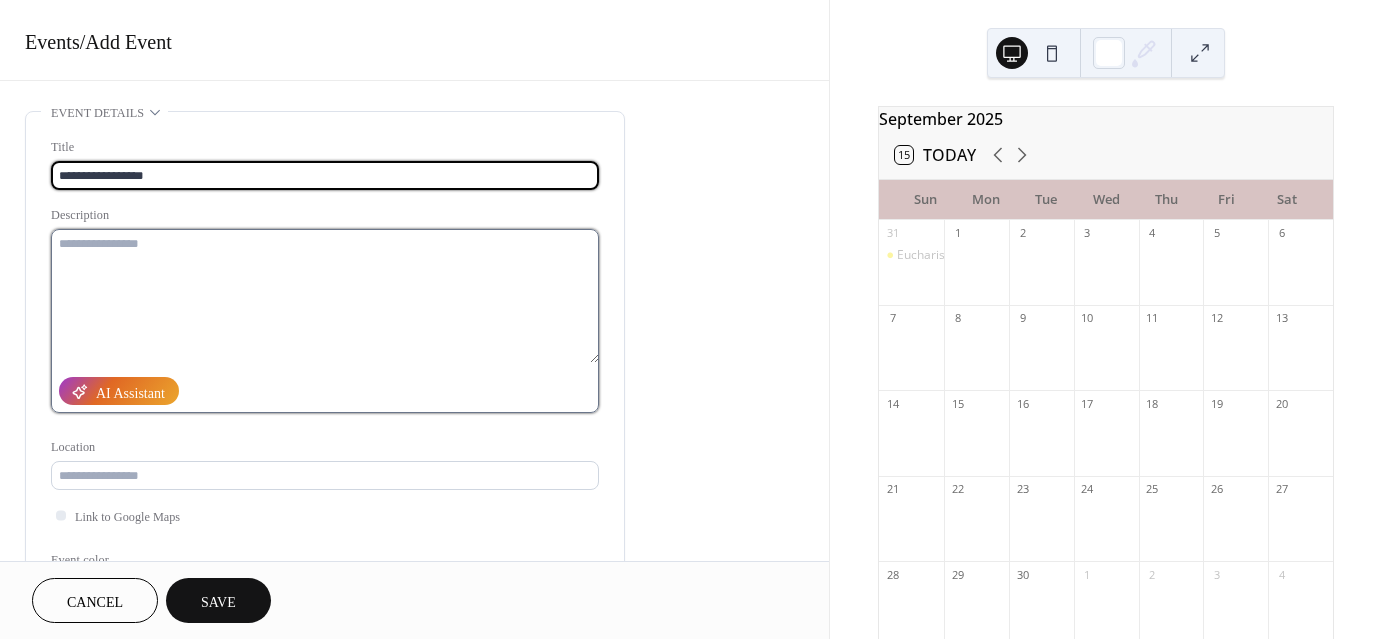 click at bounding box center [325, 296] 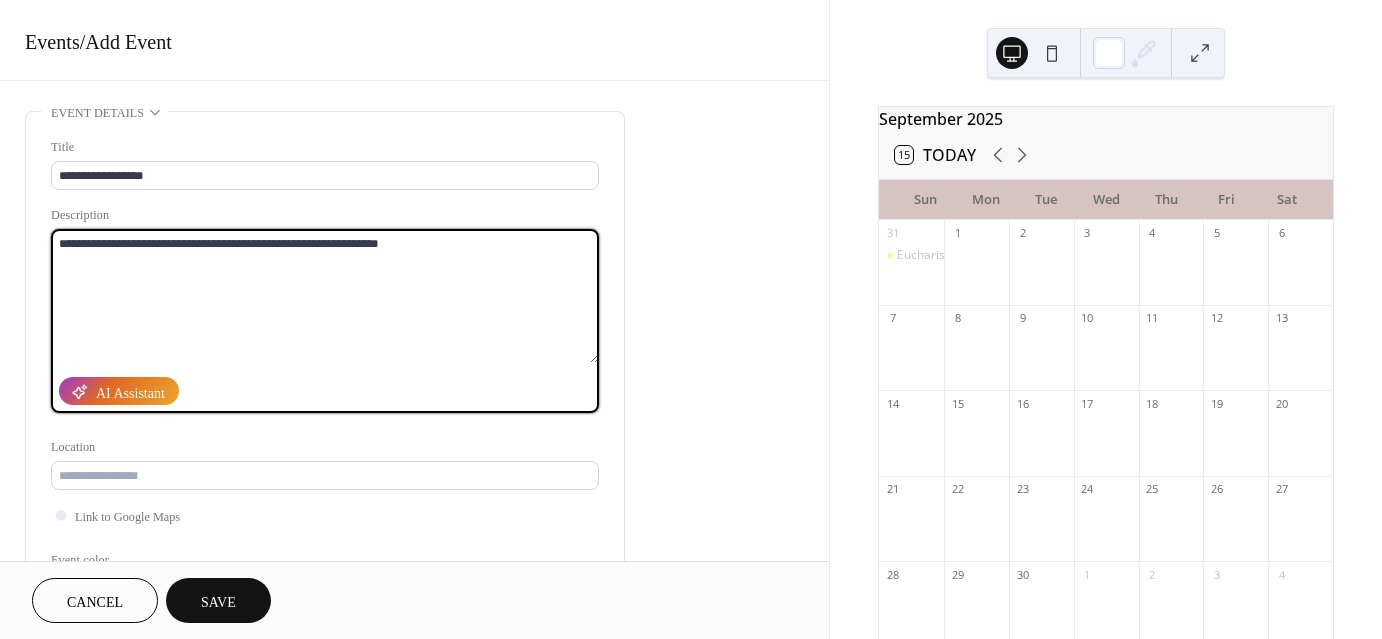 click on "**********" at bounding box center [325, 296] 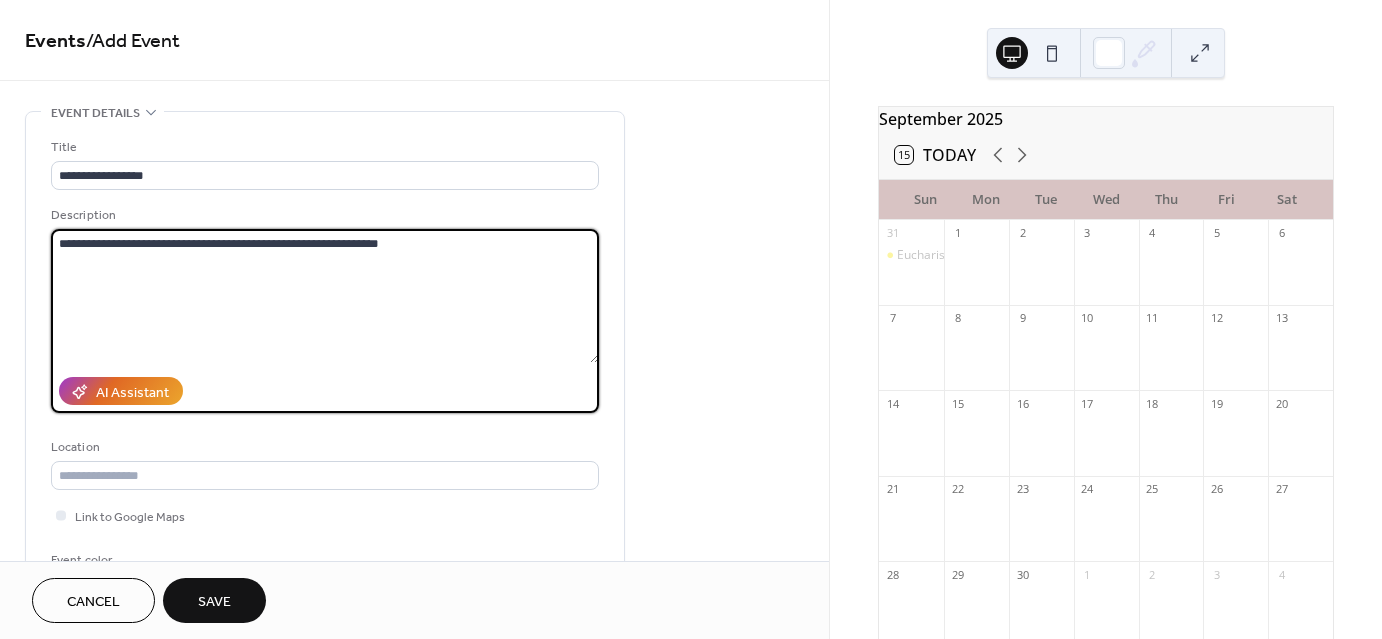 click on "**********" at bounding box center [691, 319] 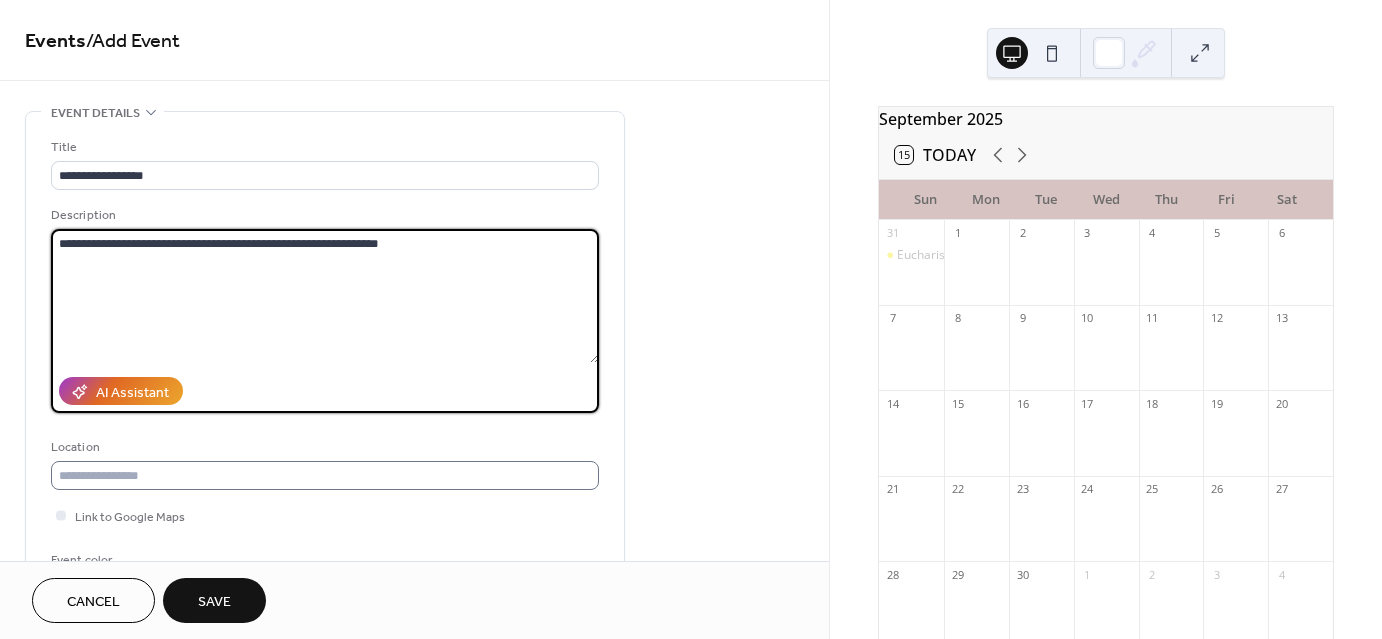 type on "**********" 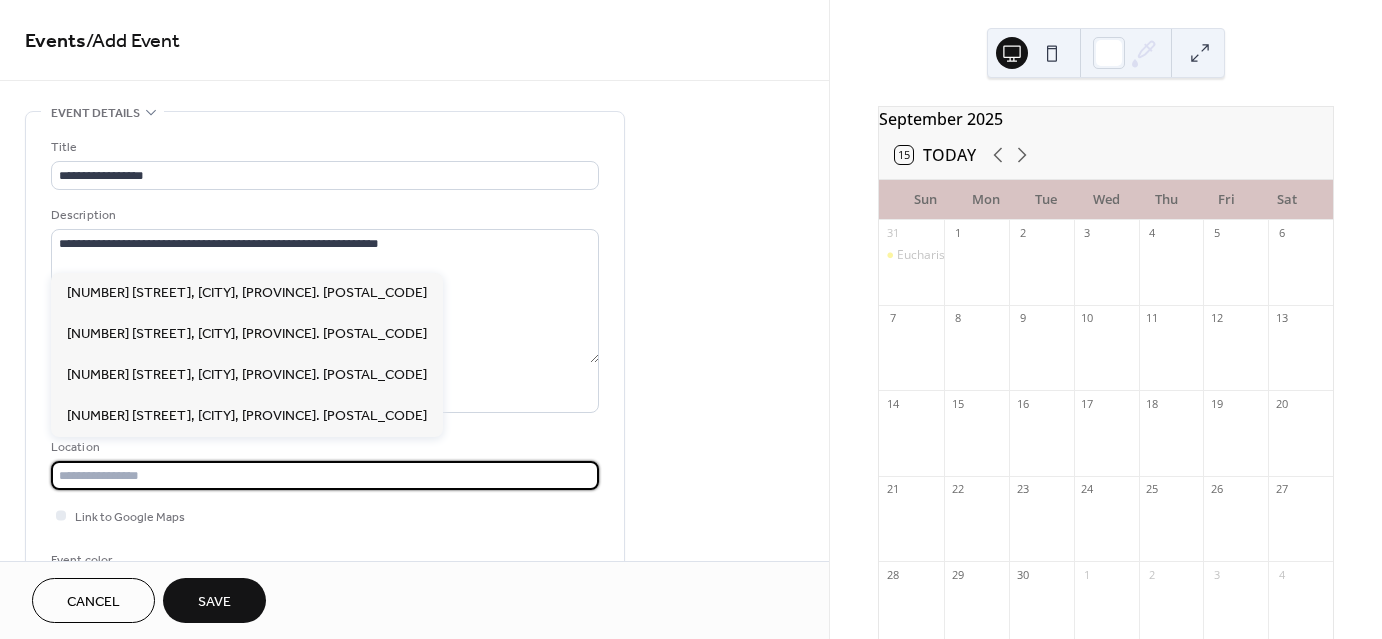 click at bounding box center [325, 475] 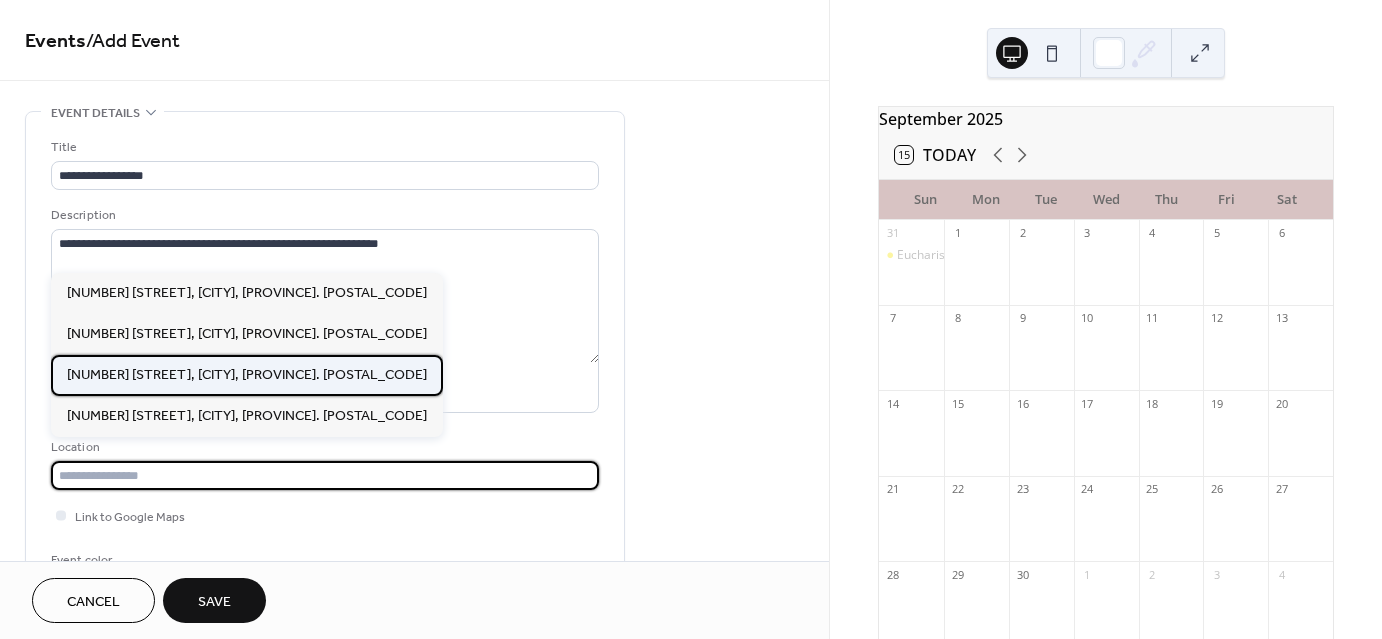 click on "[NUMBER] [STREET], [CITY], [PROVINCE]. [POSTAL_CODE]" at bounding box center (247, 374) 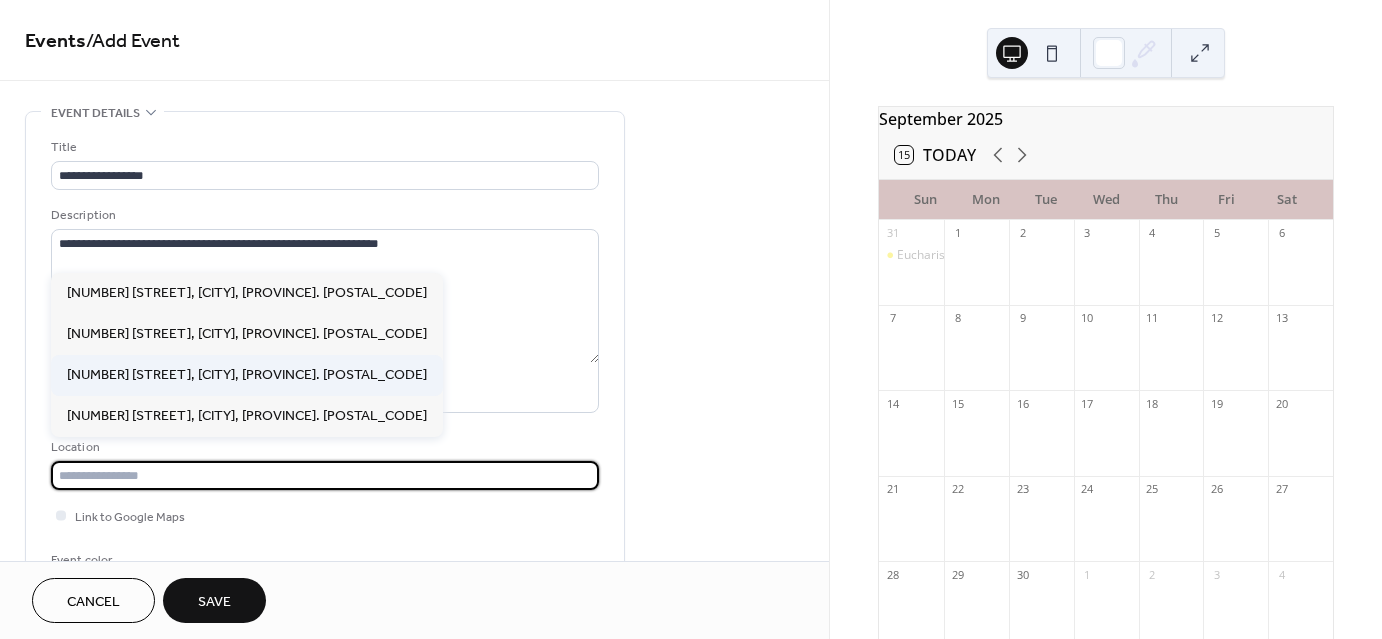 type on "**********" 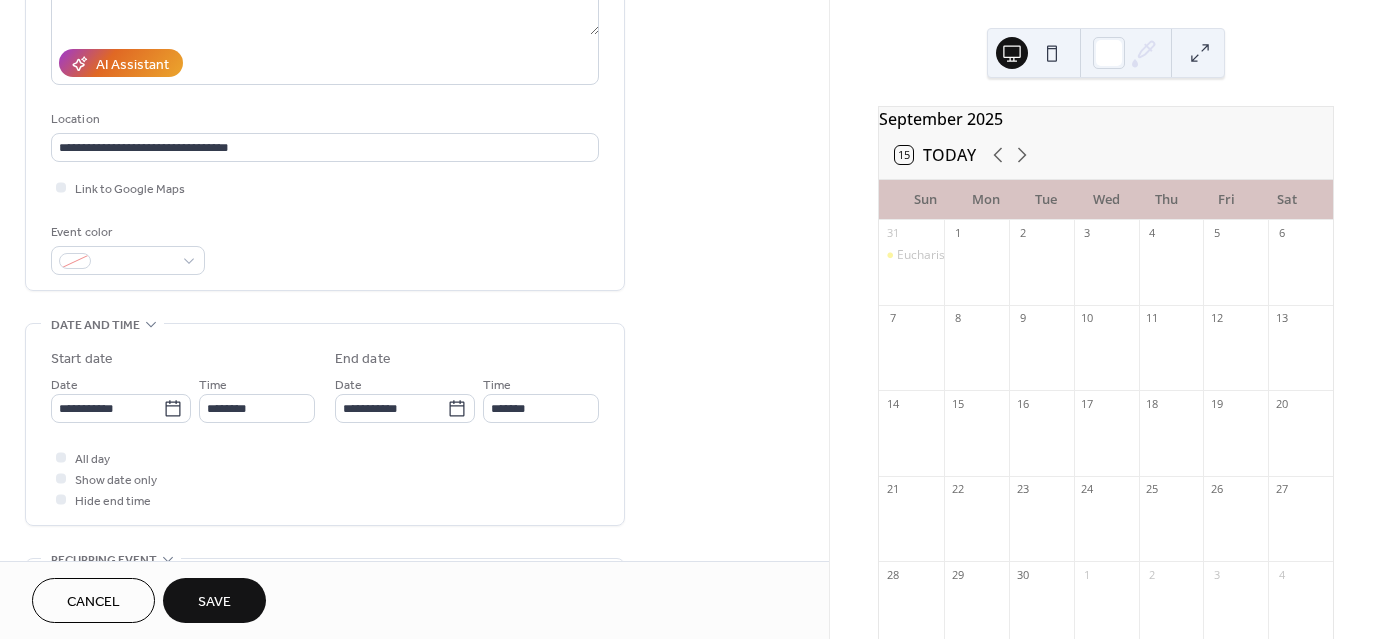 scroll, scrollTop: 387, scrollLeft: 0, axis: vertical 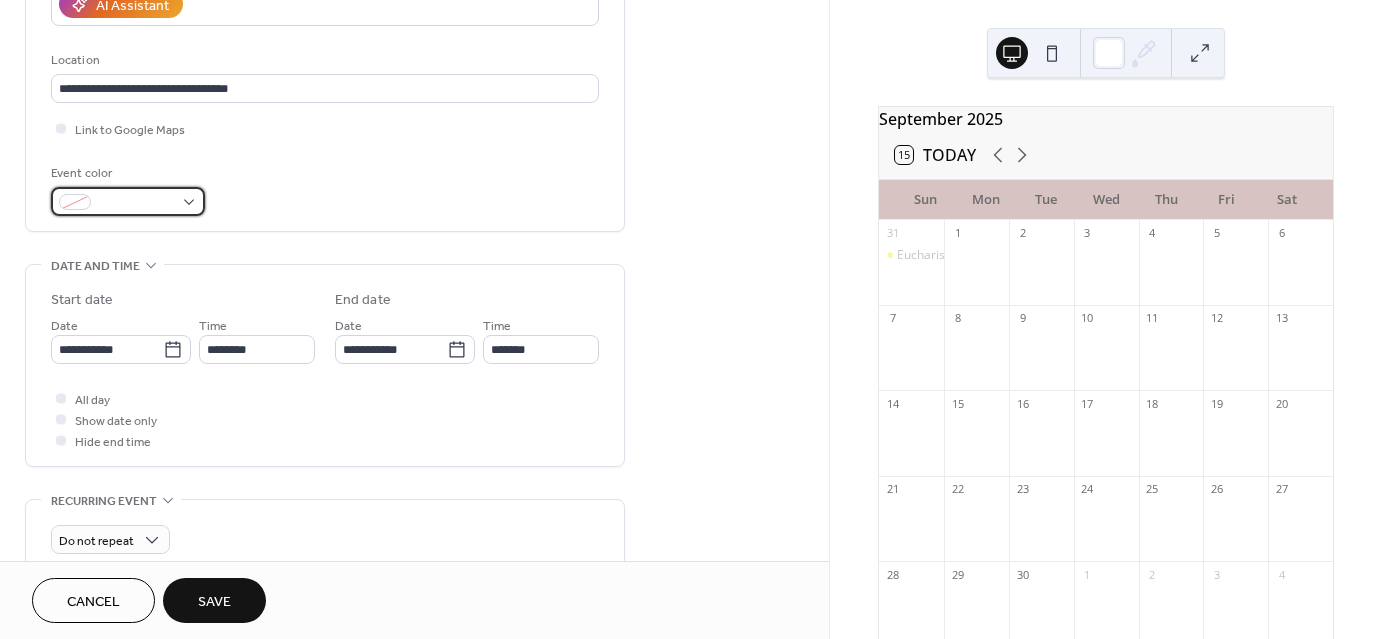 click at bounding box center (136, 203) 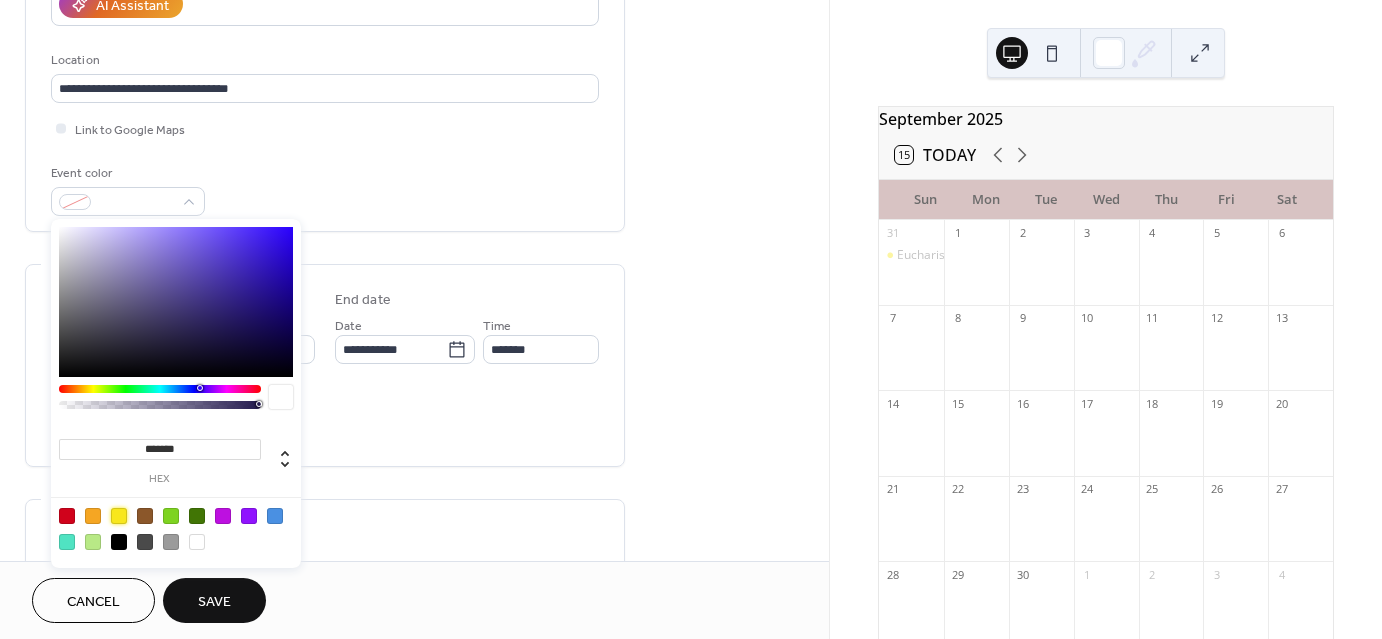 click at bounding box center (119, 516) 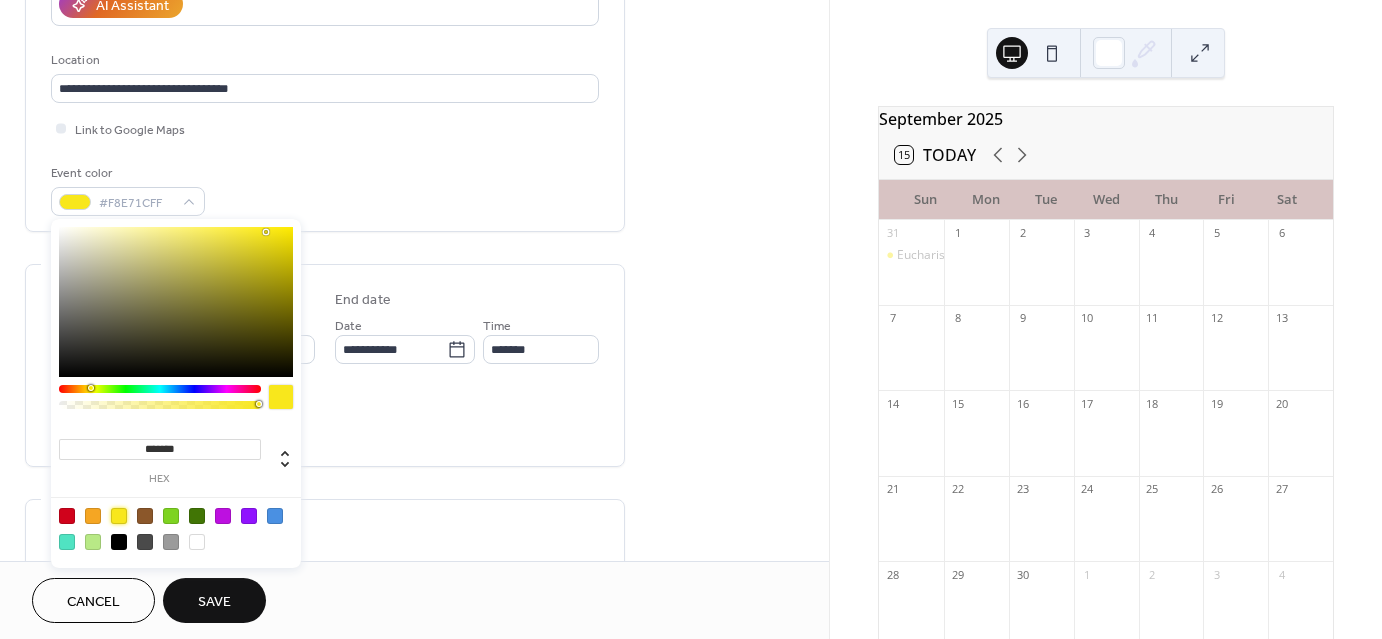 click on "**********" at bounding box center [414, 333] 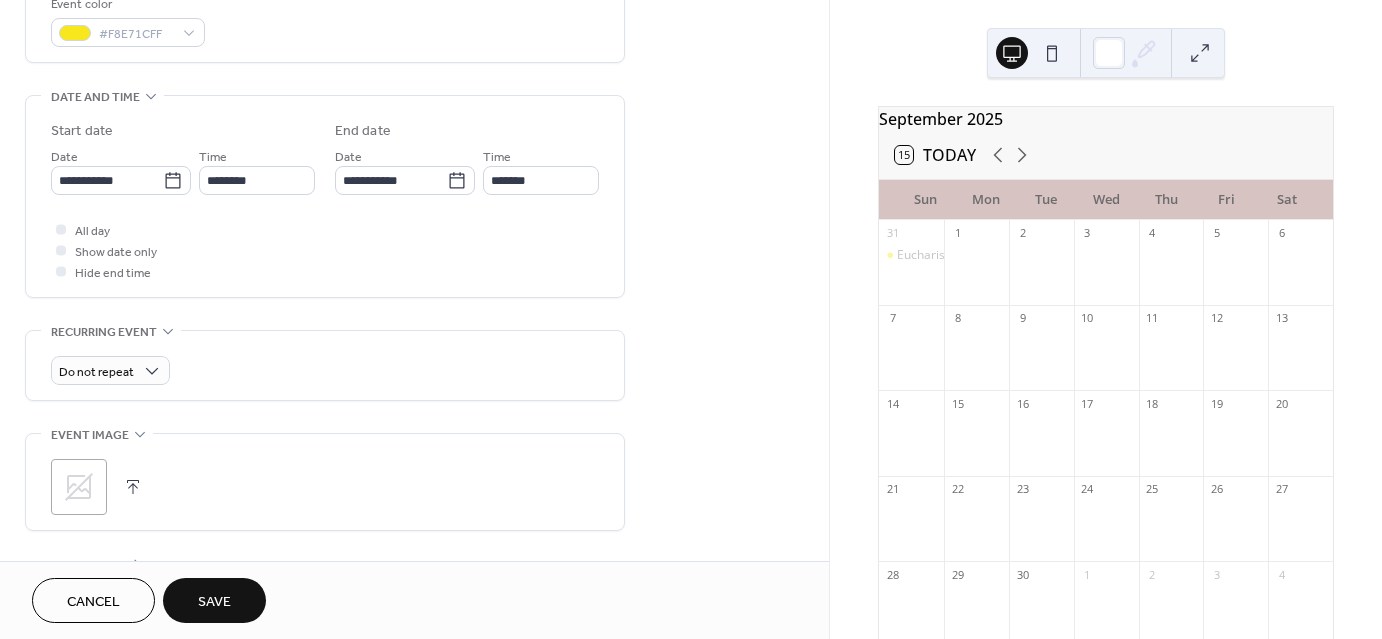 scroll, scrollTop: 559, scrollLeft: 0, axis: vertical 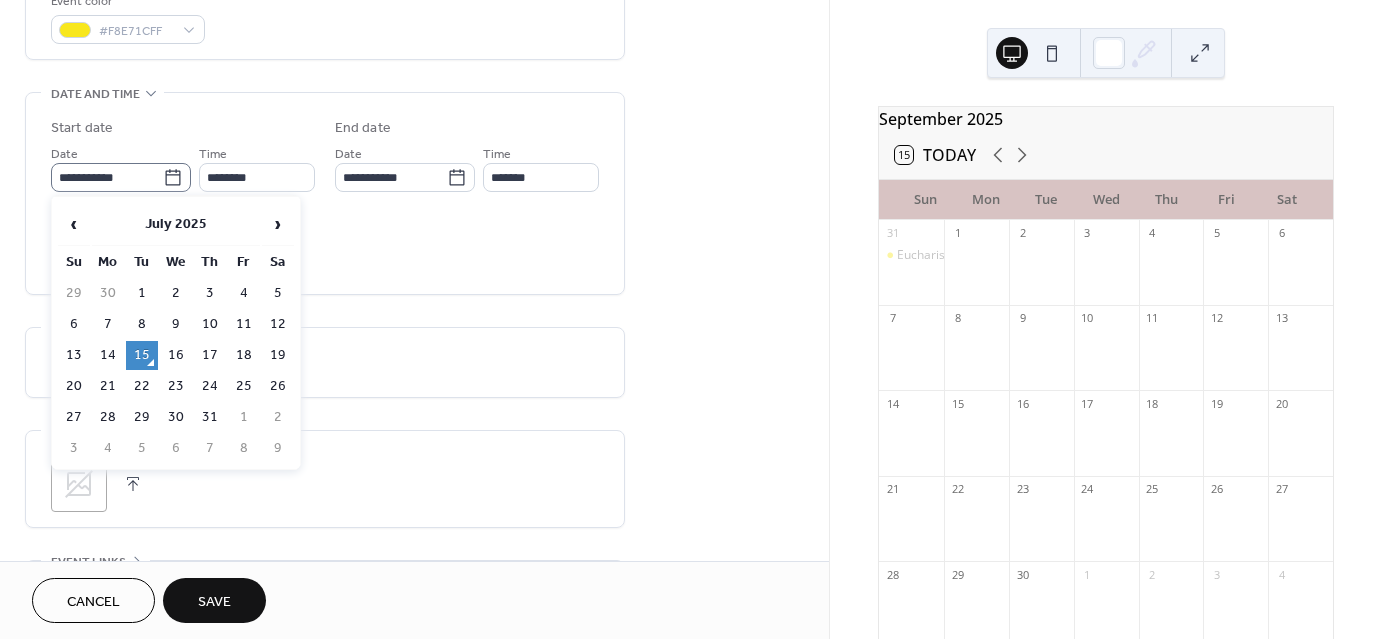 click on "**********" at bounding box center (121, 177) 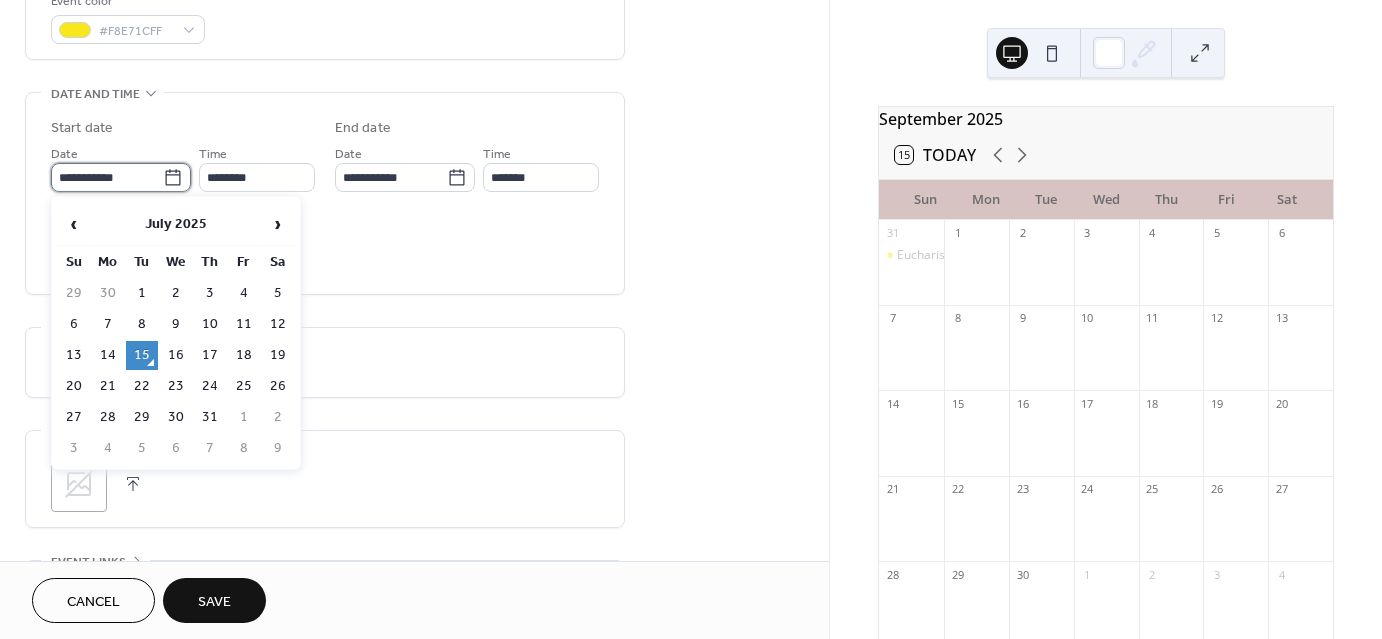 click on "**********" at bounding box center [107, 177] 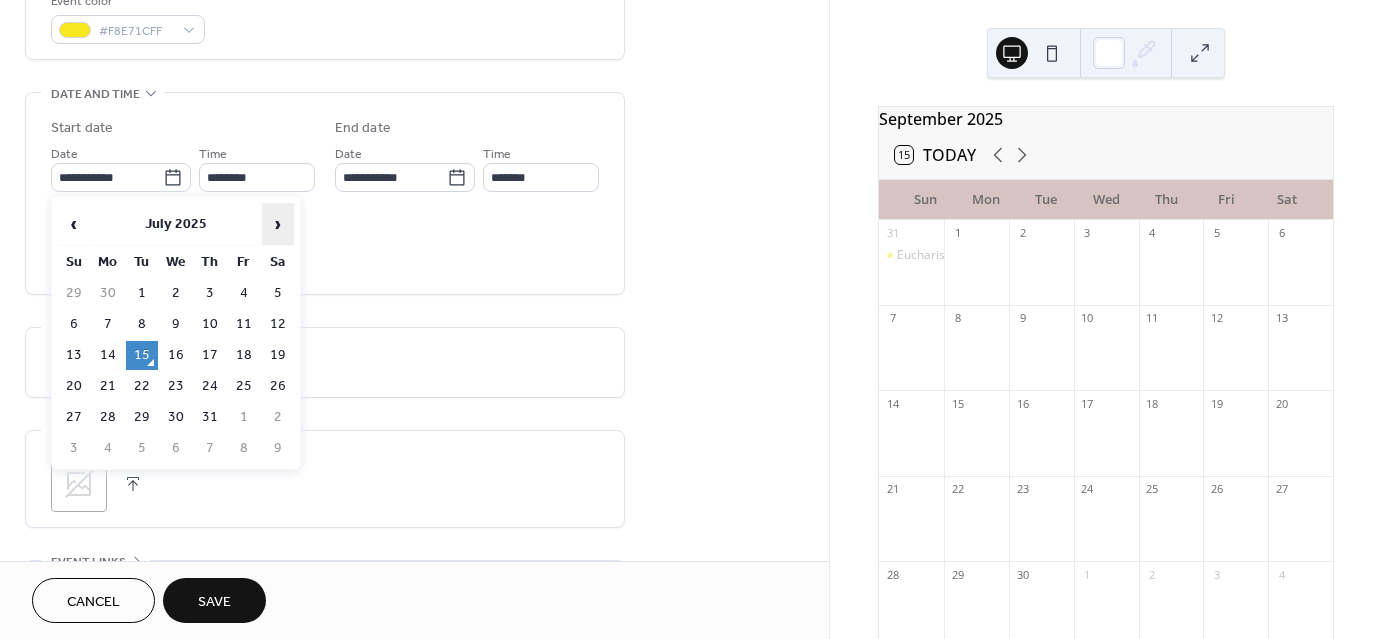 click on "›" at bounding box center (278, 224) 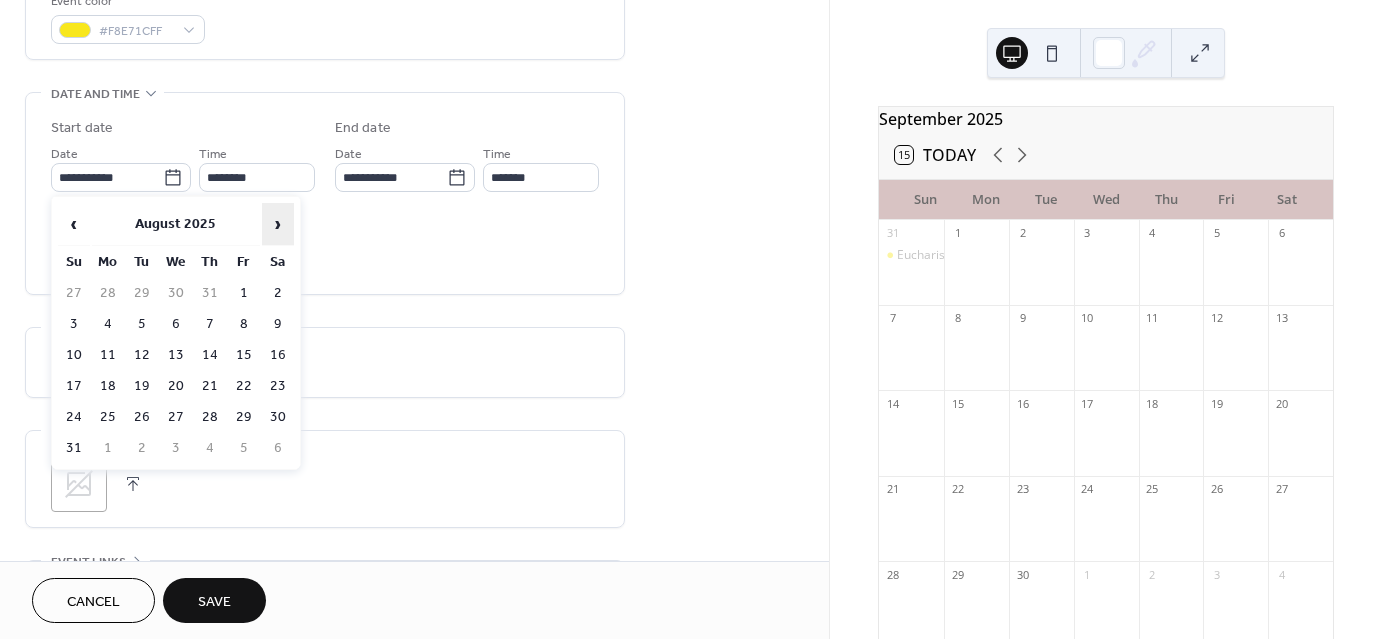 click on "›" at bounding box center (278, 224) 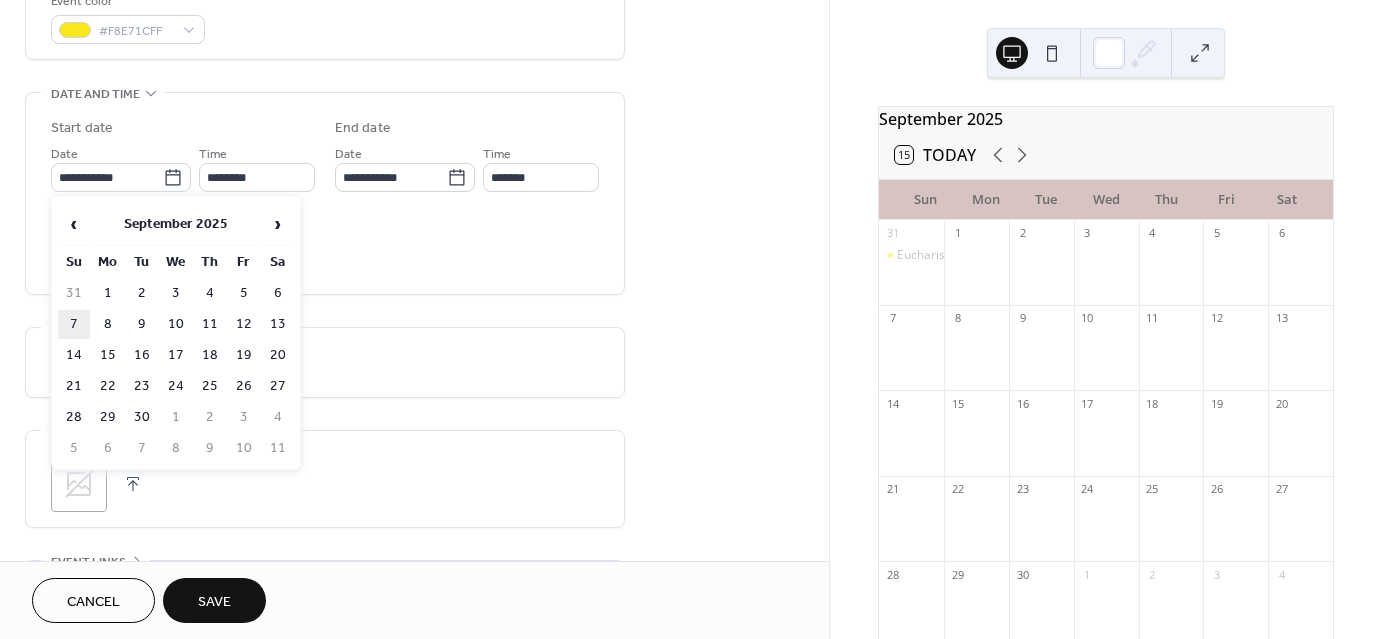 click on "7" at bounding box center (74, 324) 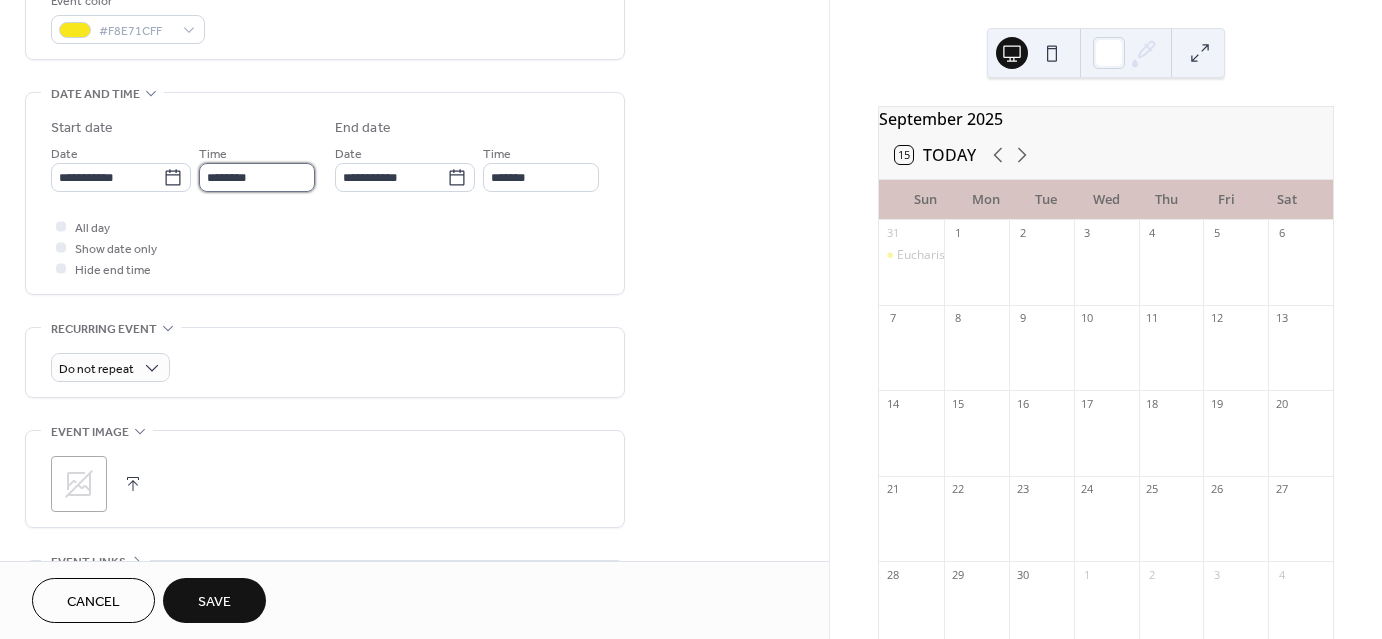 click on "********" at bounding box center (257, 177) 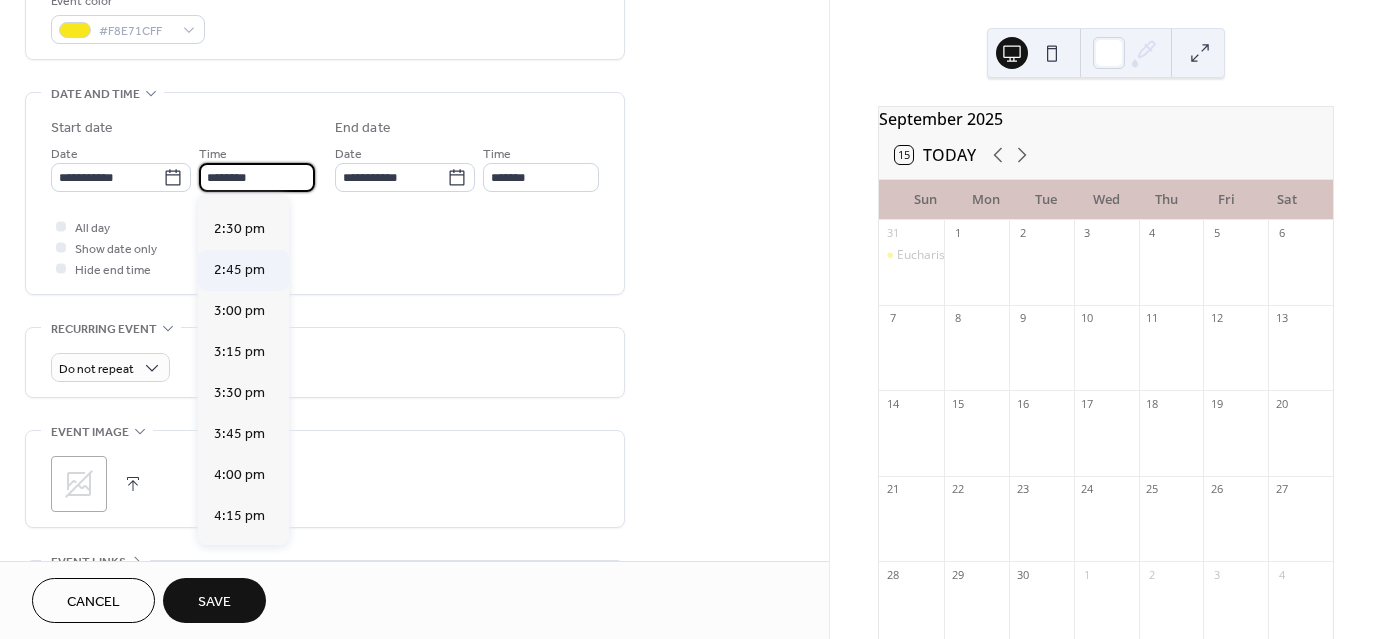 scroll, scrollTop: 2368, scrollLeft: 0, axis: vertical 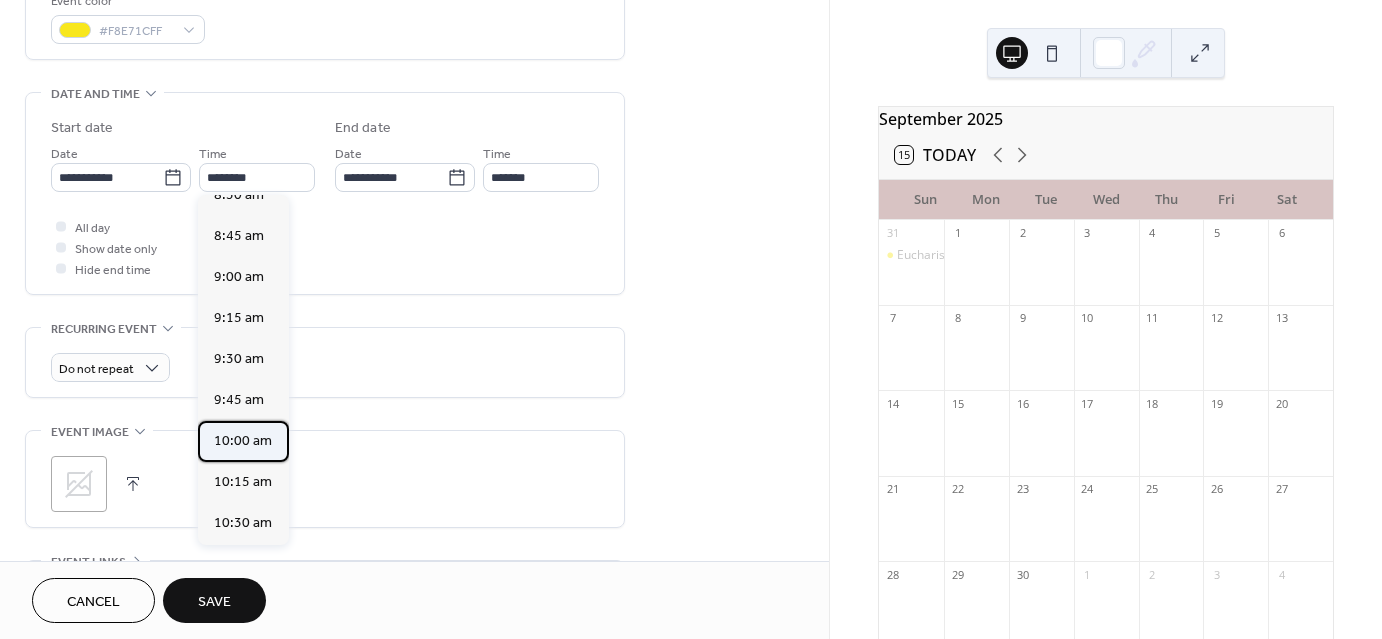 click on "10:00 am" at bounding box center (243, 441) 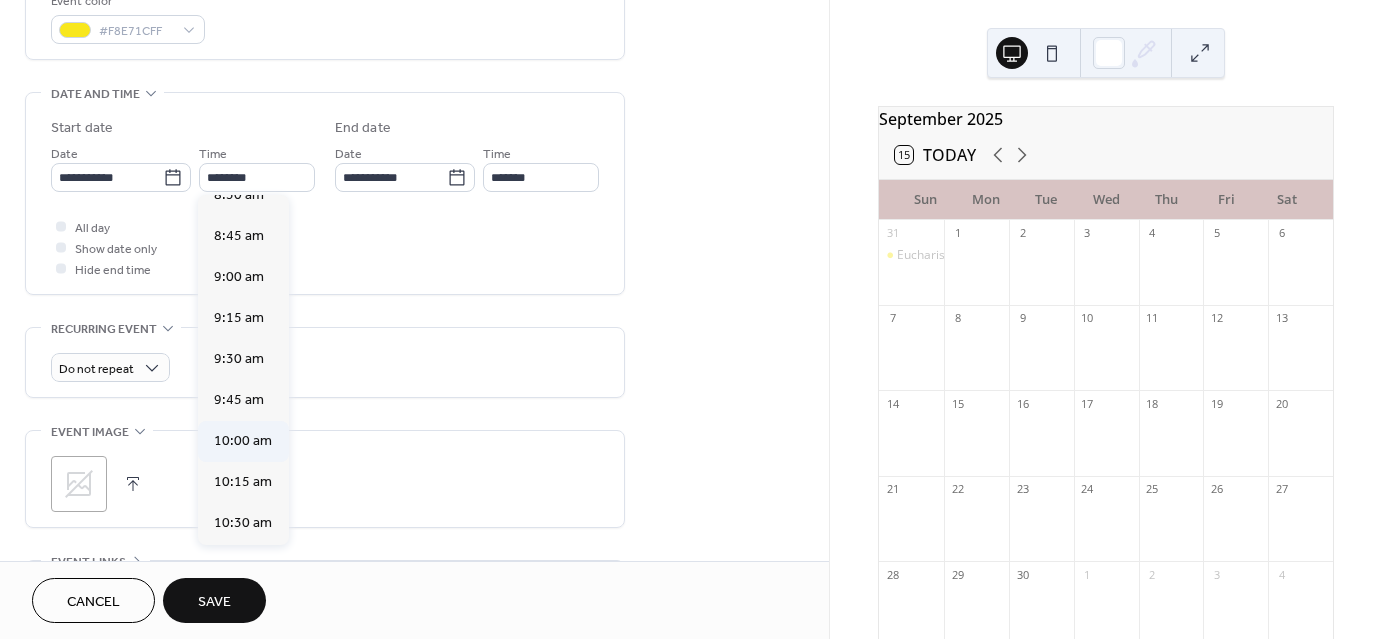 type on "********" 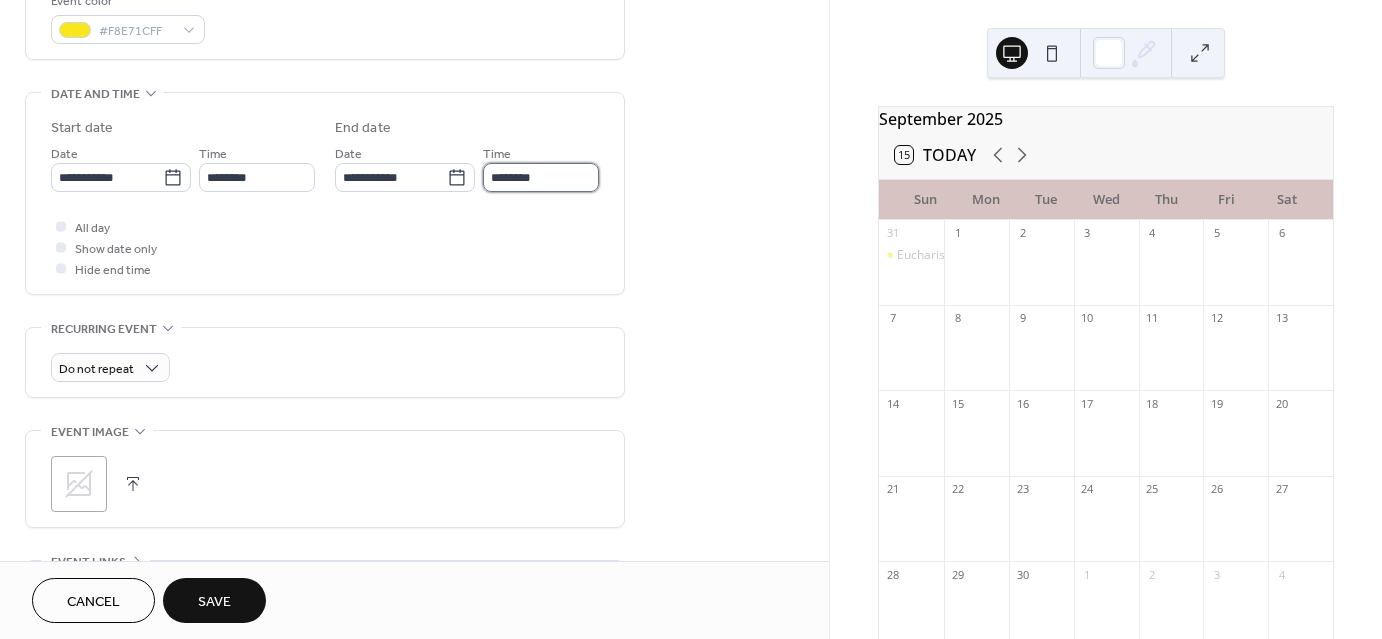 click on "********" at bounding box center [541, 177] 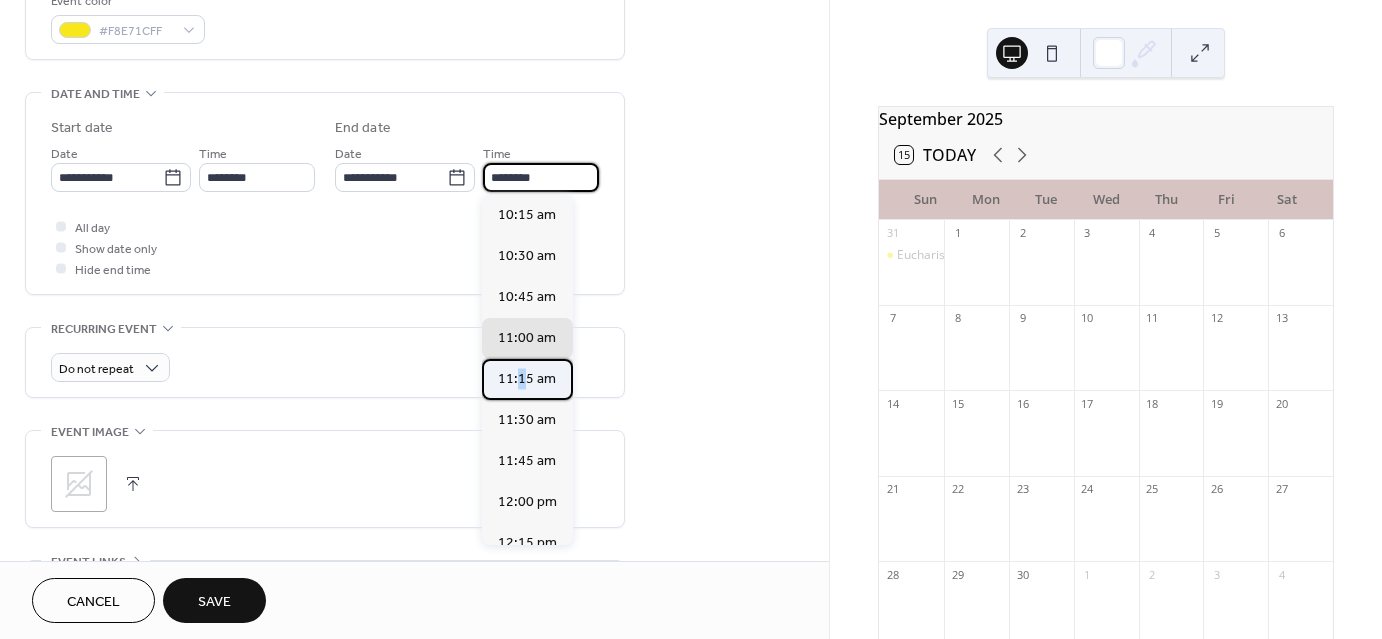 click on "11:15 am" at bounding box center (527, 379) 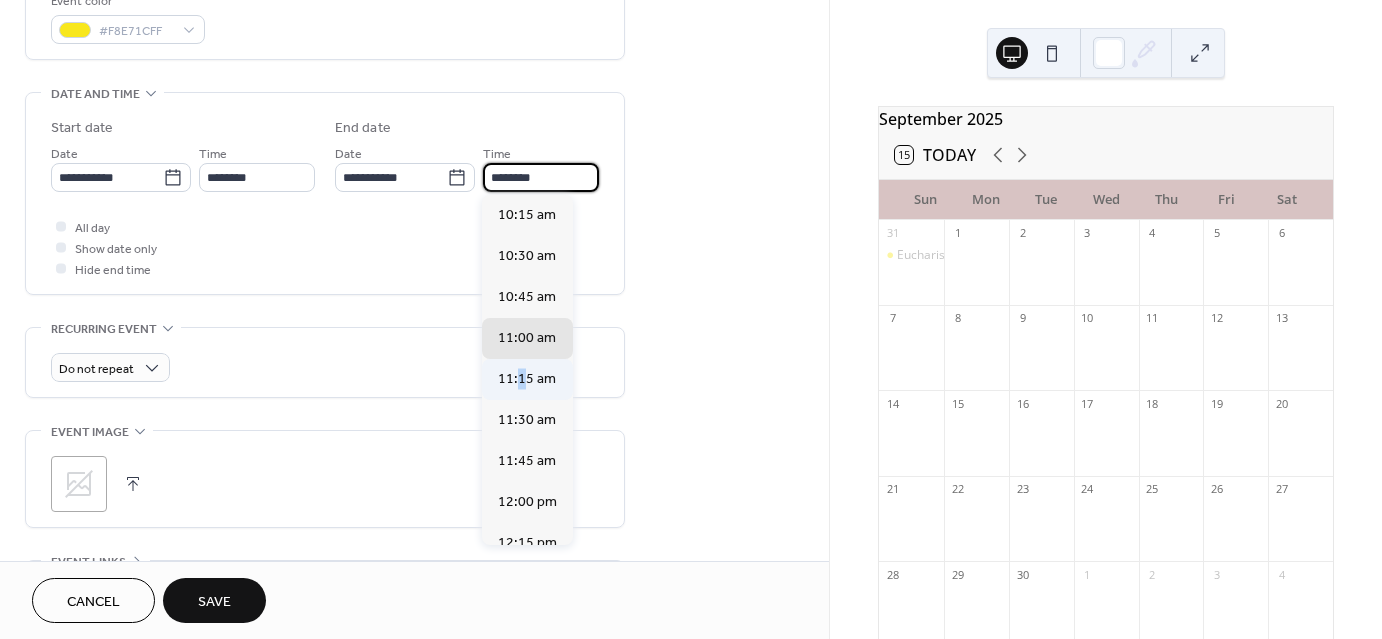 type on "********" 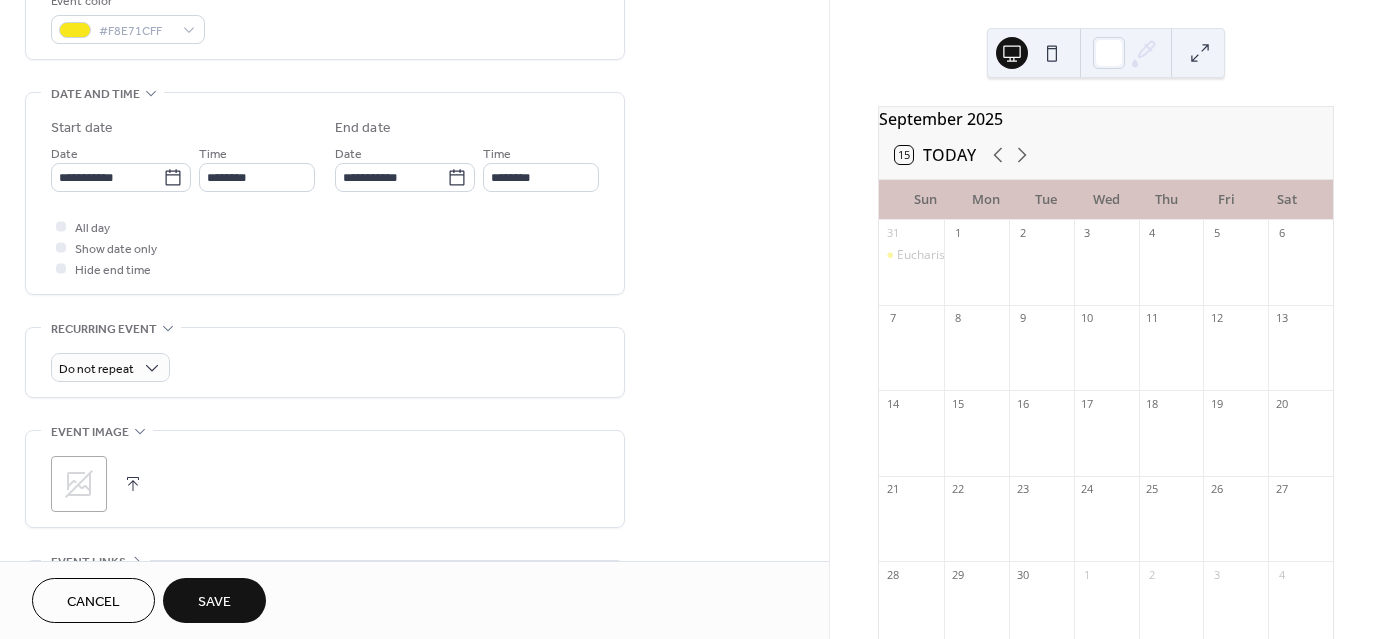 click 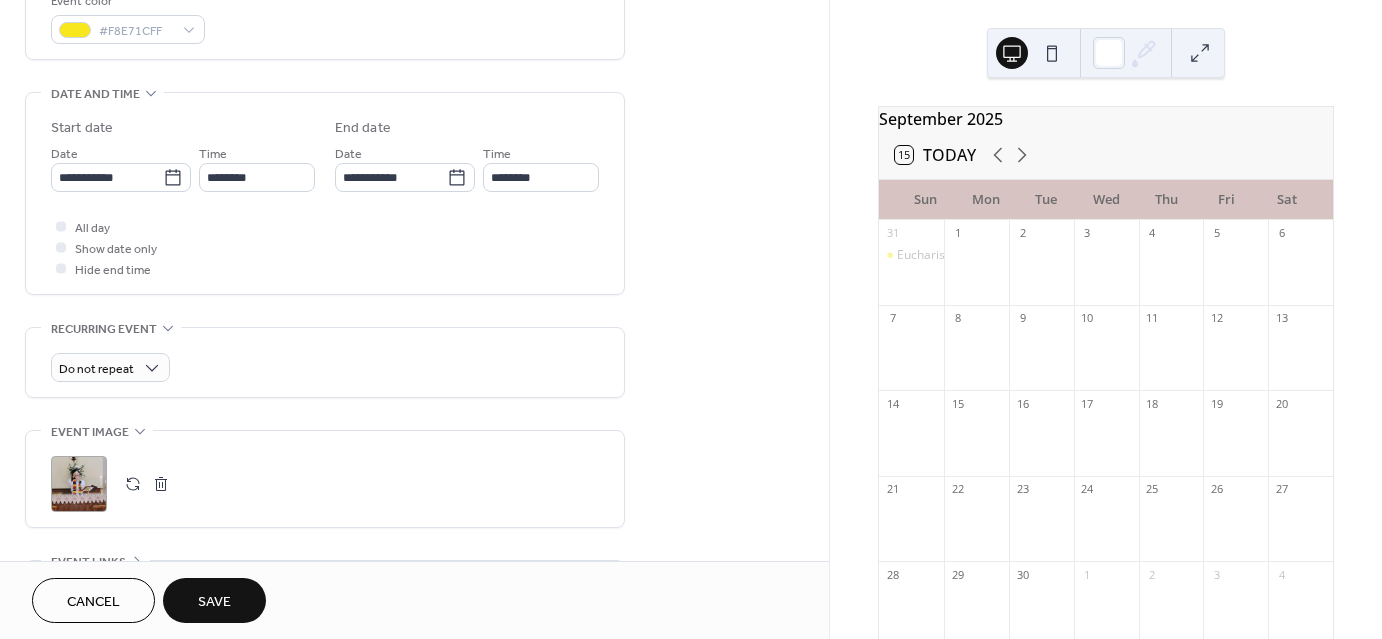 click on "Save" at bounding box center [214, 602] 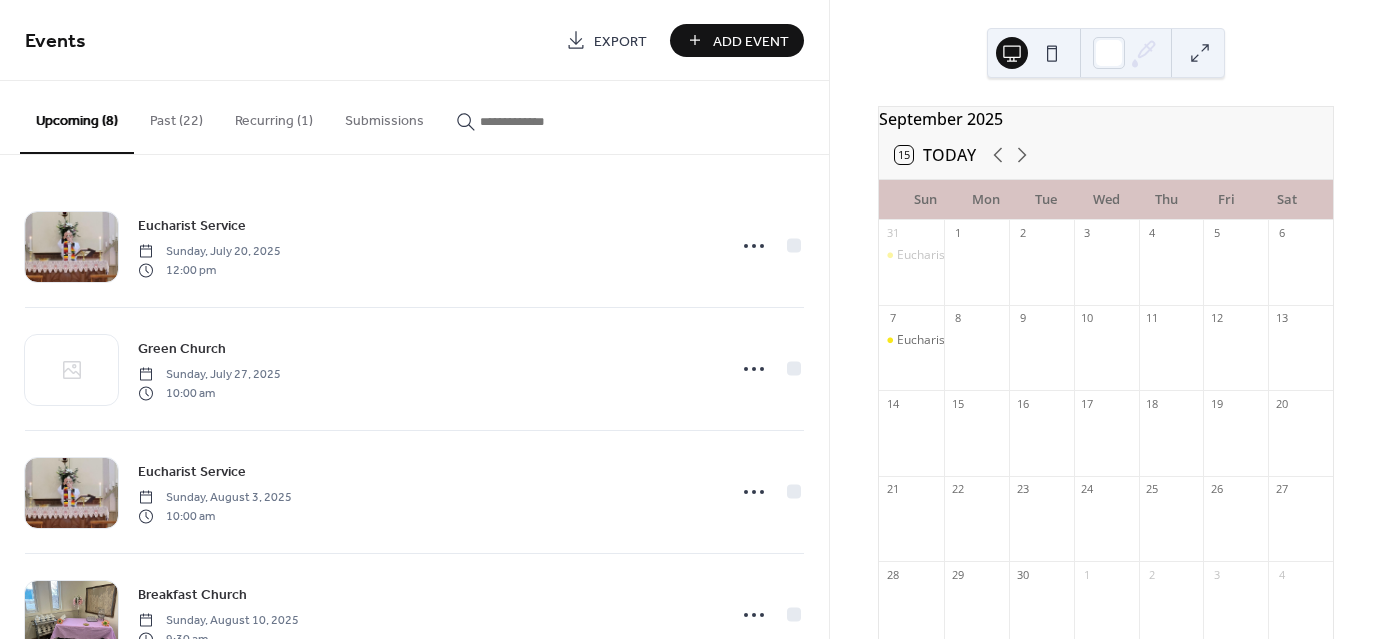 click on "Add Event" at bounding box center [751, 41] 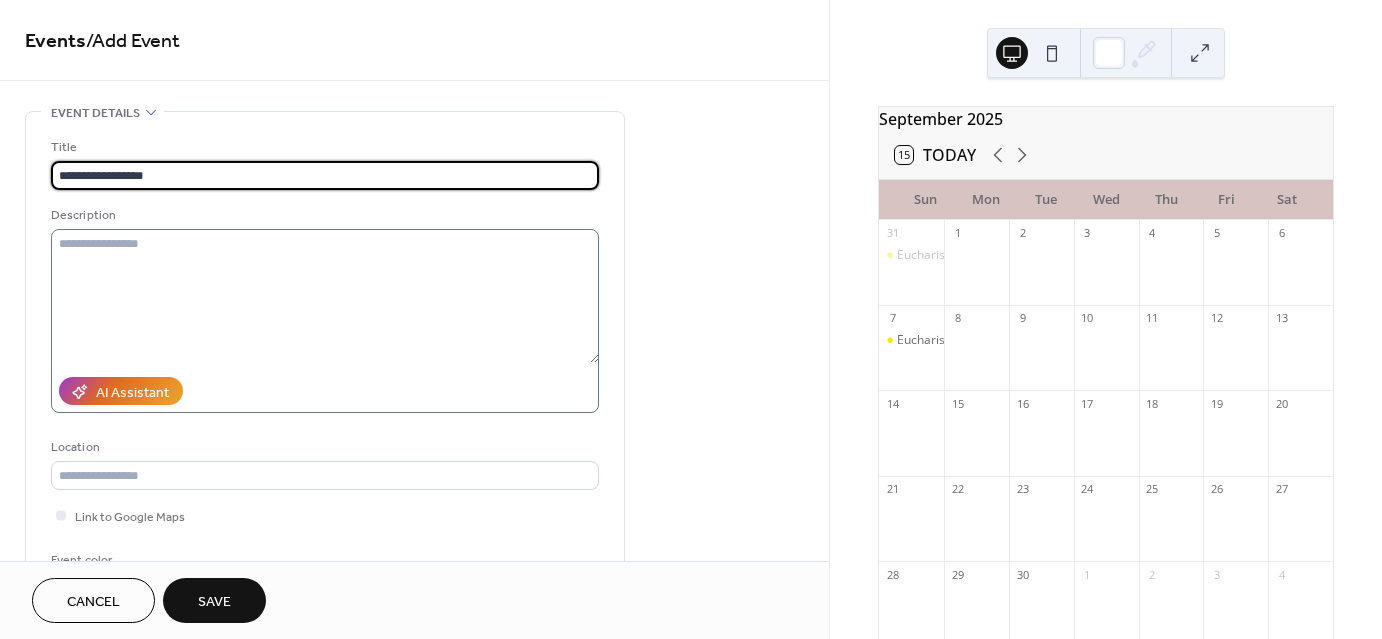type on "**********" 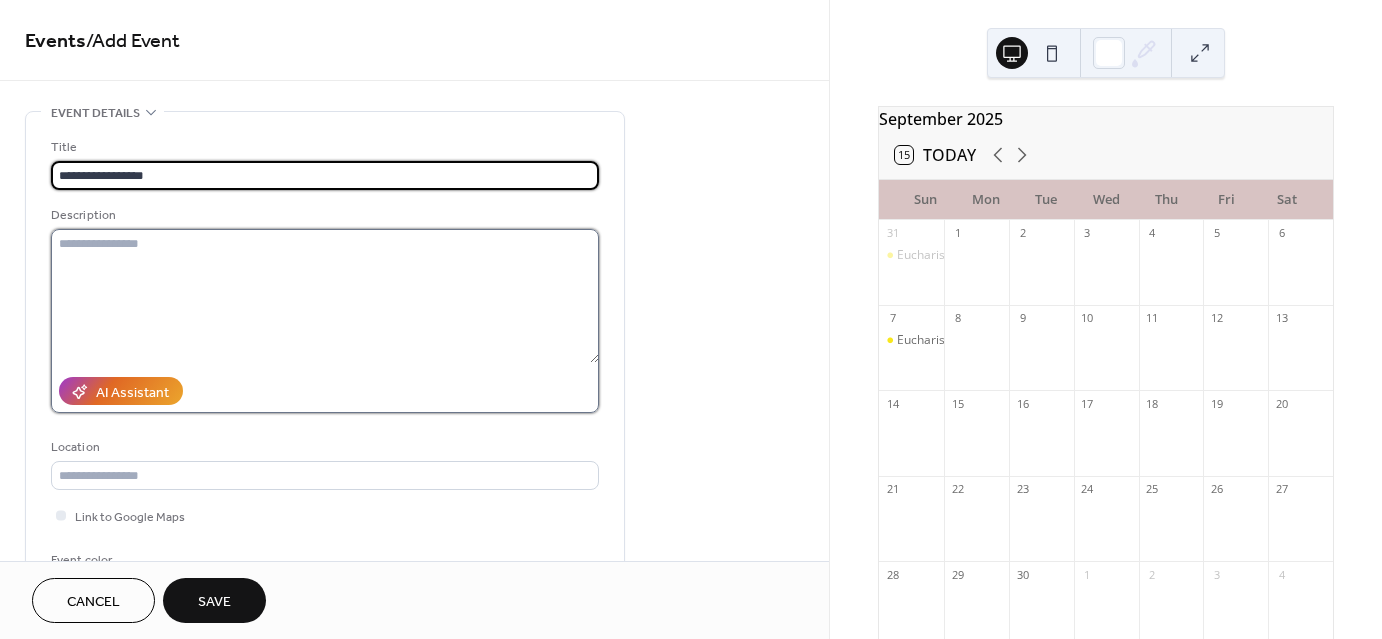 click at bounding box center (325, 296) 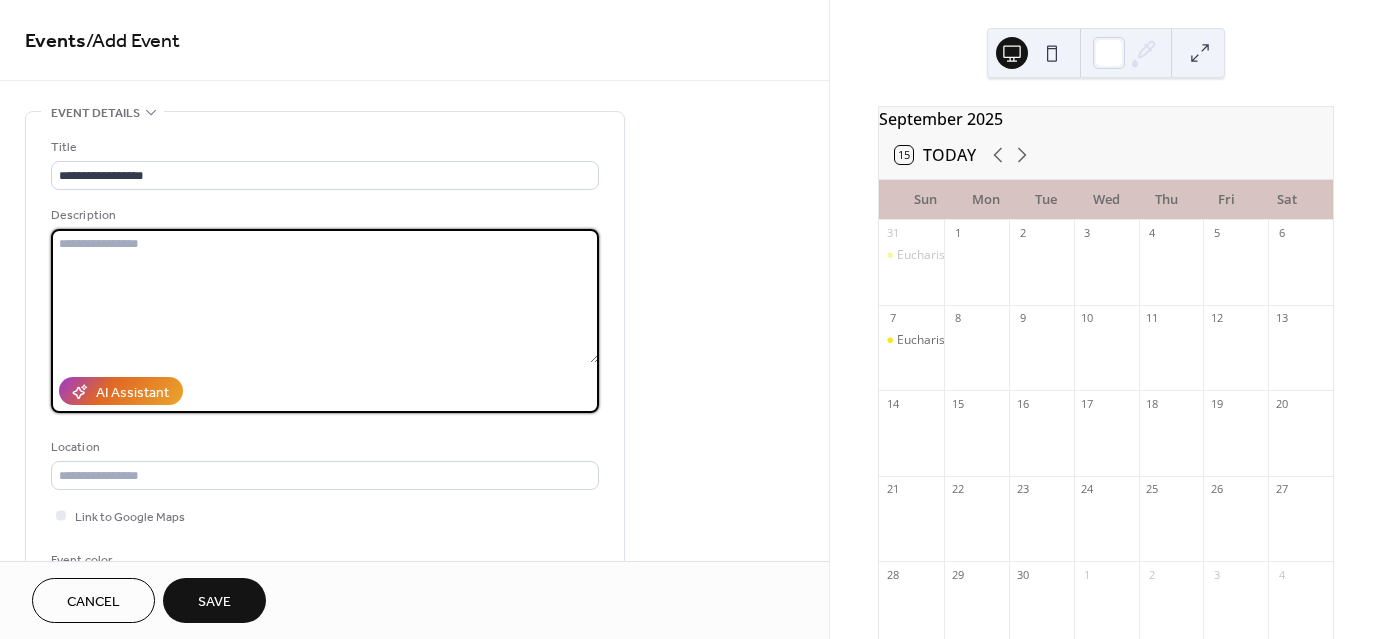 paste on "**********" 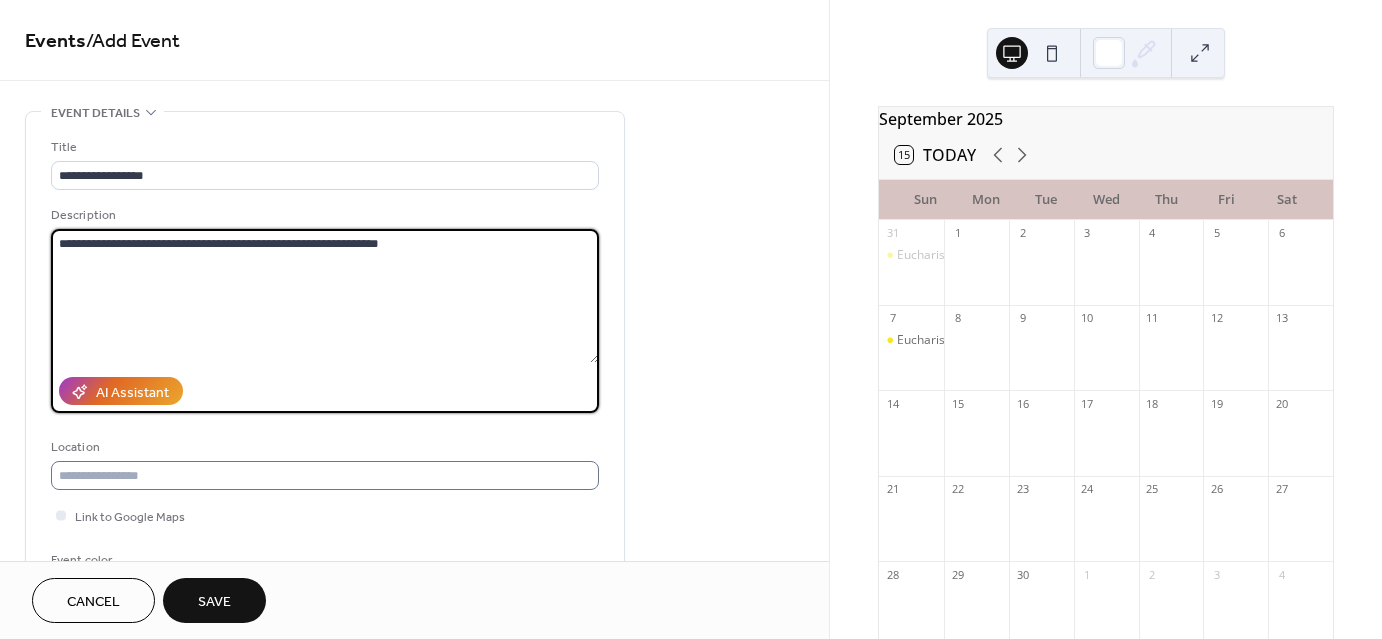 type on "**********" 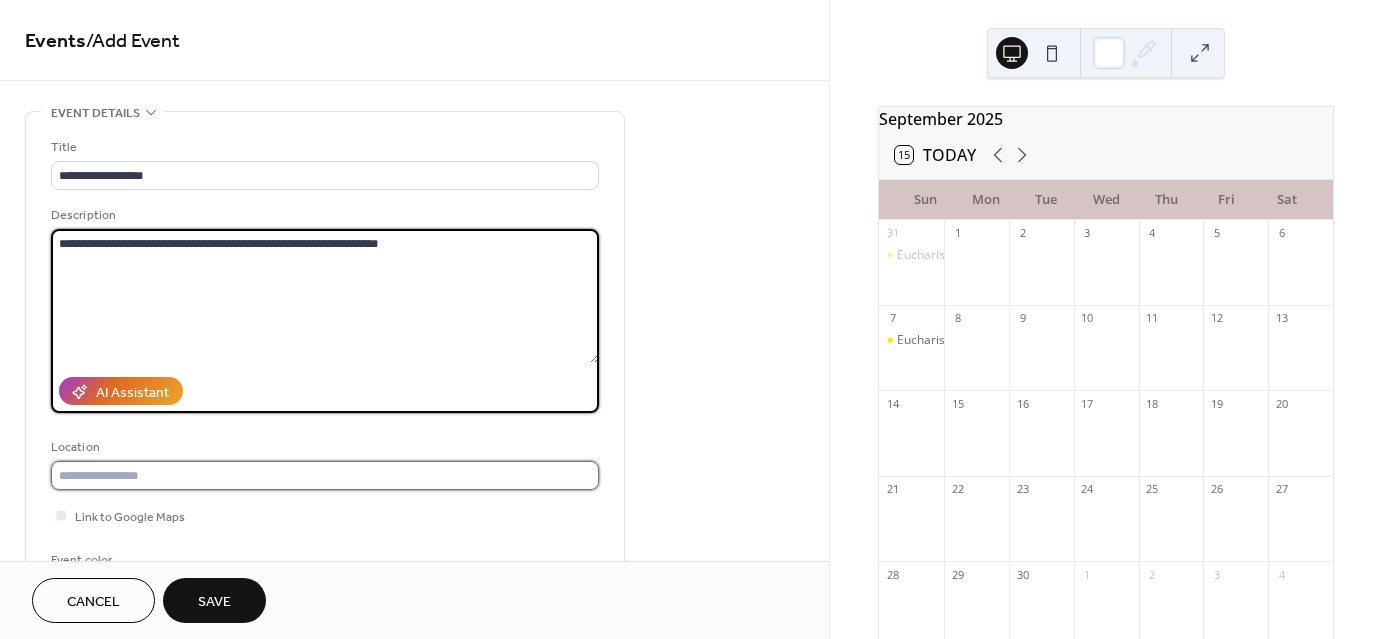 click at bounding box center [325, 475] 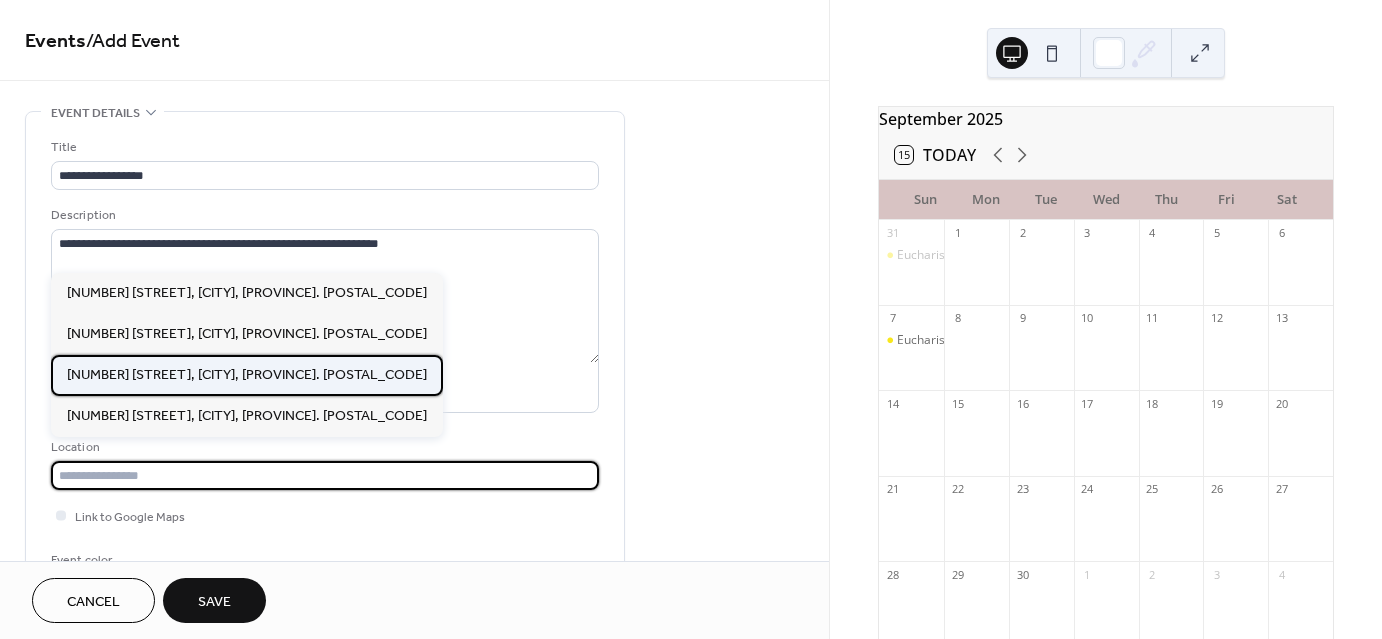 click on "[NUMBER] [STREET], [CITY], [PROVINCE]. [POSTAL_CODE]" at bounding box center (247, 374) 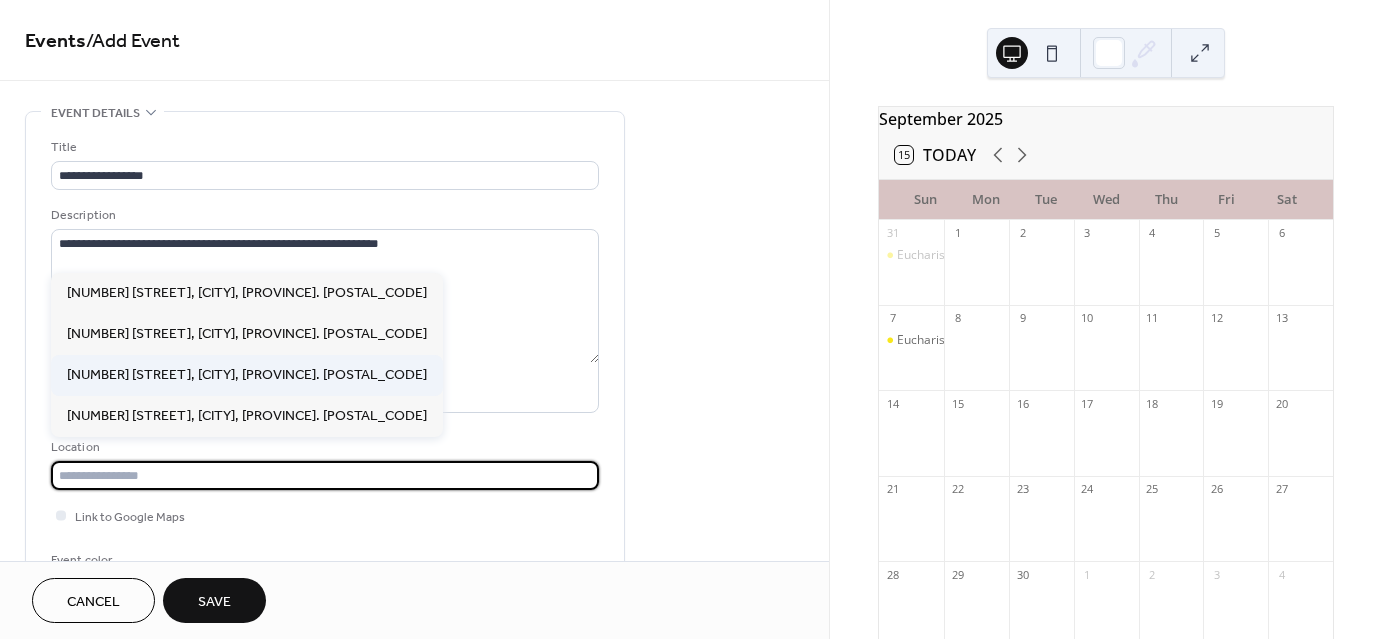 type on "**********" 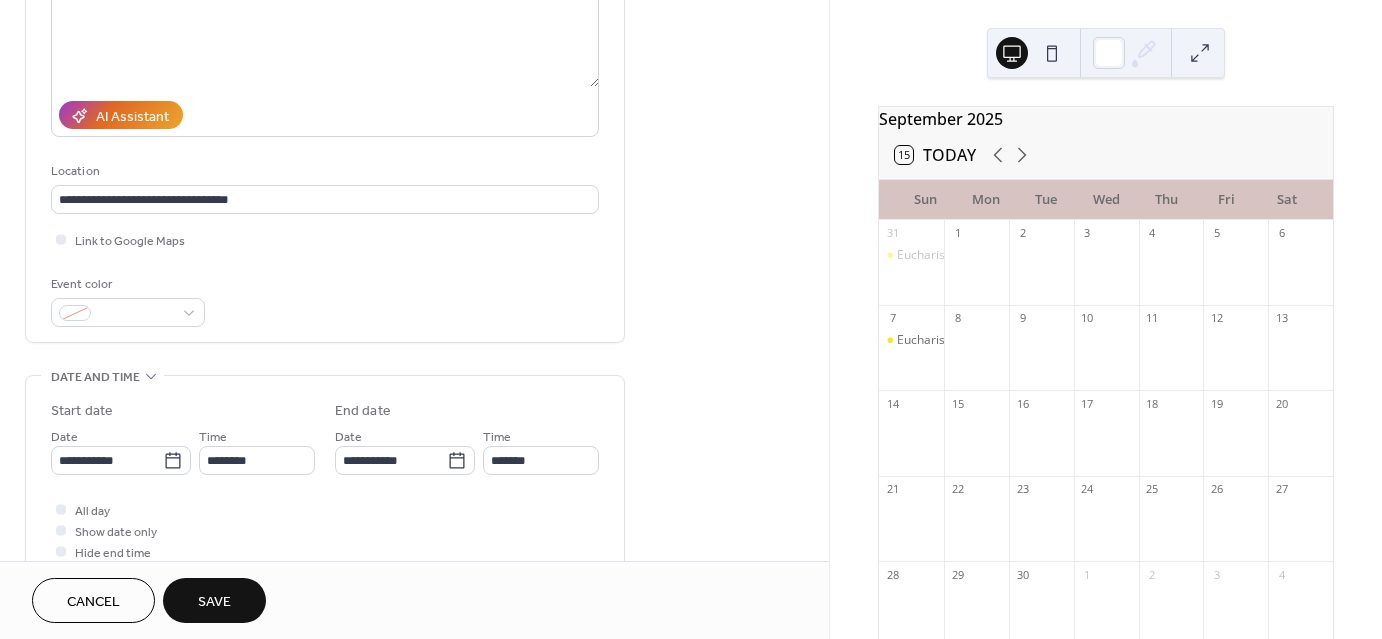 scroll, scrollTop: 312, scrollLeft: 0, axis: vertical 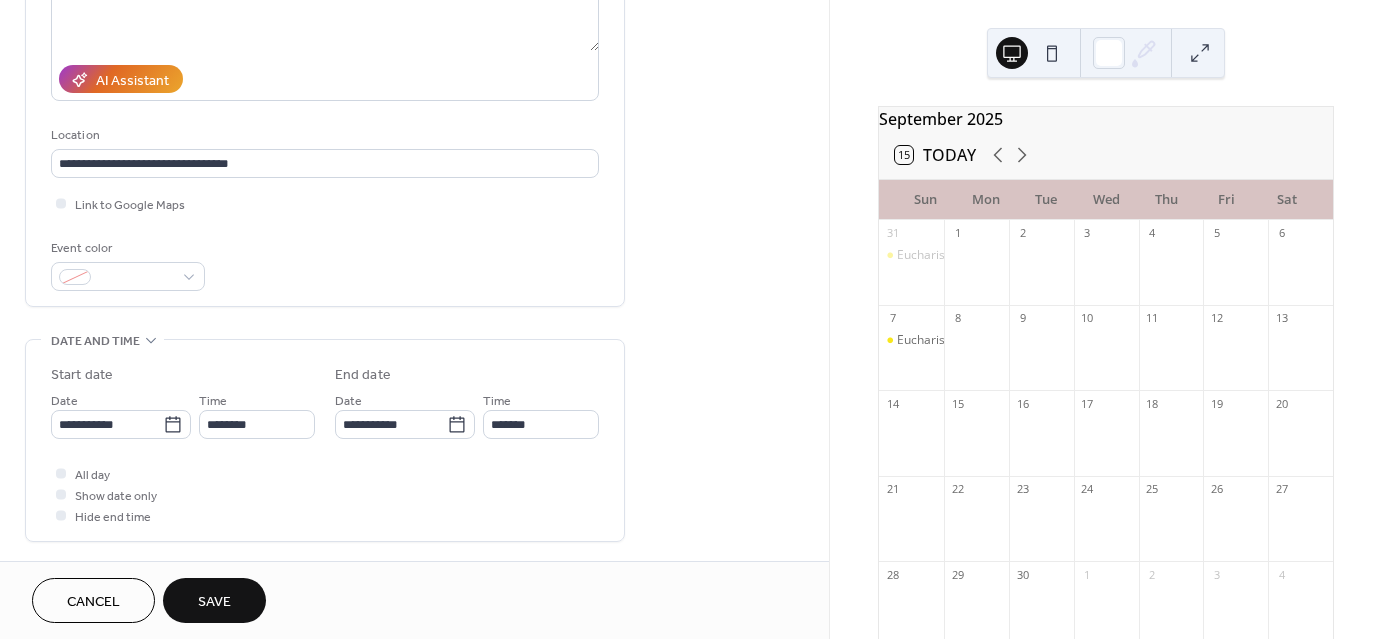 click on "**********" at bounding box center (325, 53) 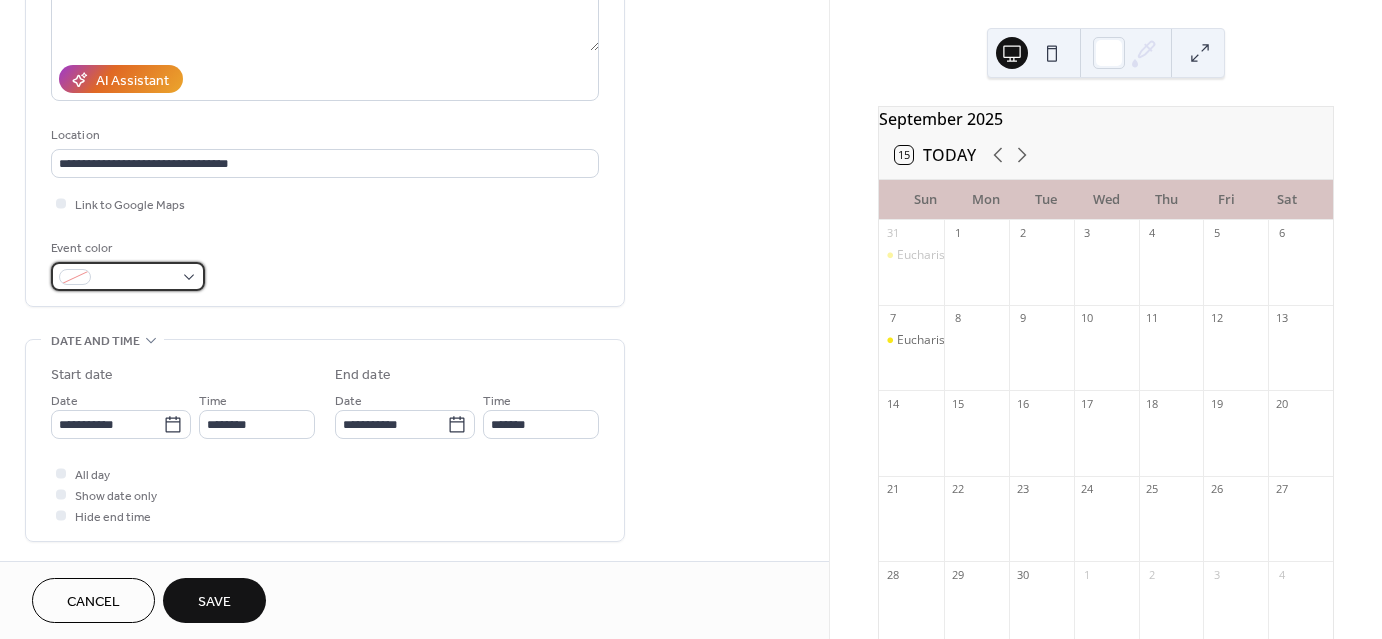 click at bounding box center (136, 278) 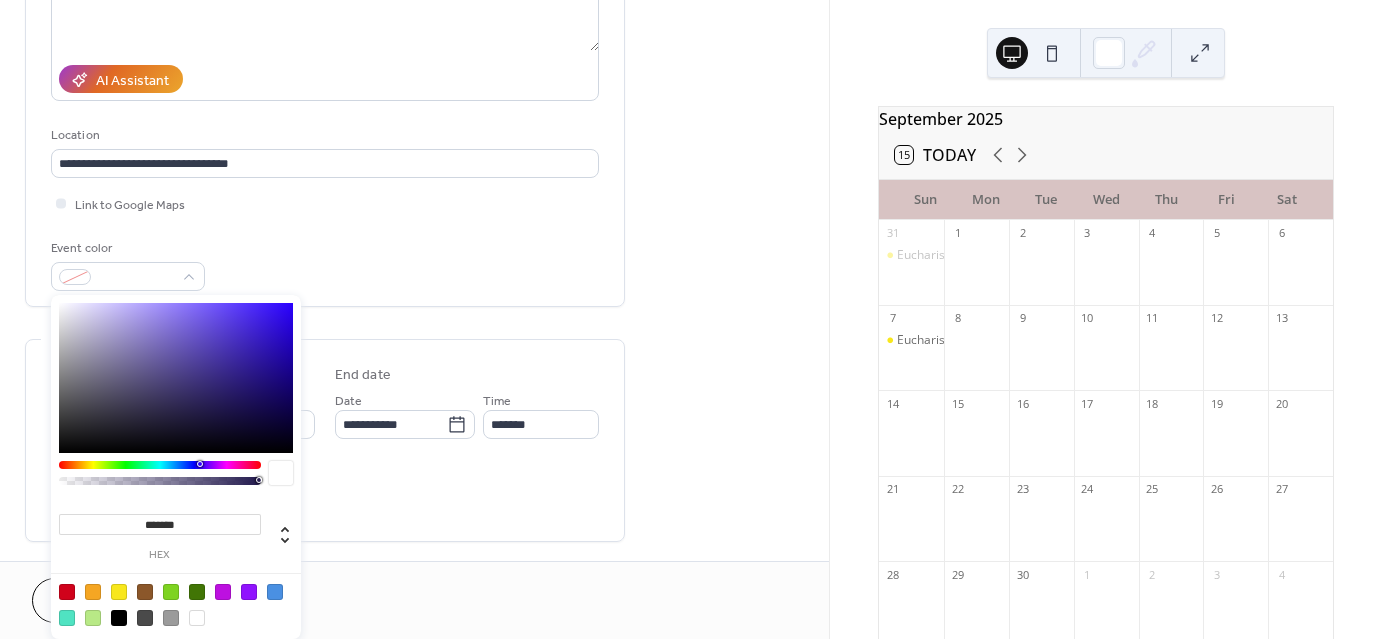 click at bounding box center [119, 592] 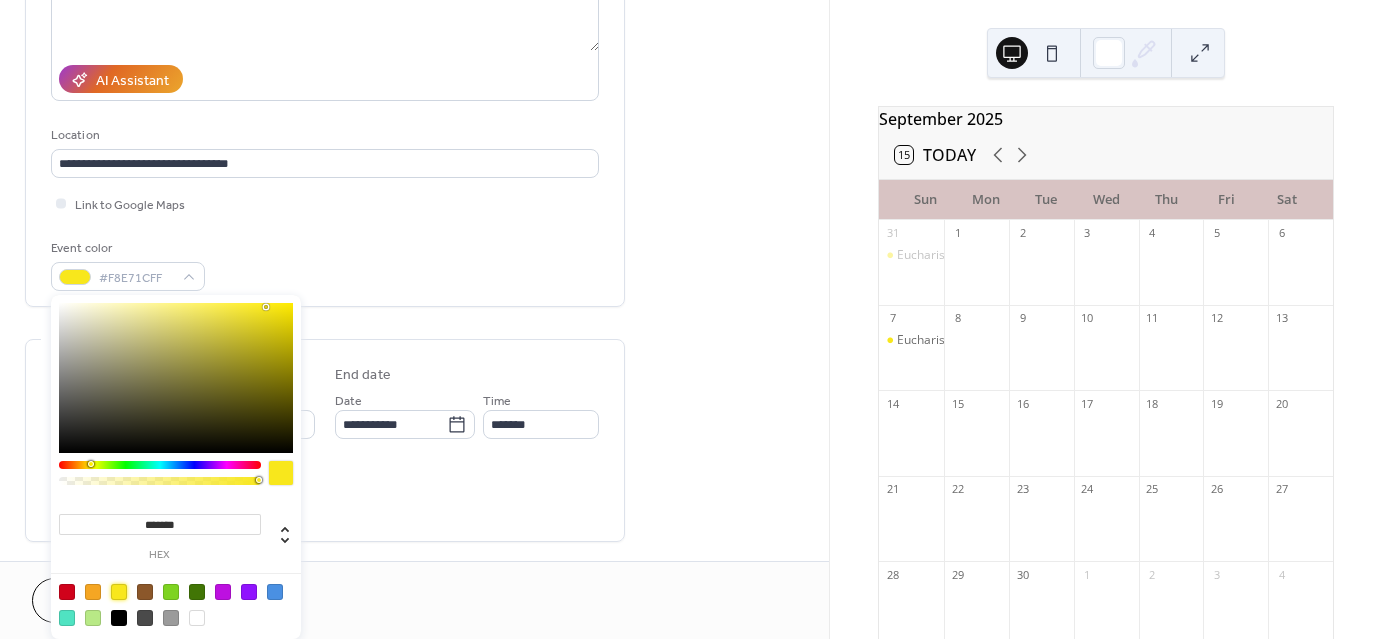 click on "**********" at bounding box center [414, 408] 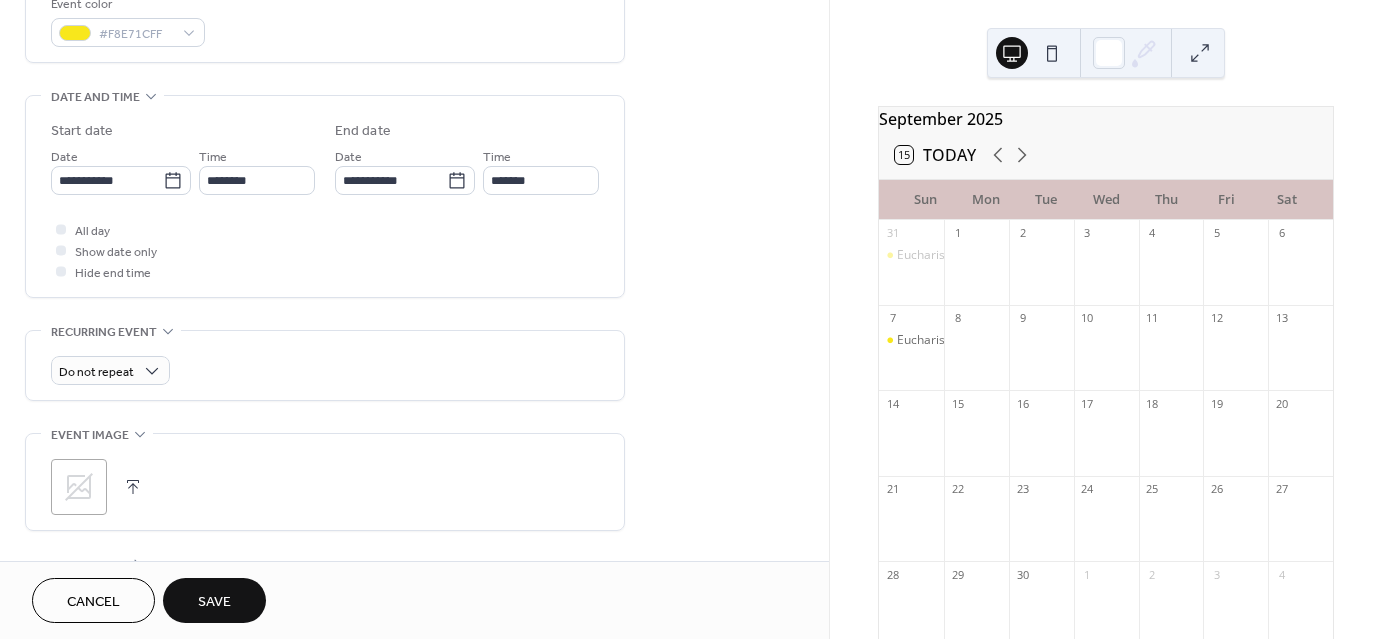 scroll, scrollTop: 576, scrollLeft: 0, axis: vertical 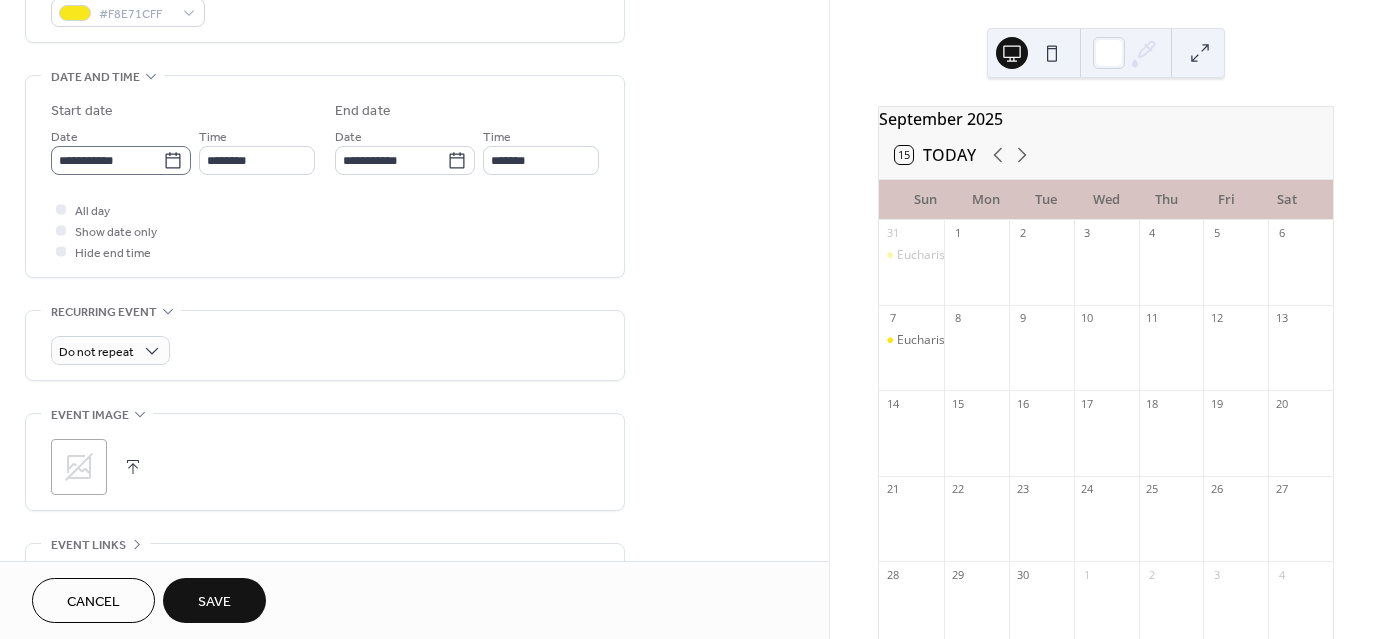 click 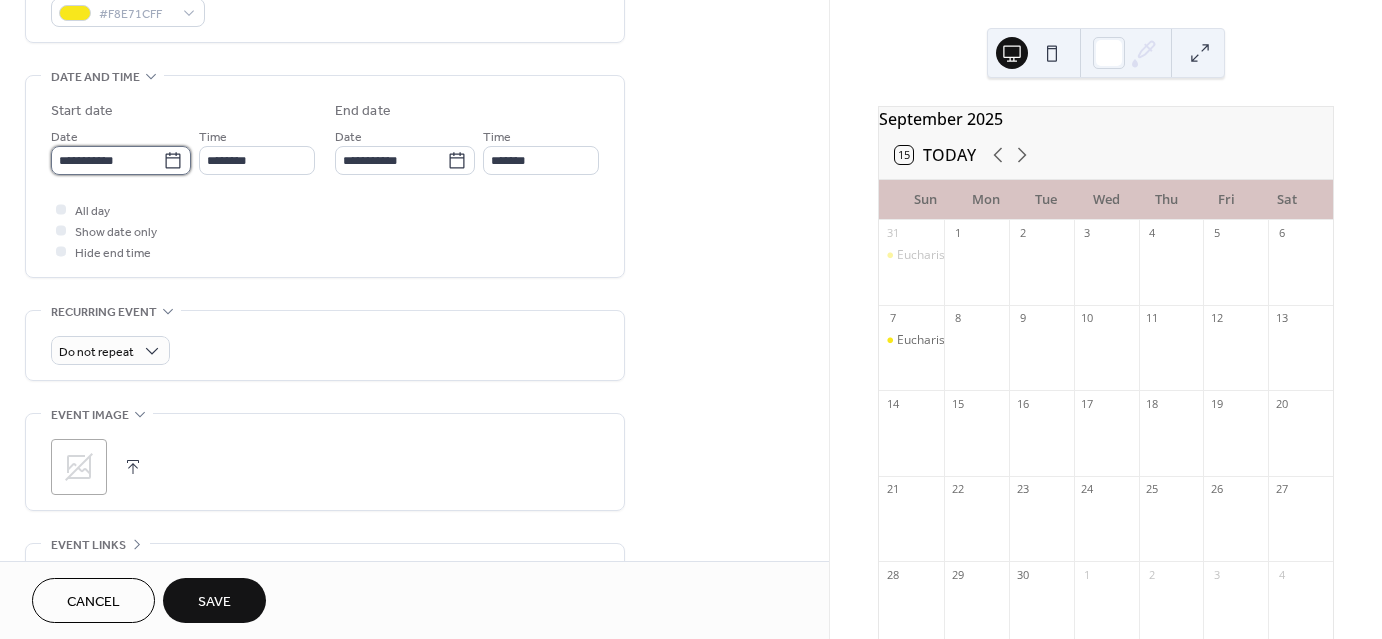 click on "**********" at bounding box center [107, 160] 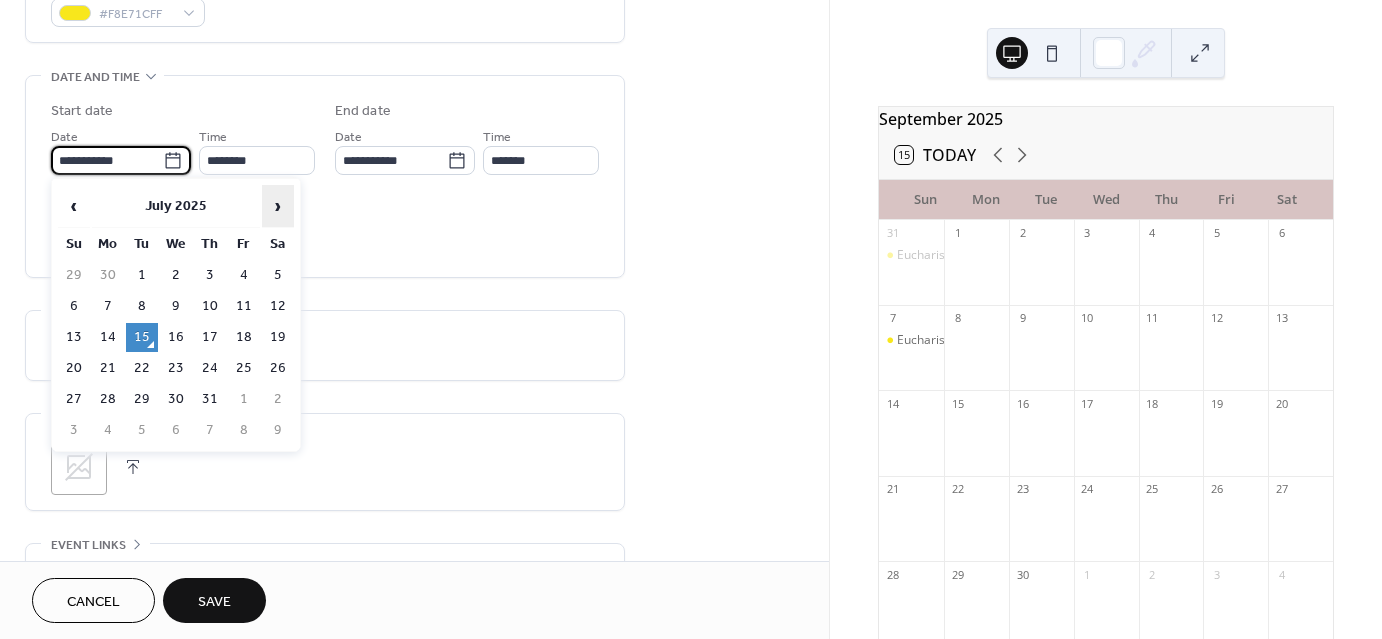 click on "›" at bounding box center (278, 206) 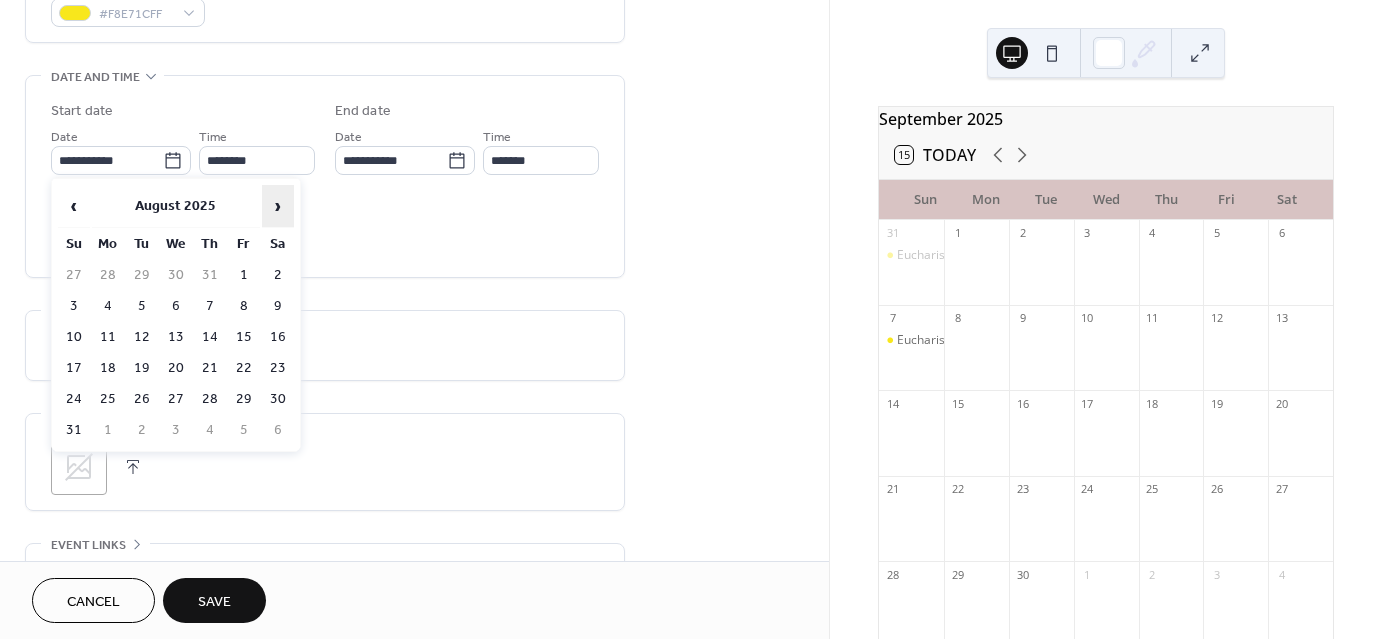 click on "›" at bounding box center [278, 206] 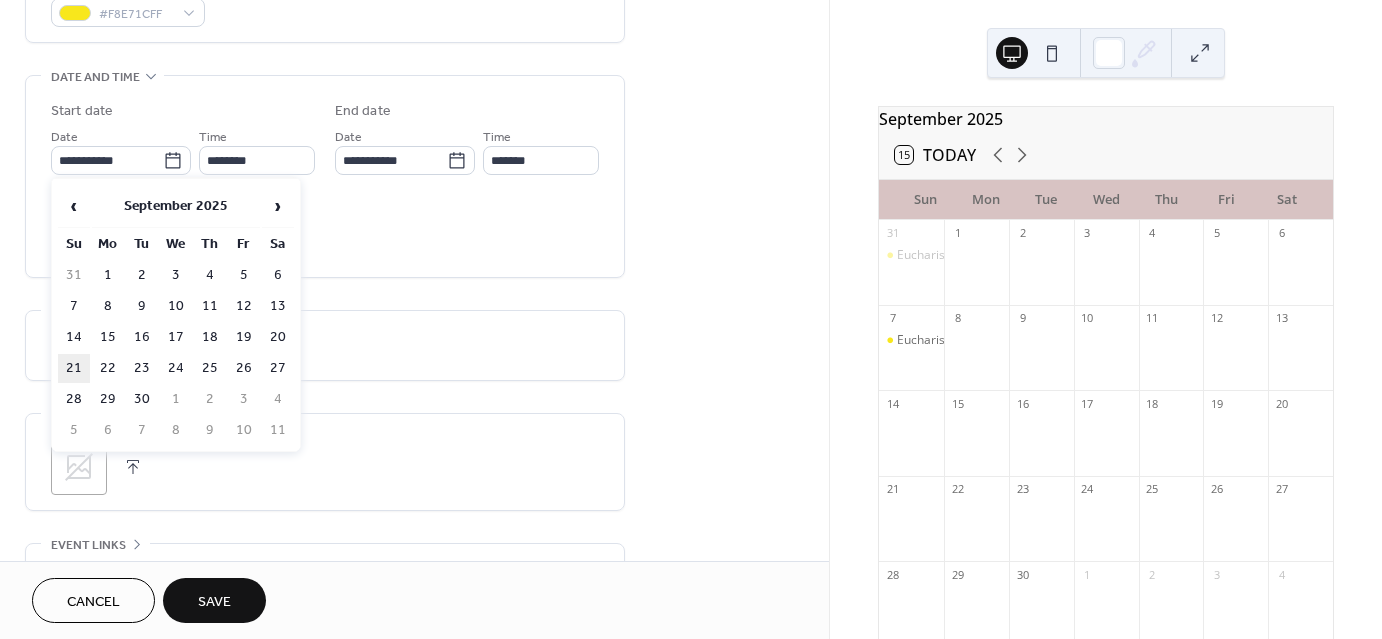 click on "21" at bounding box center [74, 368] 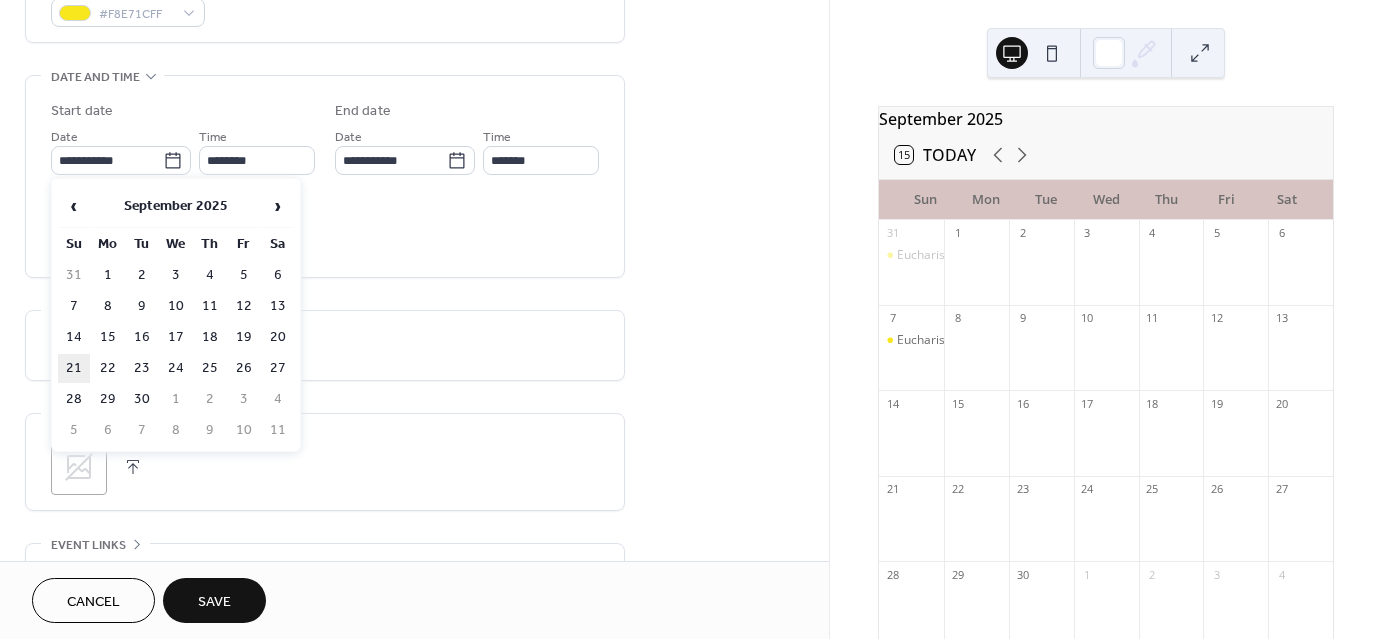 type on "**********" 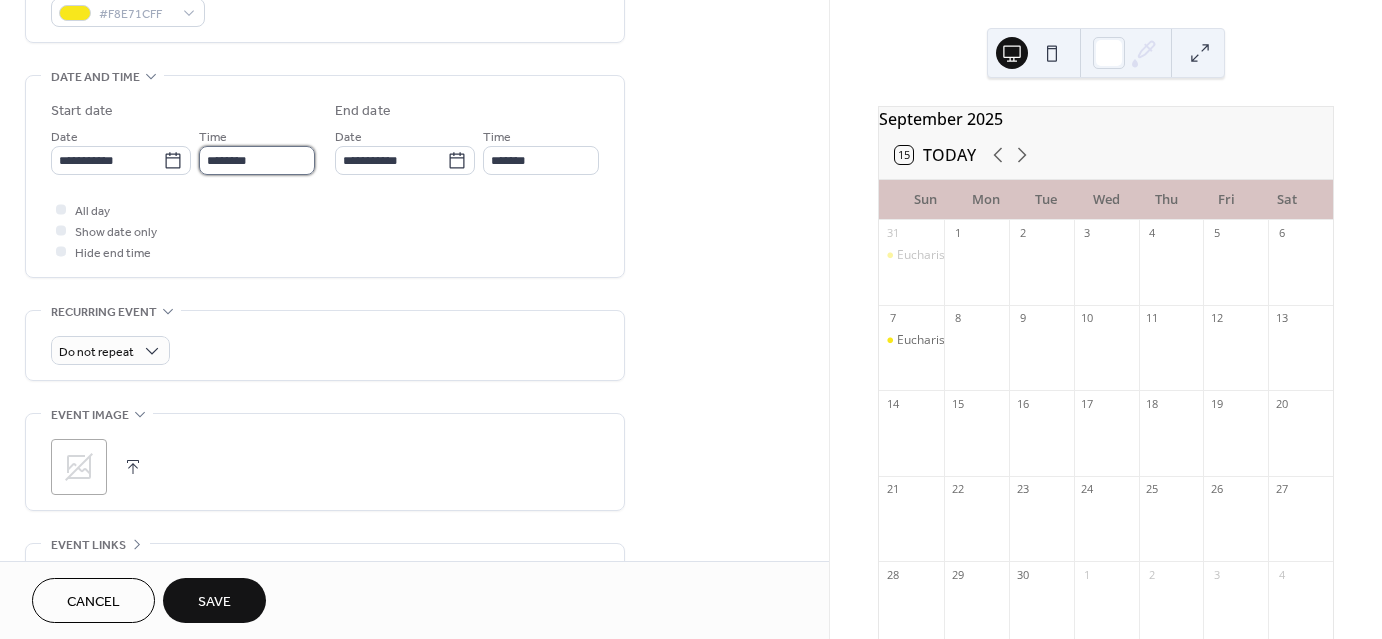click on "********" at bounding box center [257, 160] 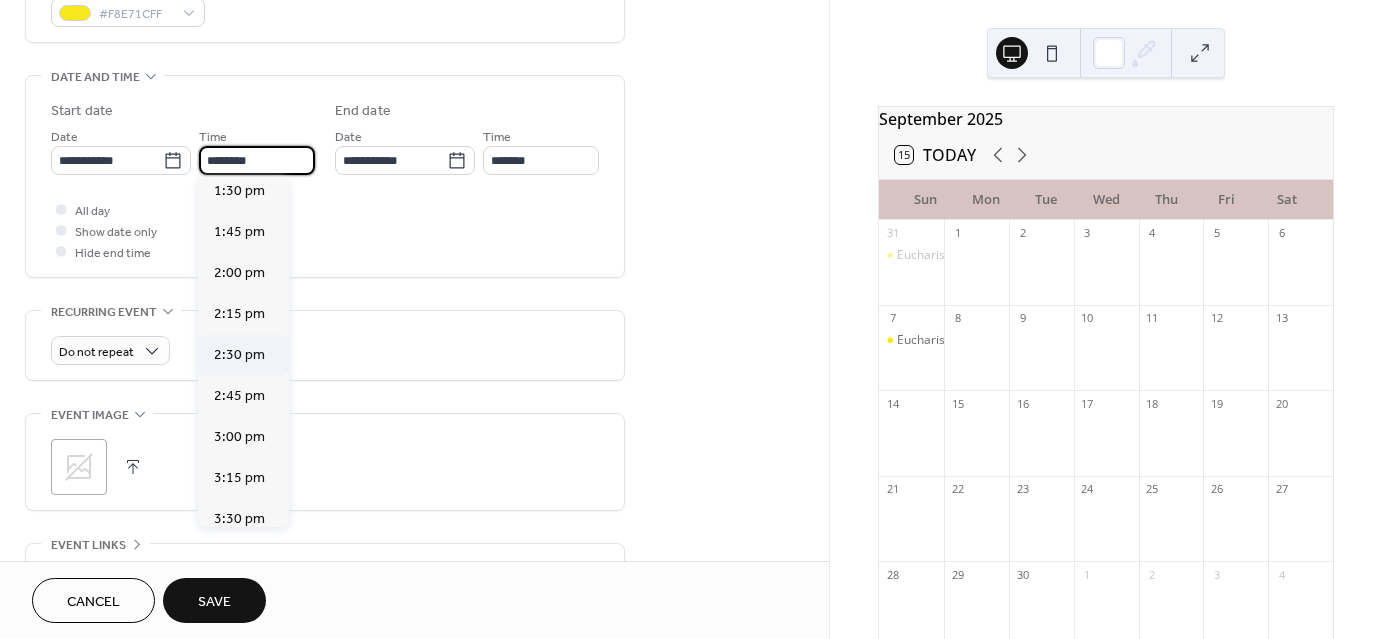 scroll, scrollTop: 2268, scrollLeft: 0, axis: vertical 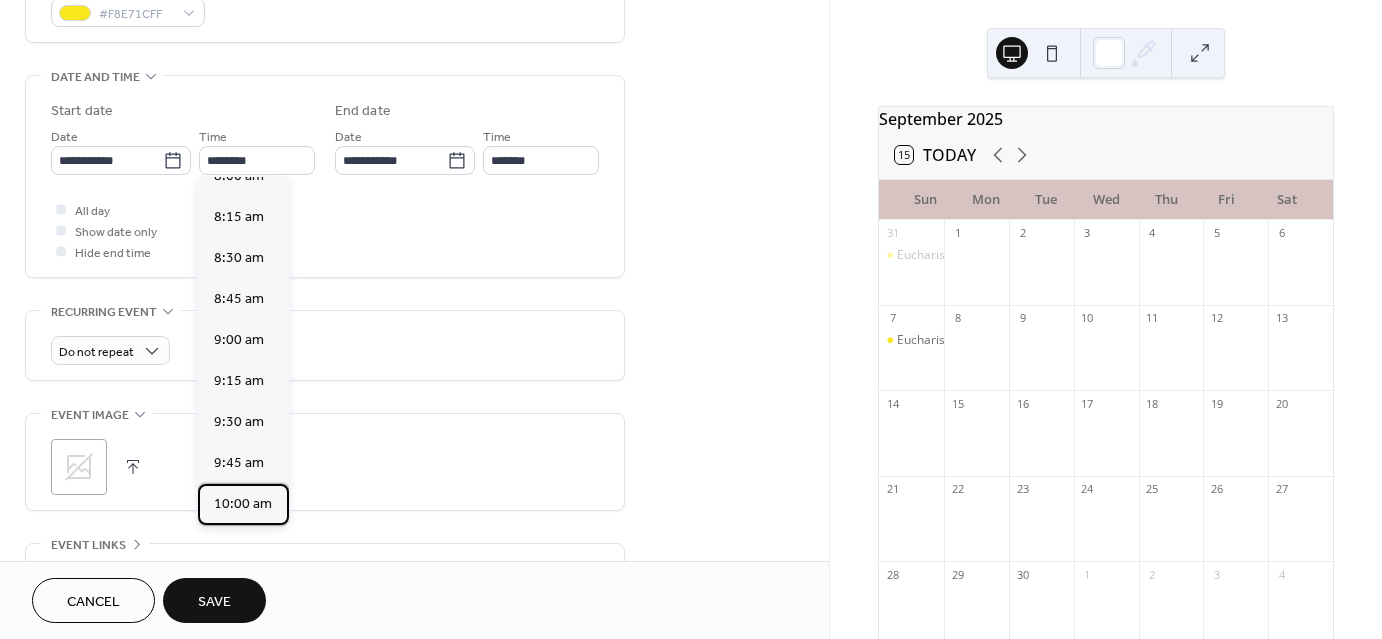 drag, startPoint x: 249, startPoint y: 498, endPoint x: 302, endPoint y: 403, distance: 108.78419 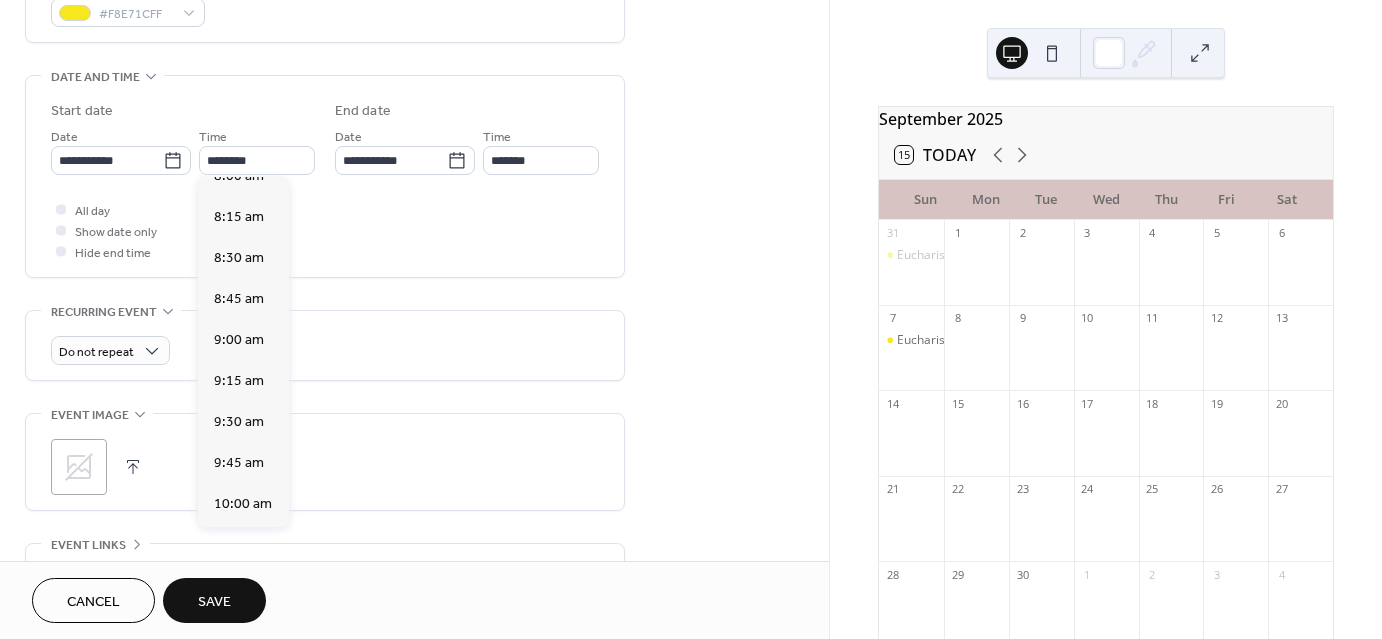 type on "********" 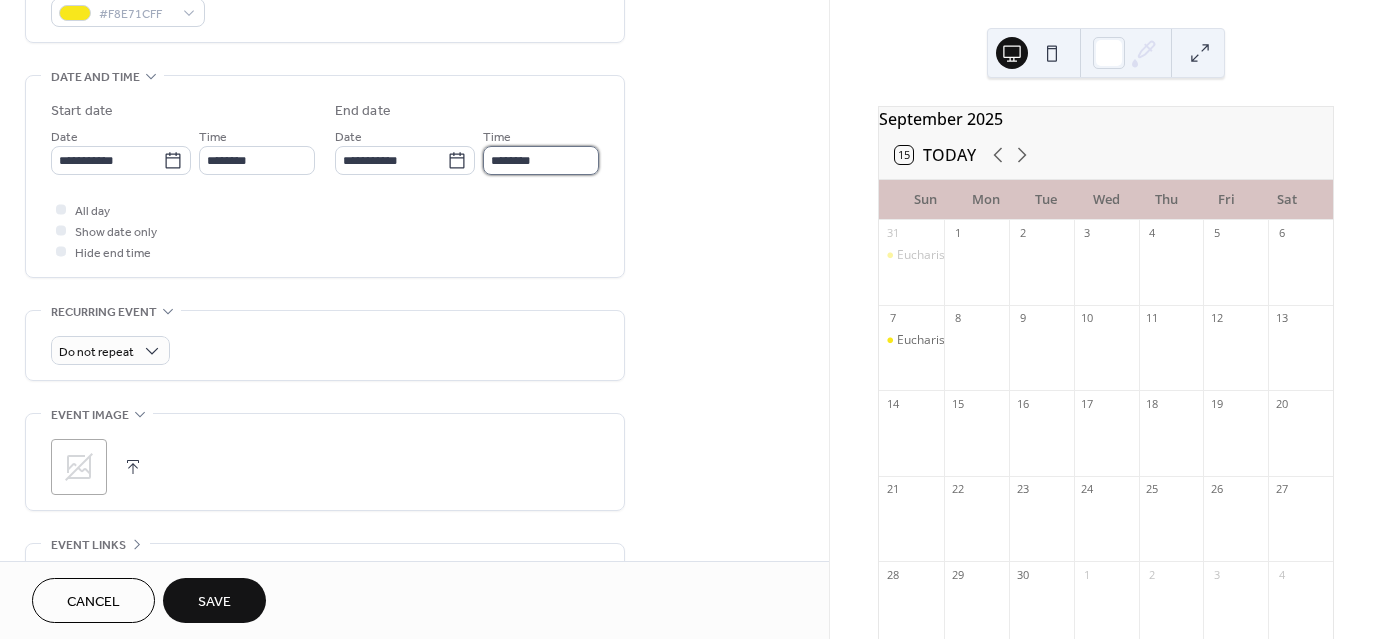 click on "********" at bounding box center (541, 160) 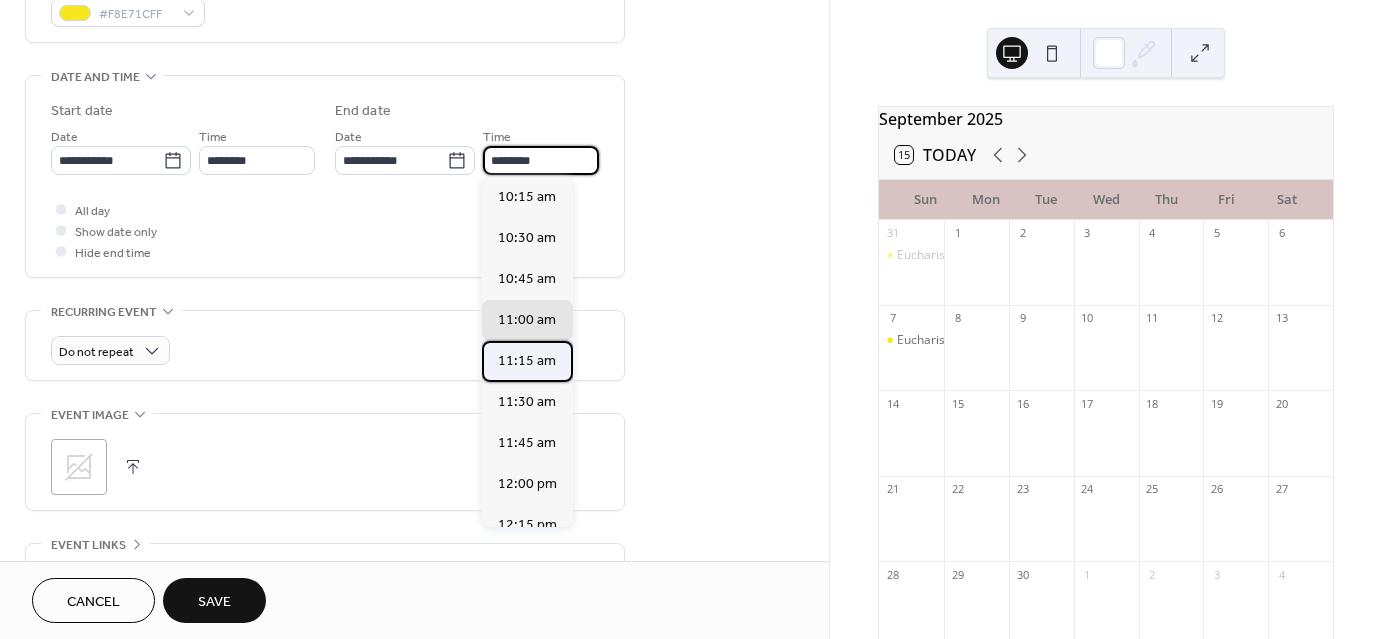 click on "11:15 am" at bounding box center (527, 361) 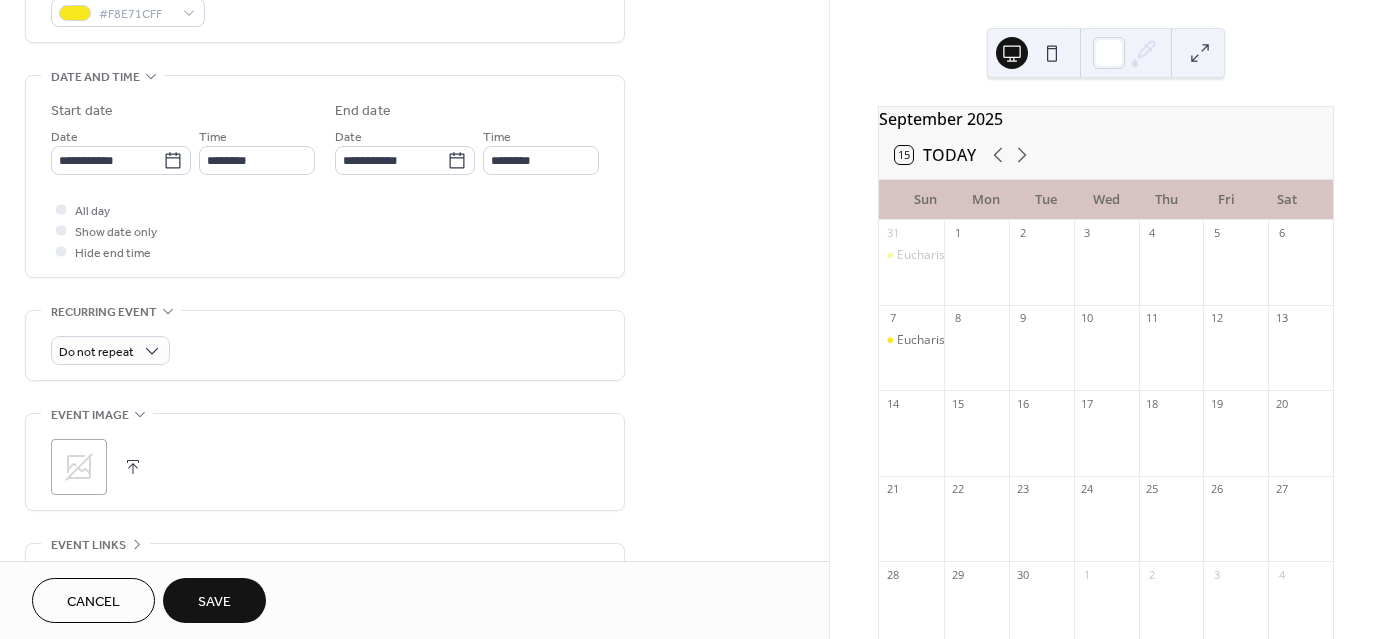 type on "********" 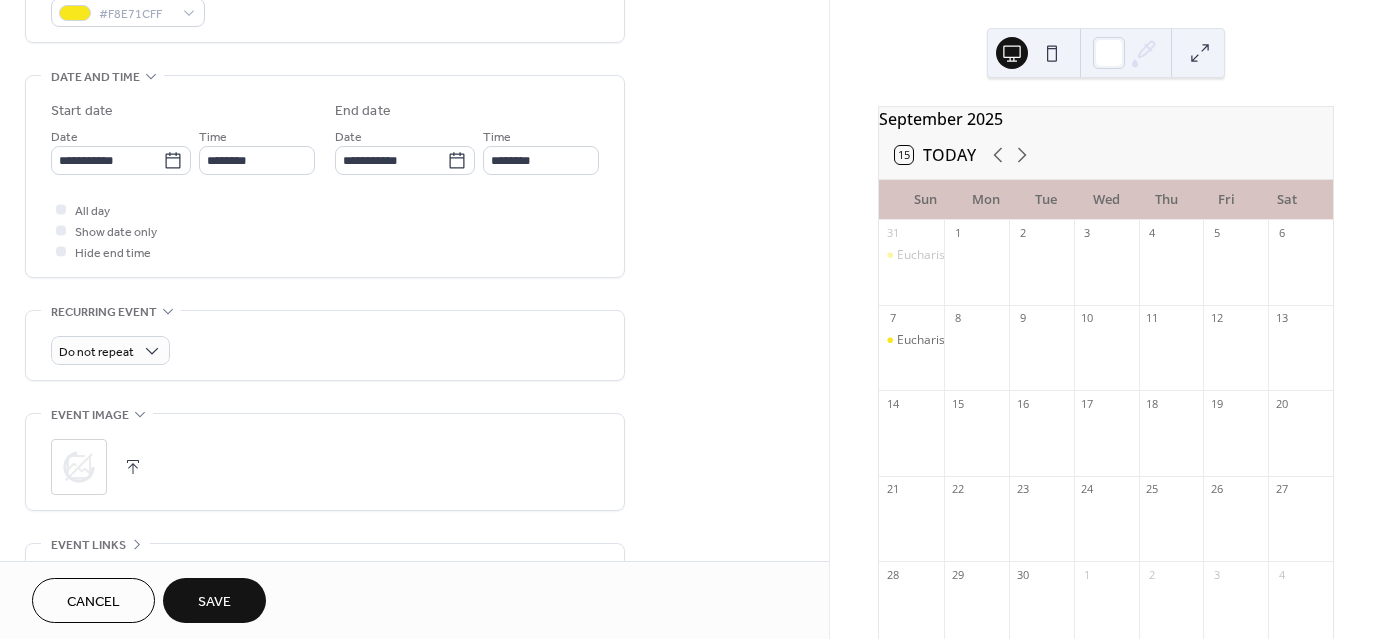 click on "Save" at bounding box center [214, 602] 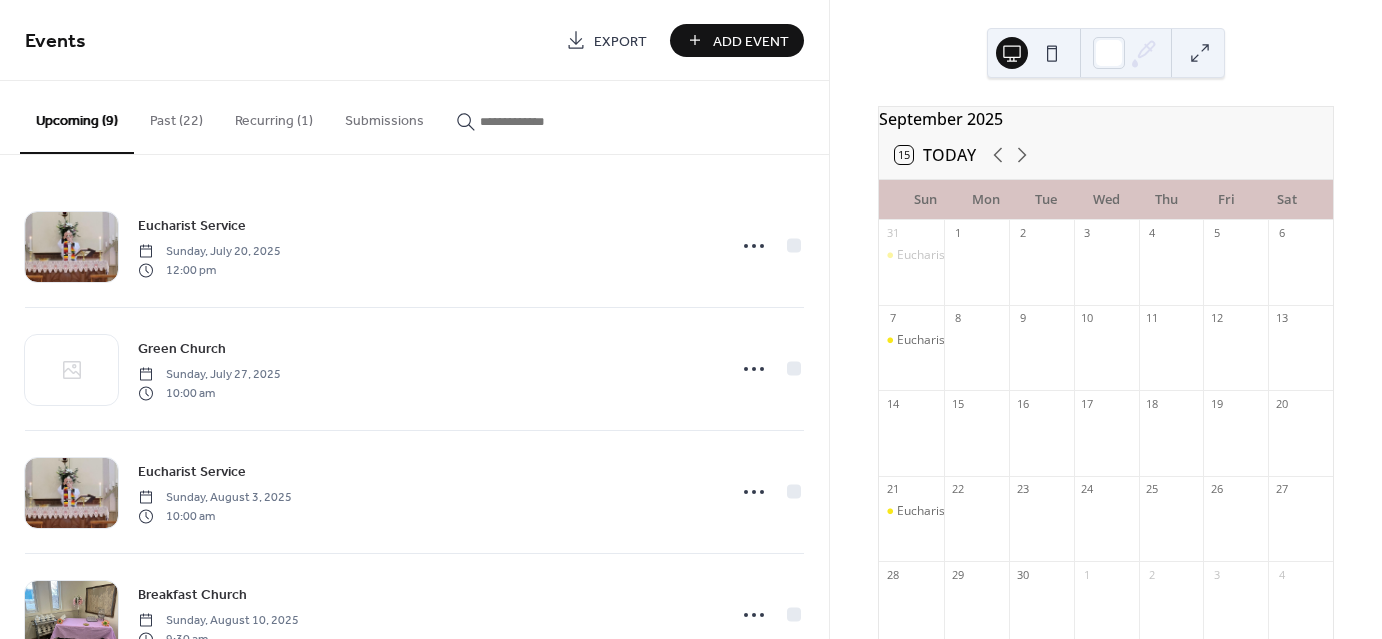 click on "Add Event" at bounding box center (751, 41) 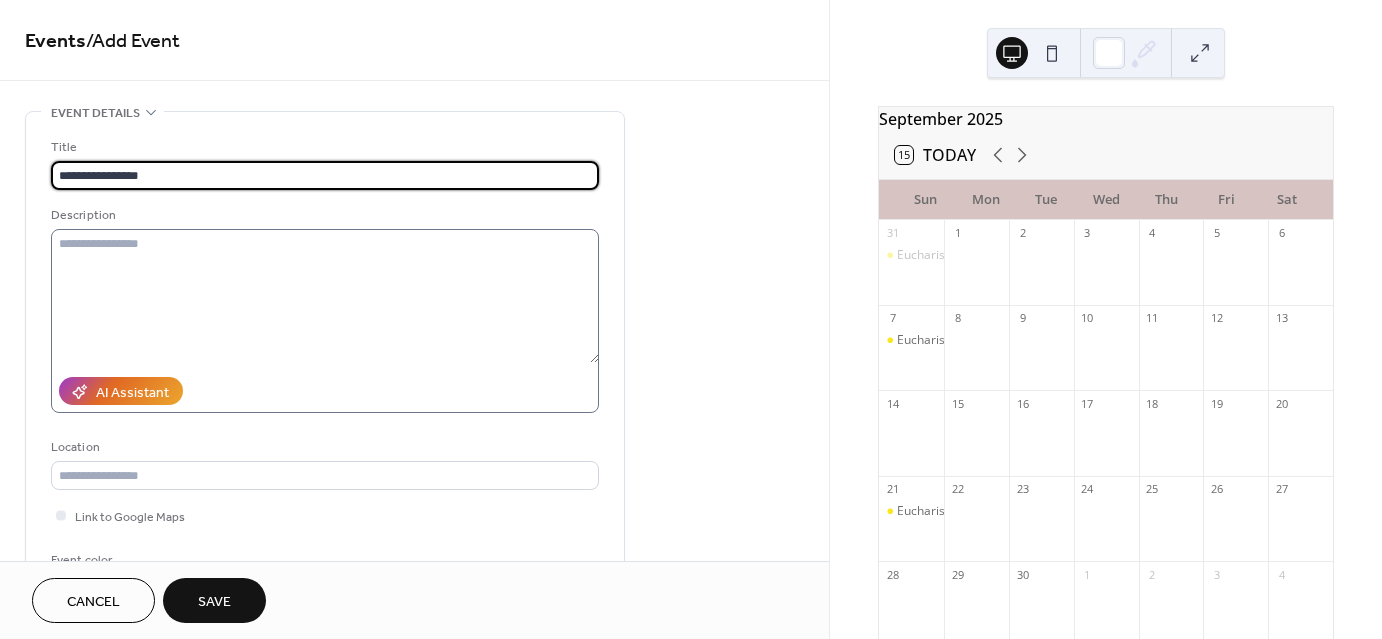 type on "**********" 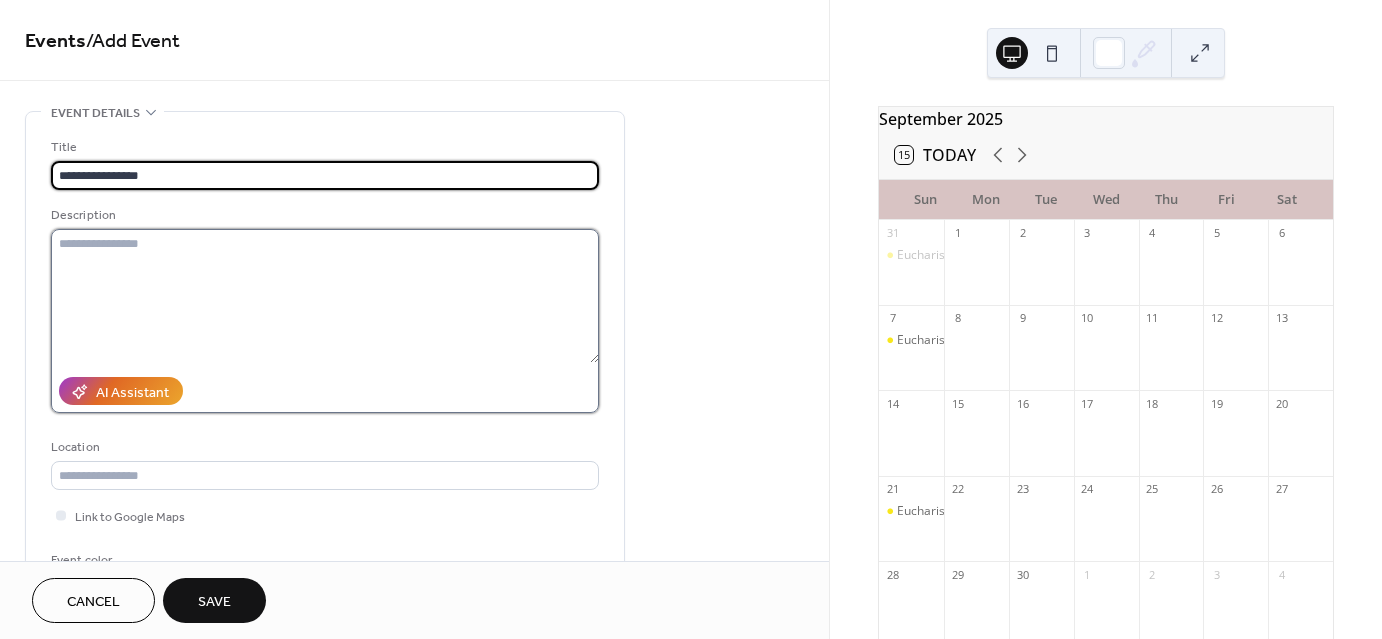 click at bounding box center (325, 296) 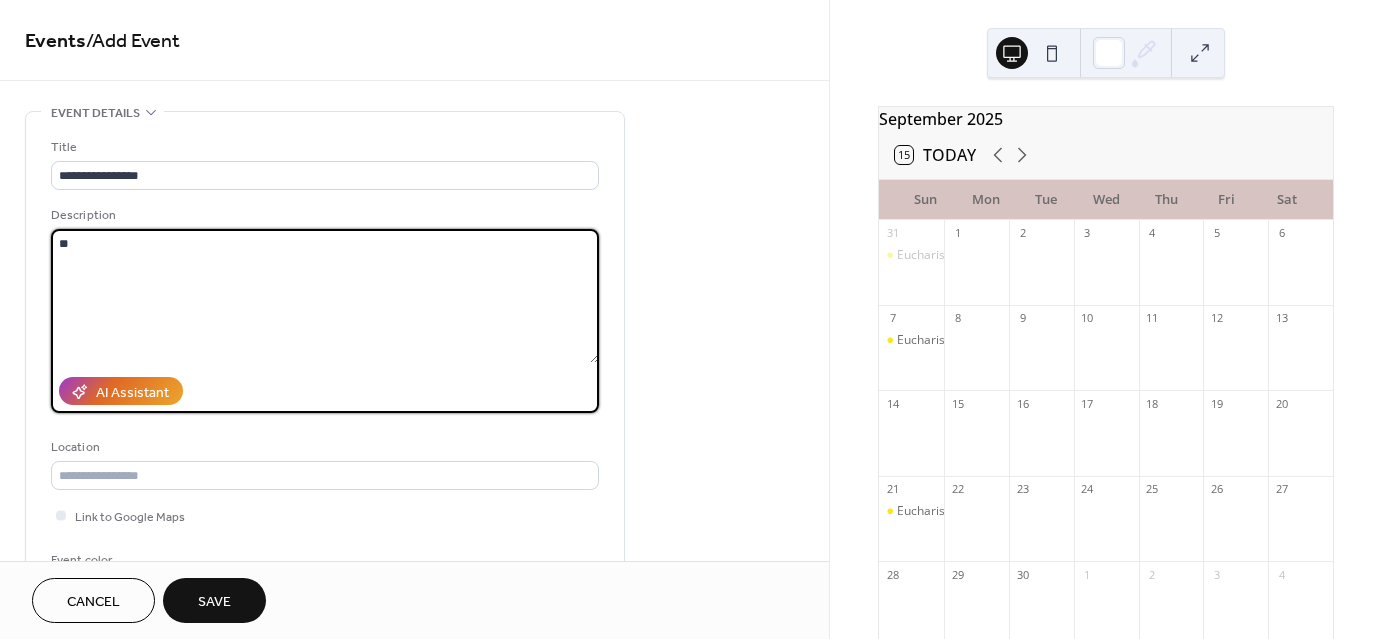 type on "*" 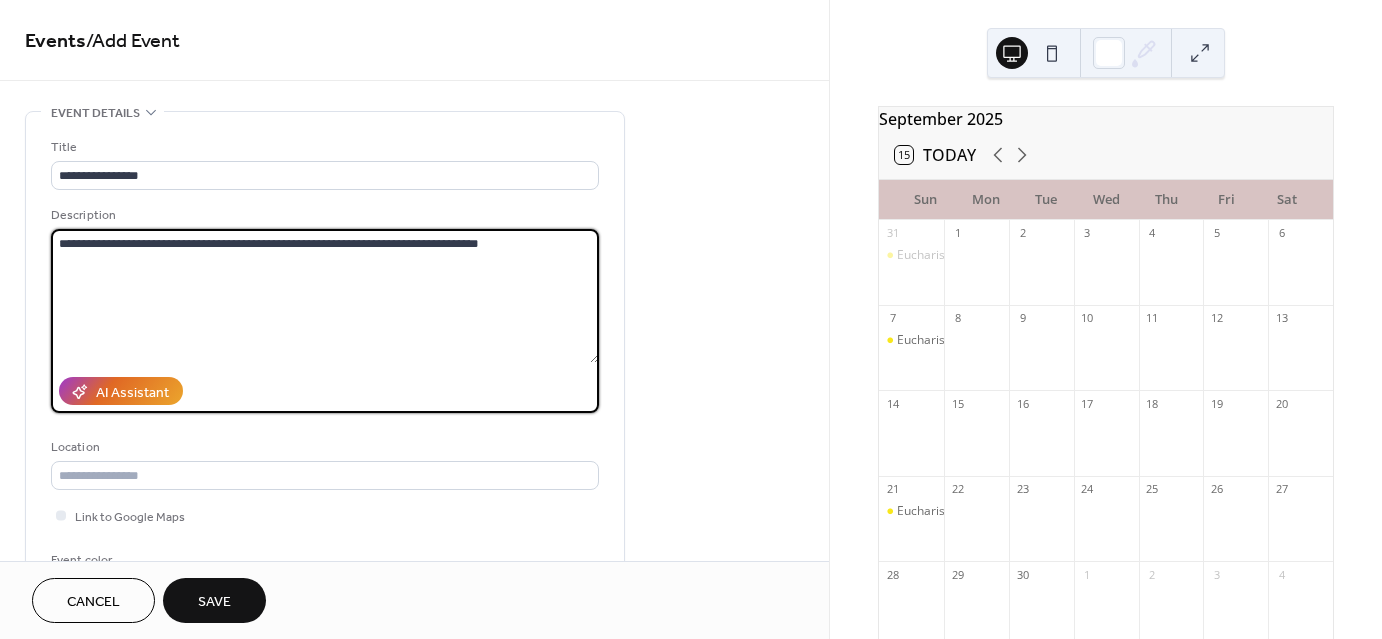 click on "**********" at bounding box center (325, 296) 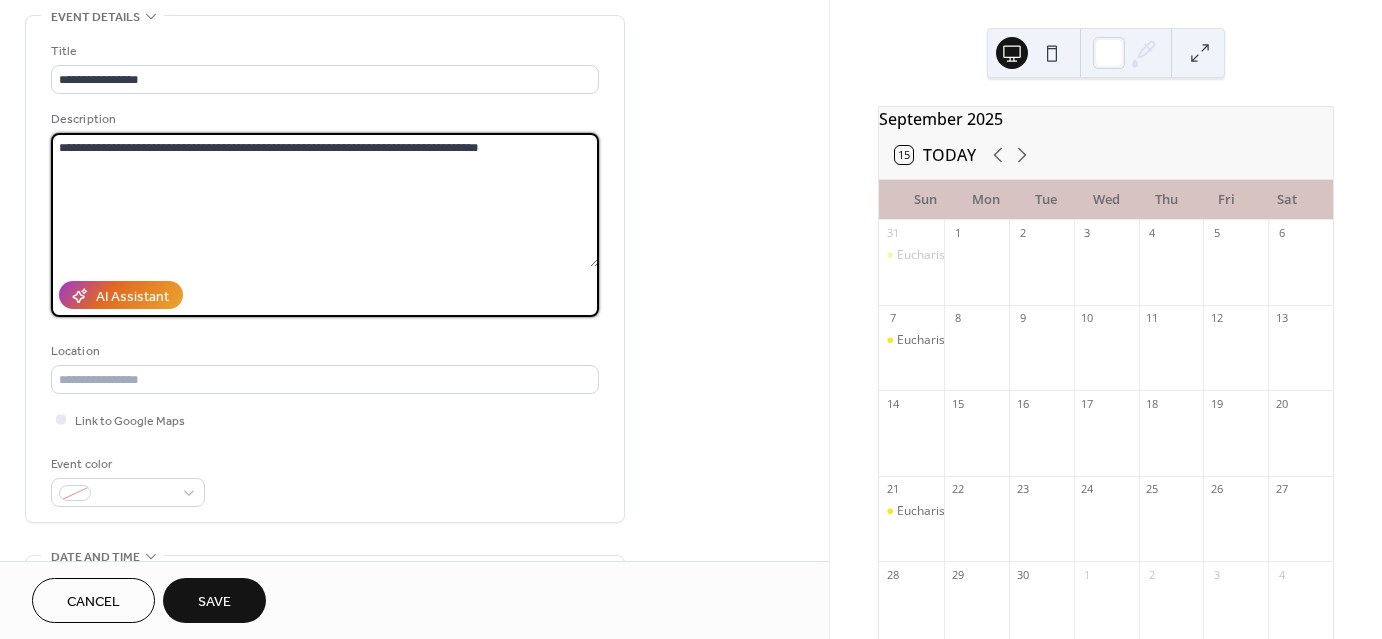 scroll, scrollTop: 100, scrollLeft: 0, axis: vertical 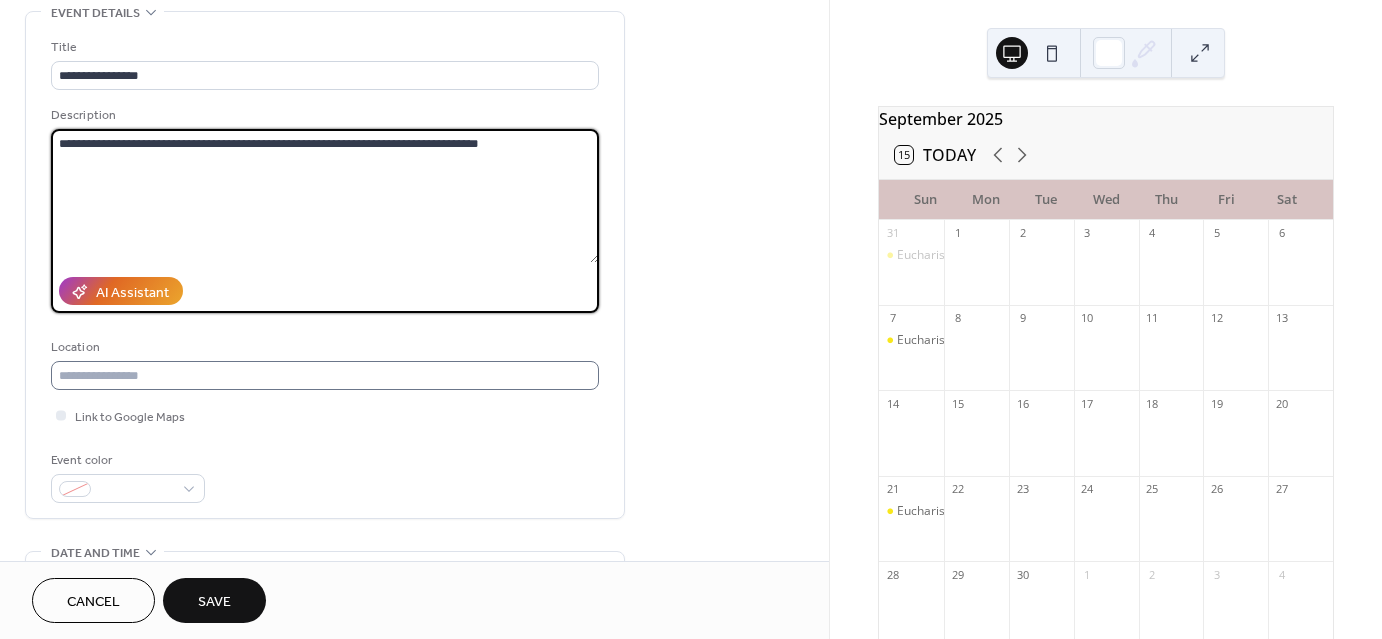 type on "**********" 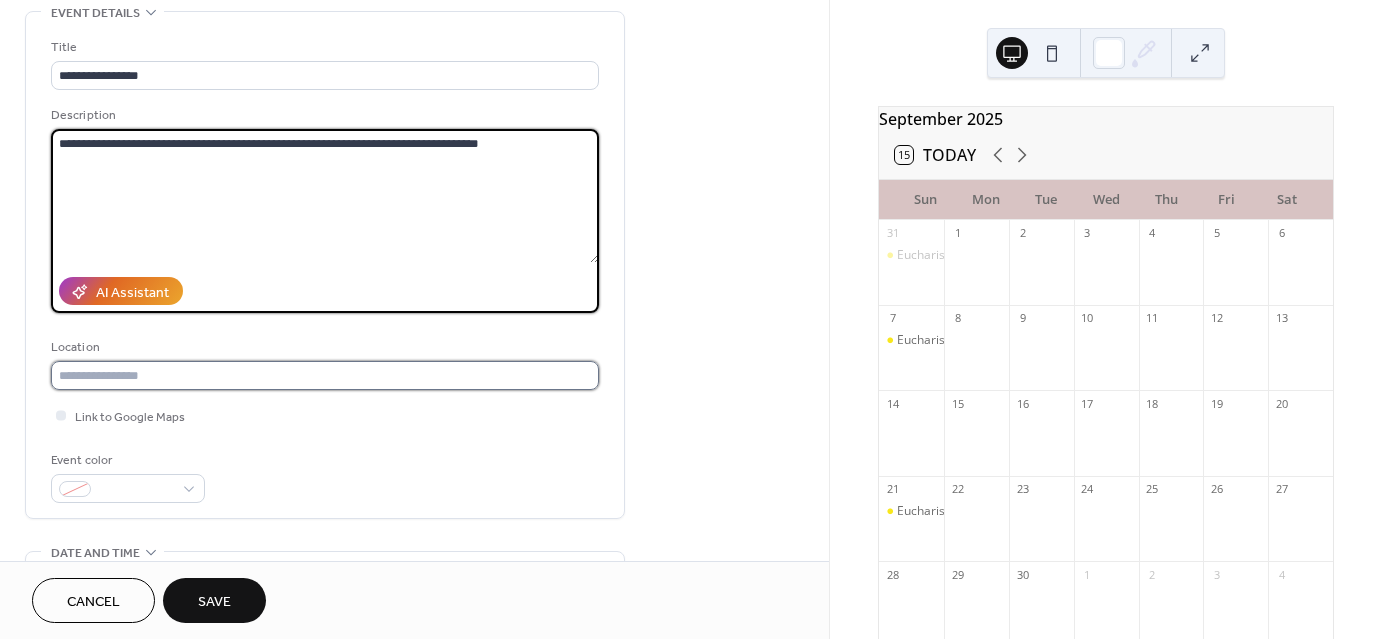 click at bounding box center [325, 375] 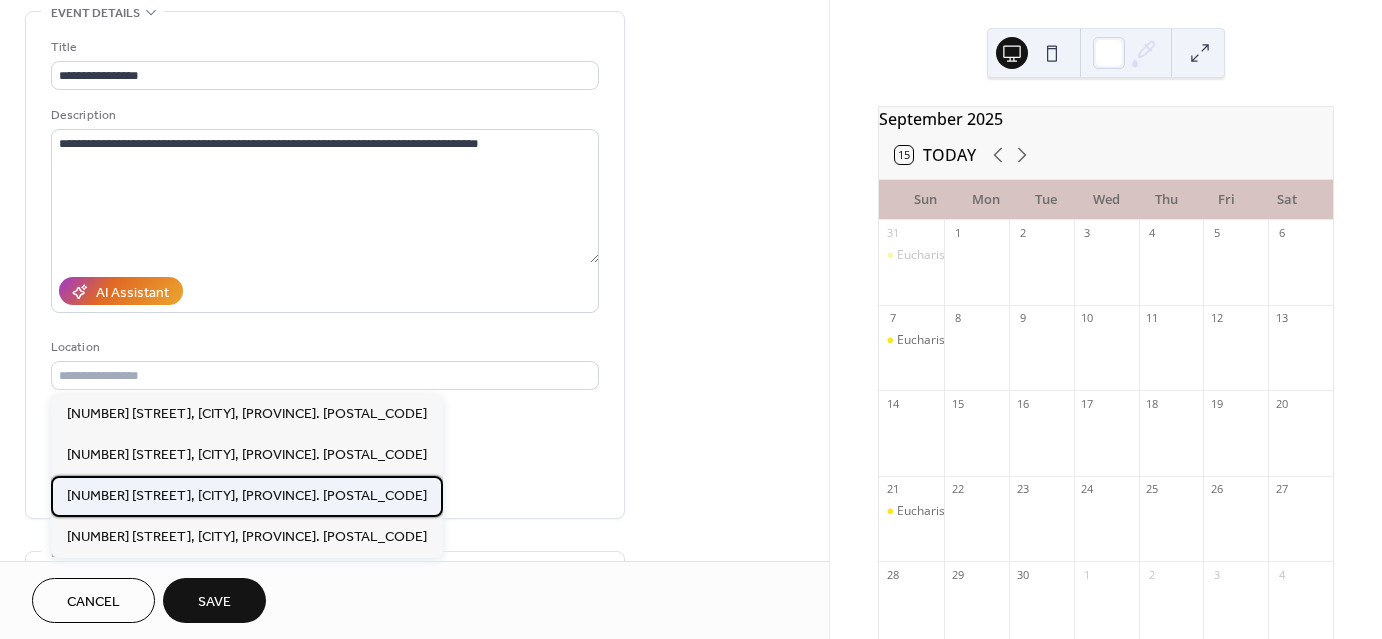 click on "[NUMBER] [STREET], [CITY], [PROVINCE]. [POSTAL_CODE]" at bounding box center [247, 495] 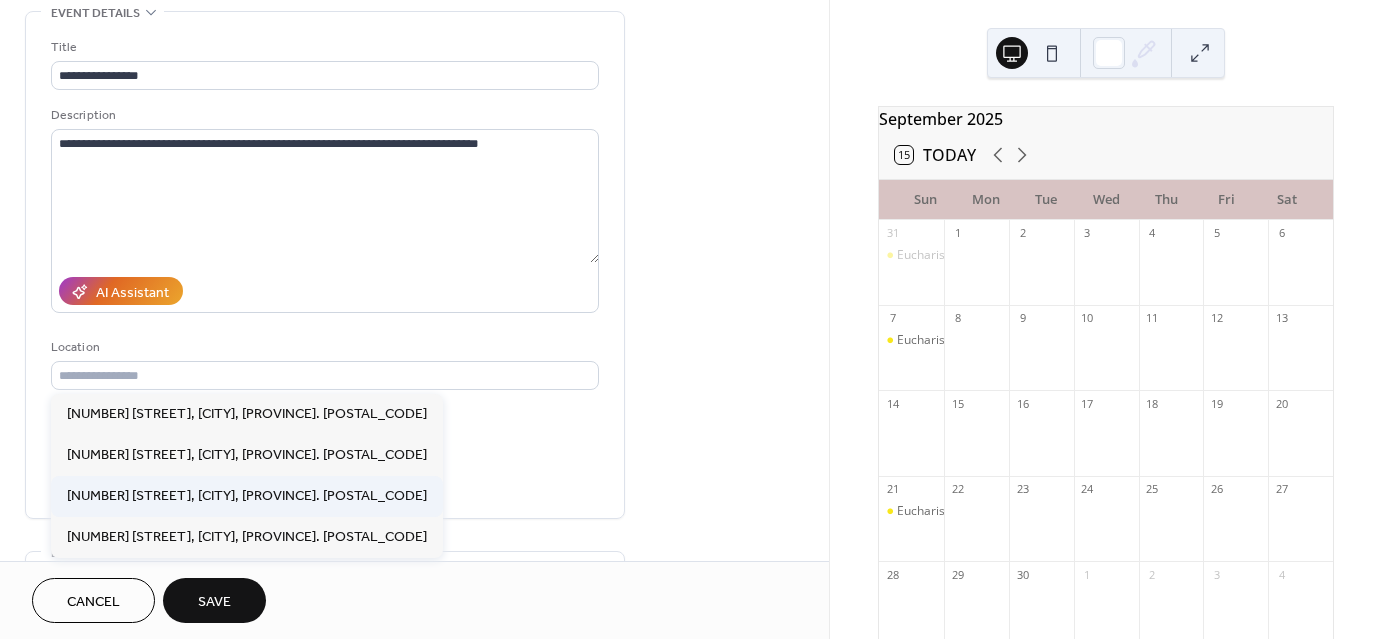 type on "**********" 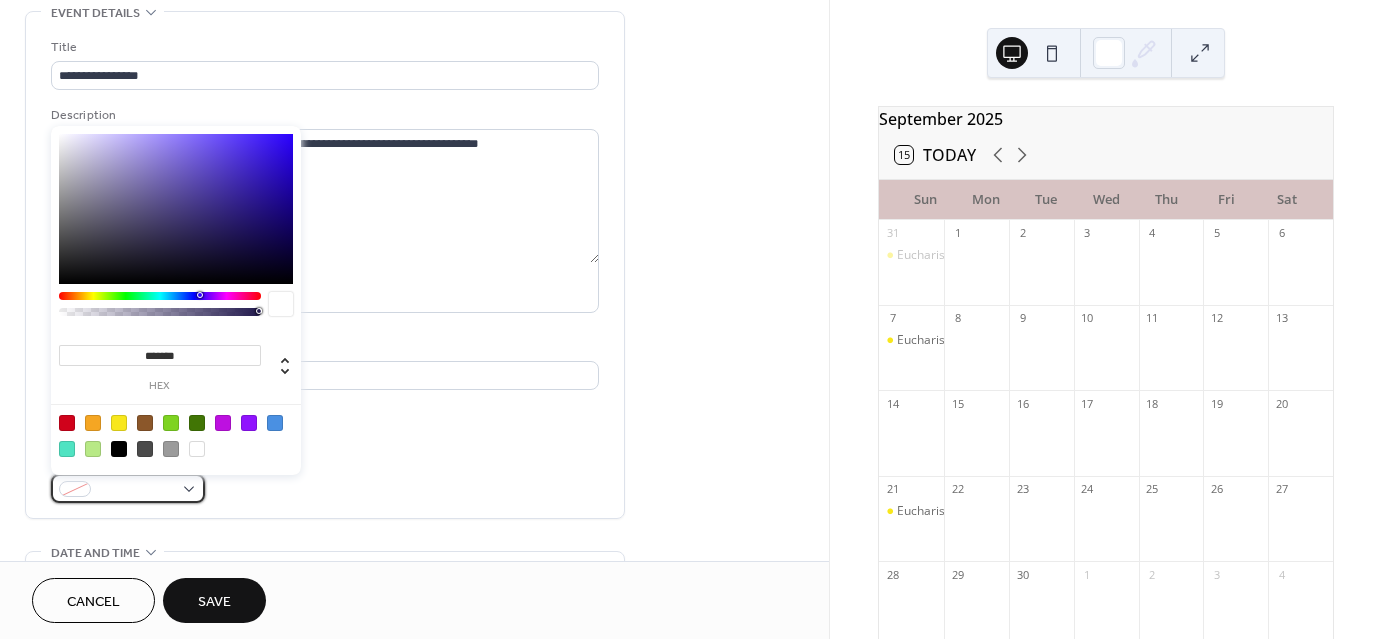 click at bounding box center [136, 490] 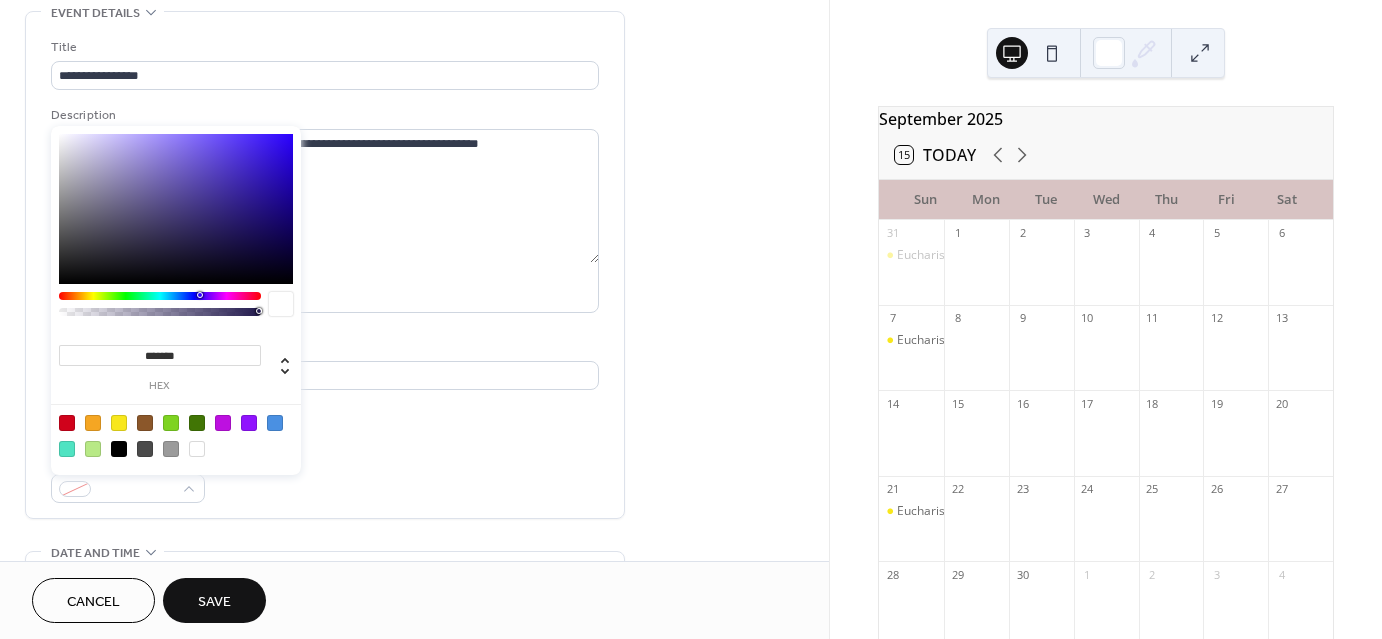 click at bounding box center (176, 435) 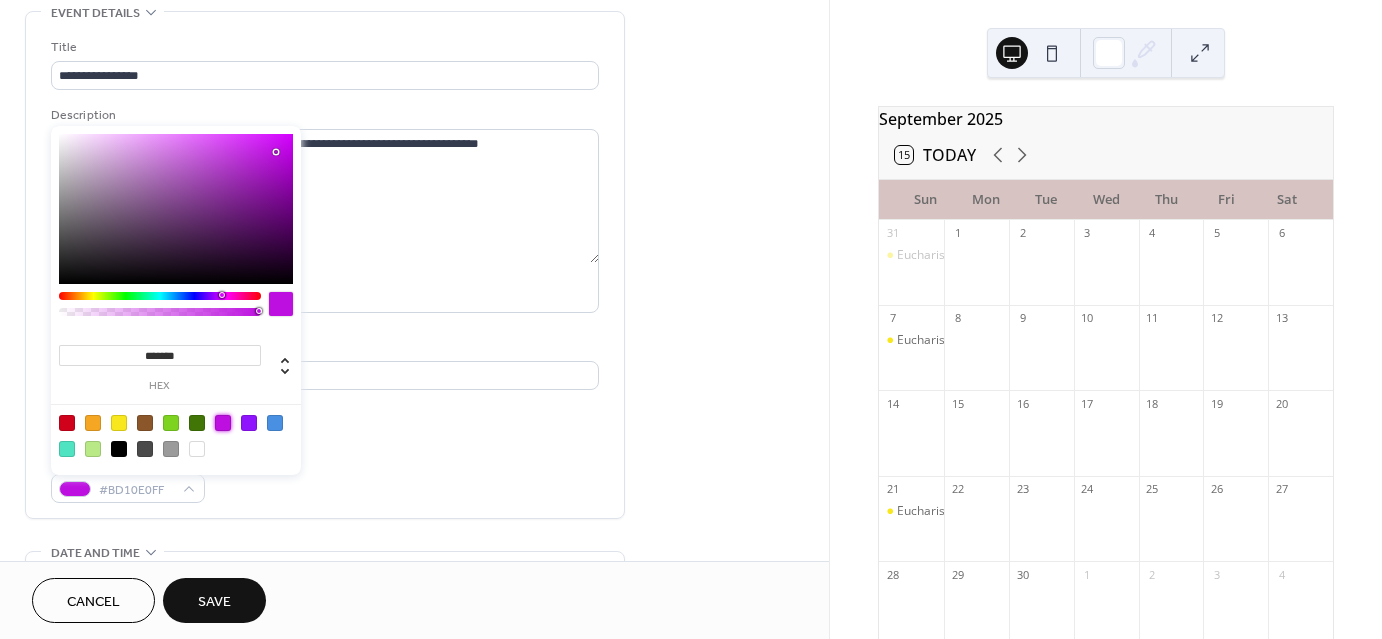 click on "**********" at bounding box center (414, 620) 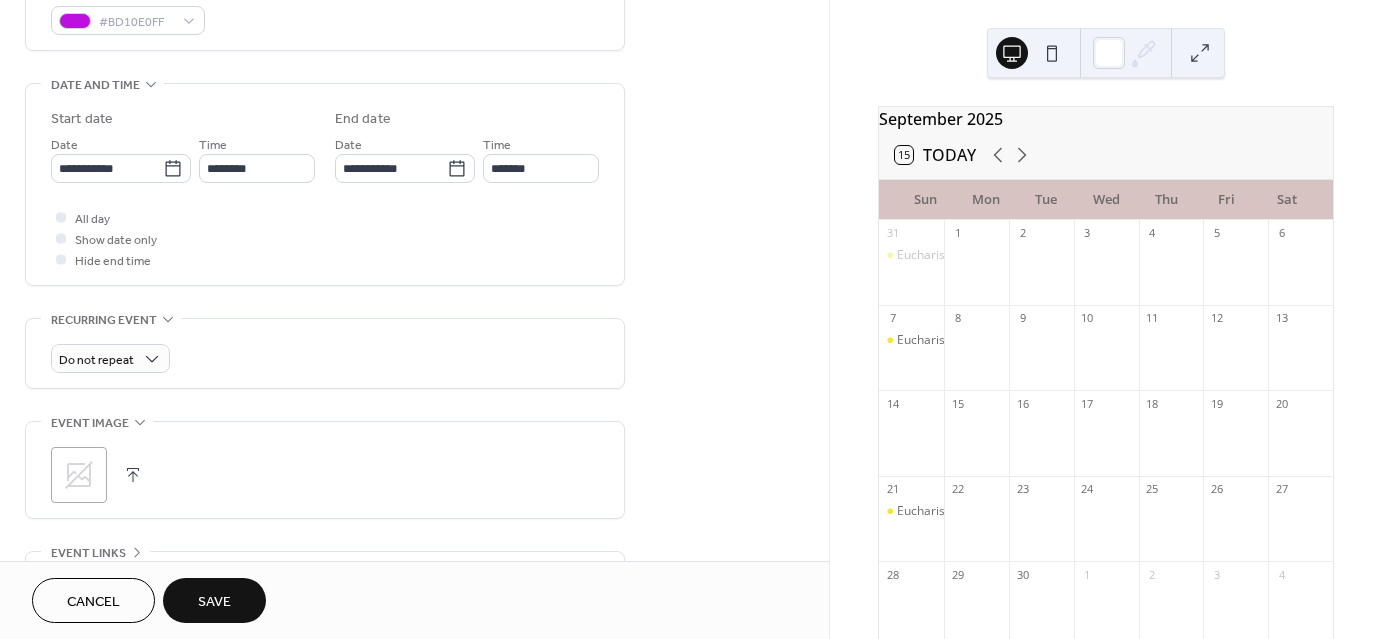 scroll, scrollTop: 644, scrollLeft: 0, axis: vertical 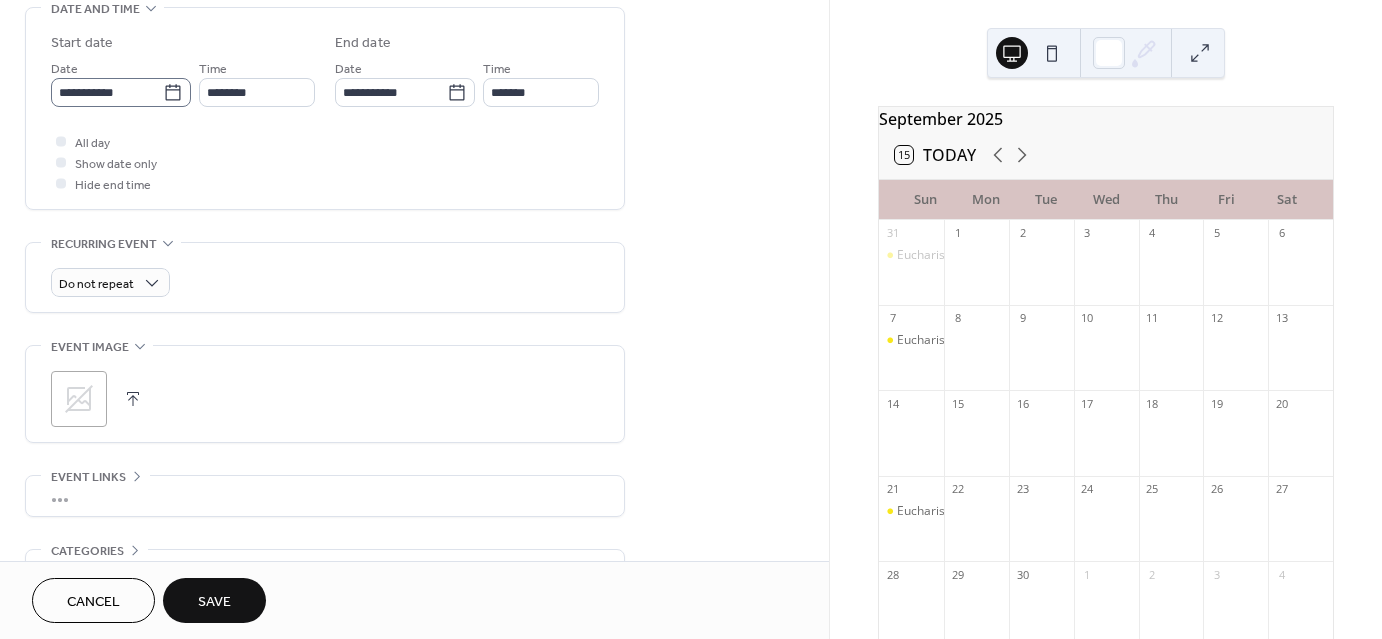 click 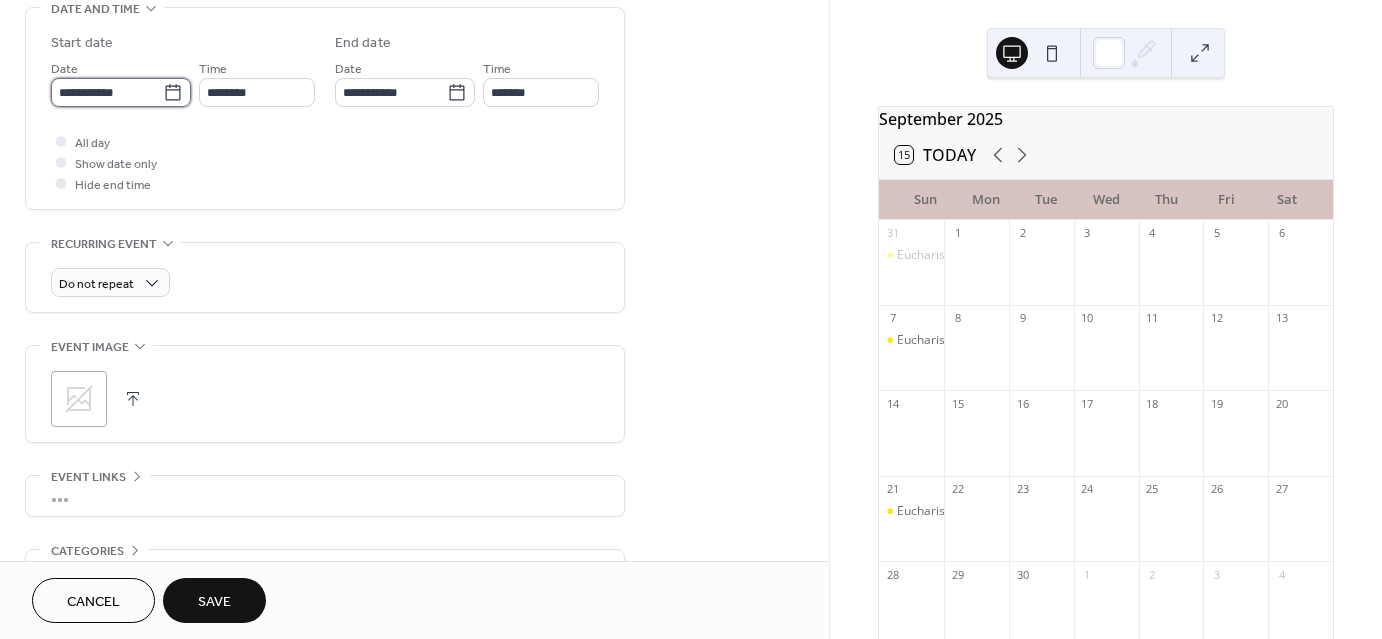 click on "**********" at bounding box center (107, 92) 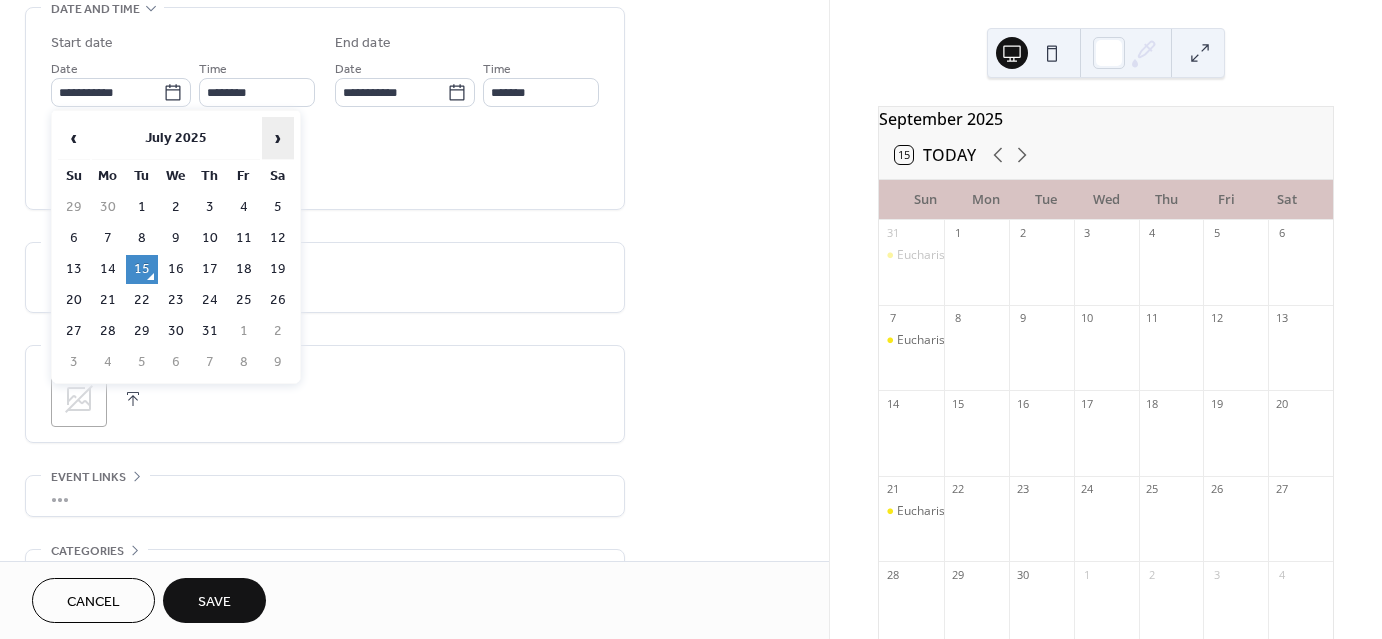 click on "›" at bounding box center [278, 138] 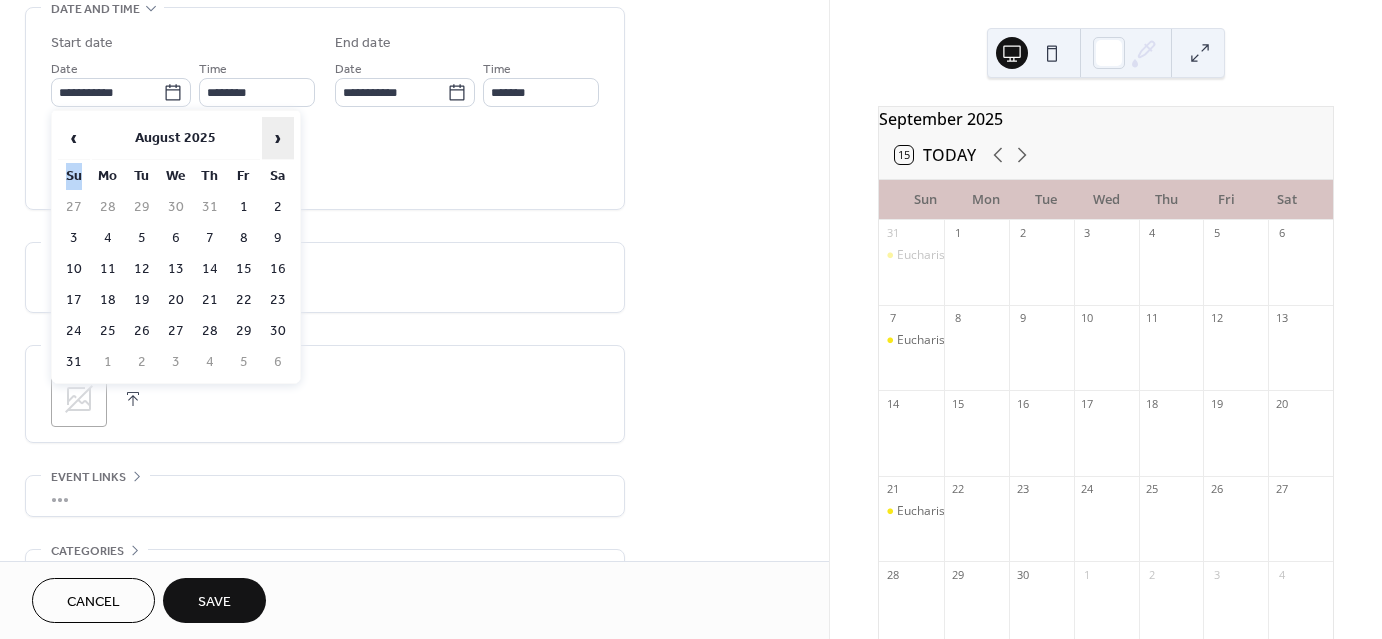 click on "›" at bounding box center [278, 138] 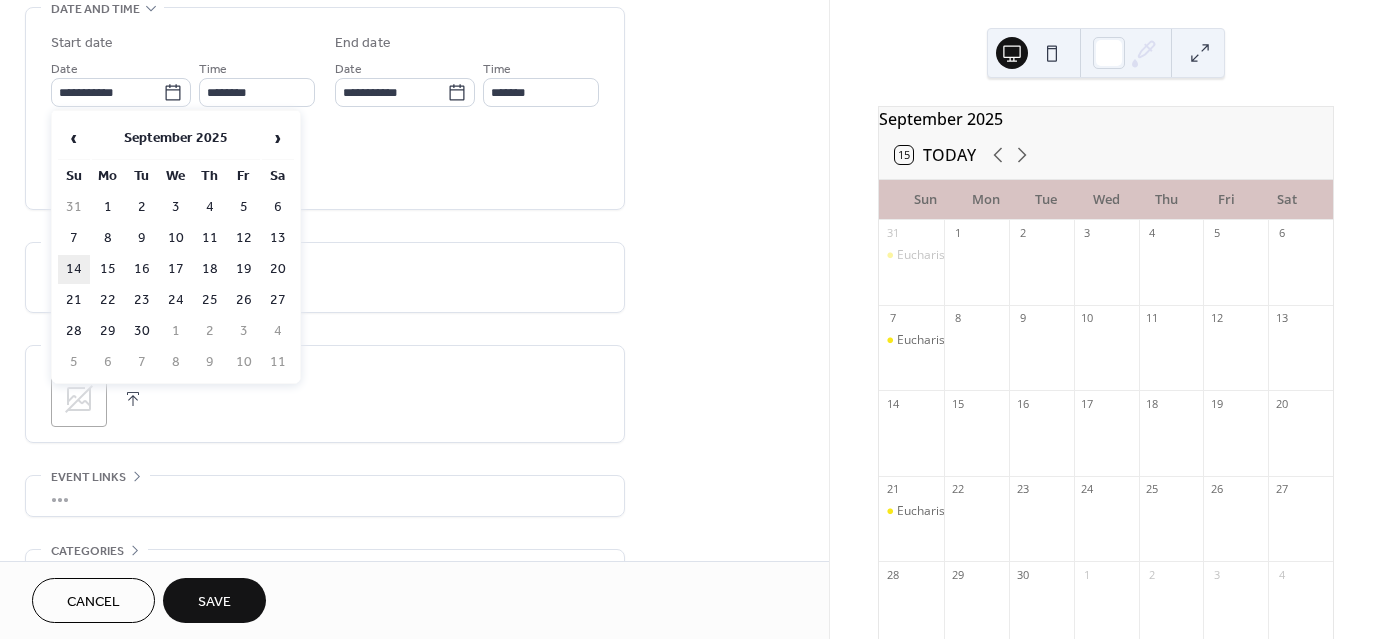 click on "14" at bounding box center (74, 269) 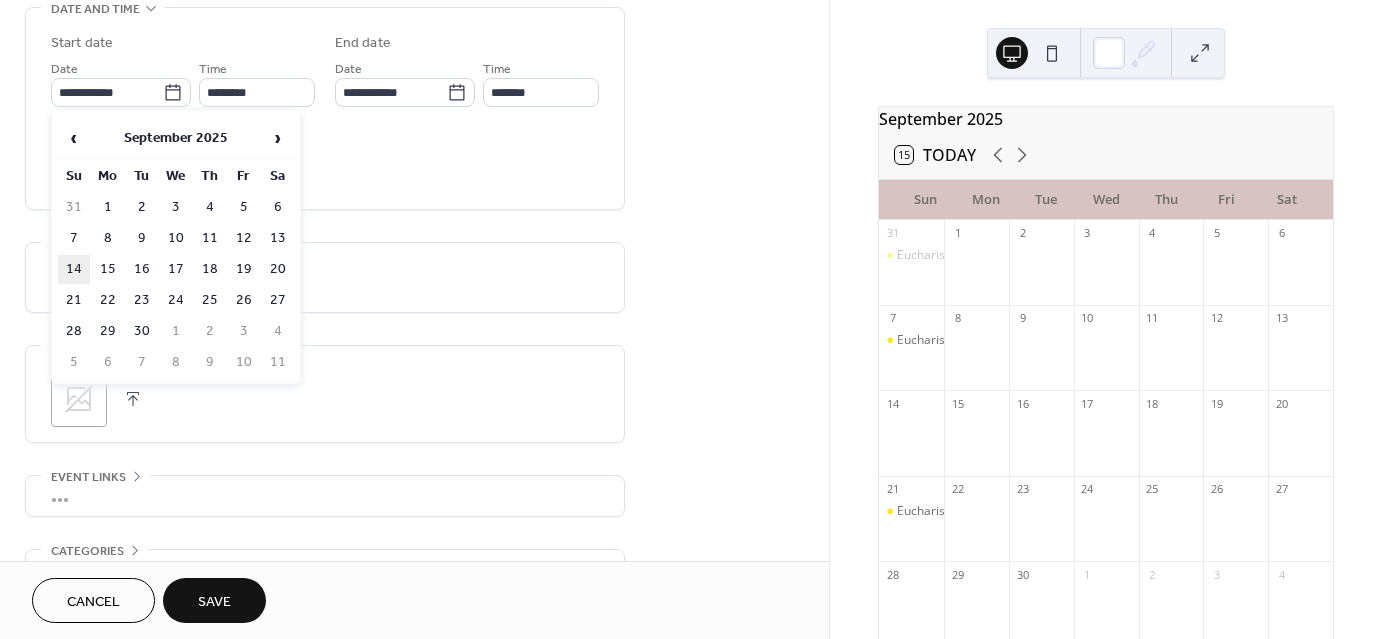 type on "**********" 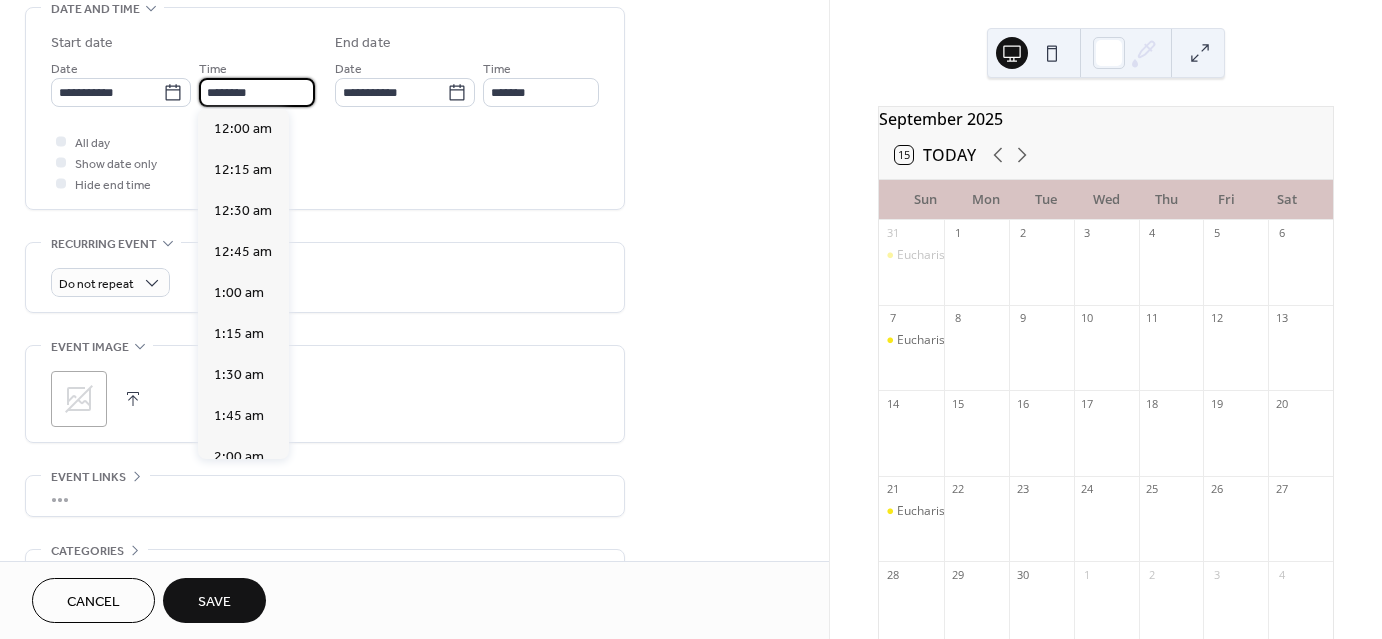 click on "********" at bounding box center (257, 92) 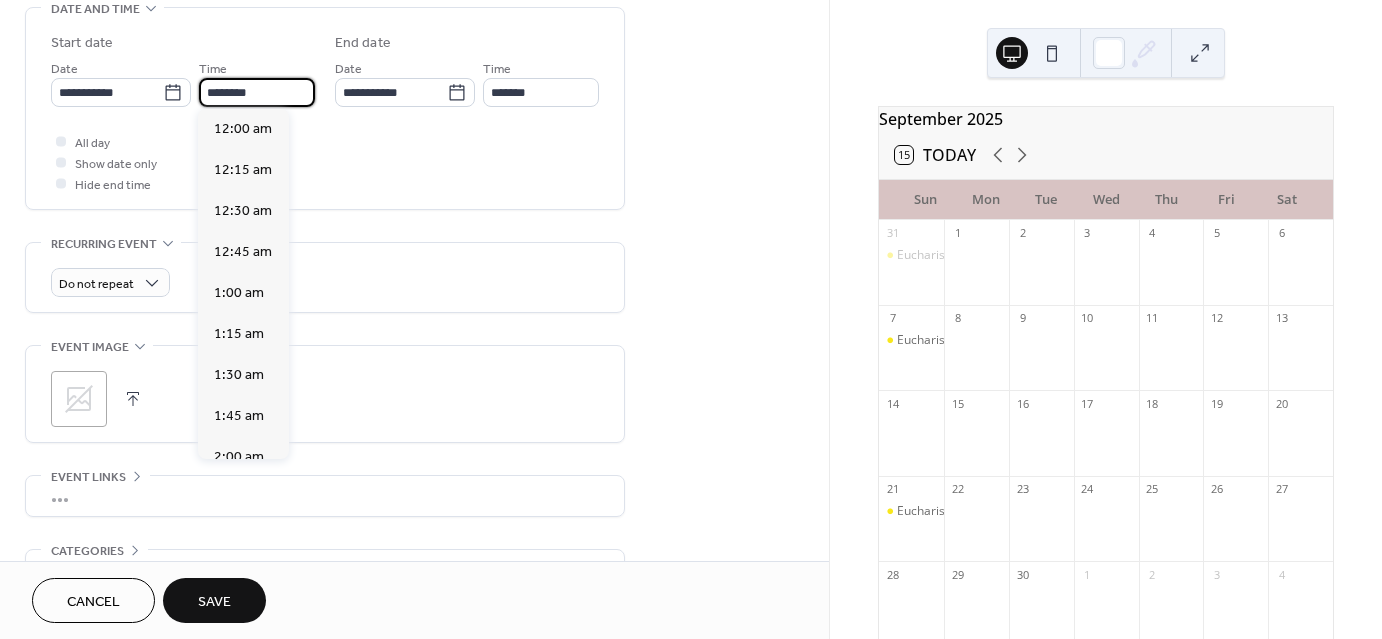 scroll, scrollTop: 1968, scrollLeft: 0, axis: vertical 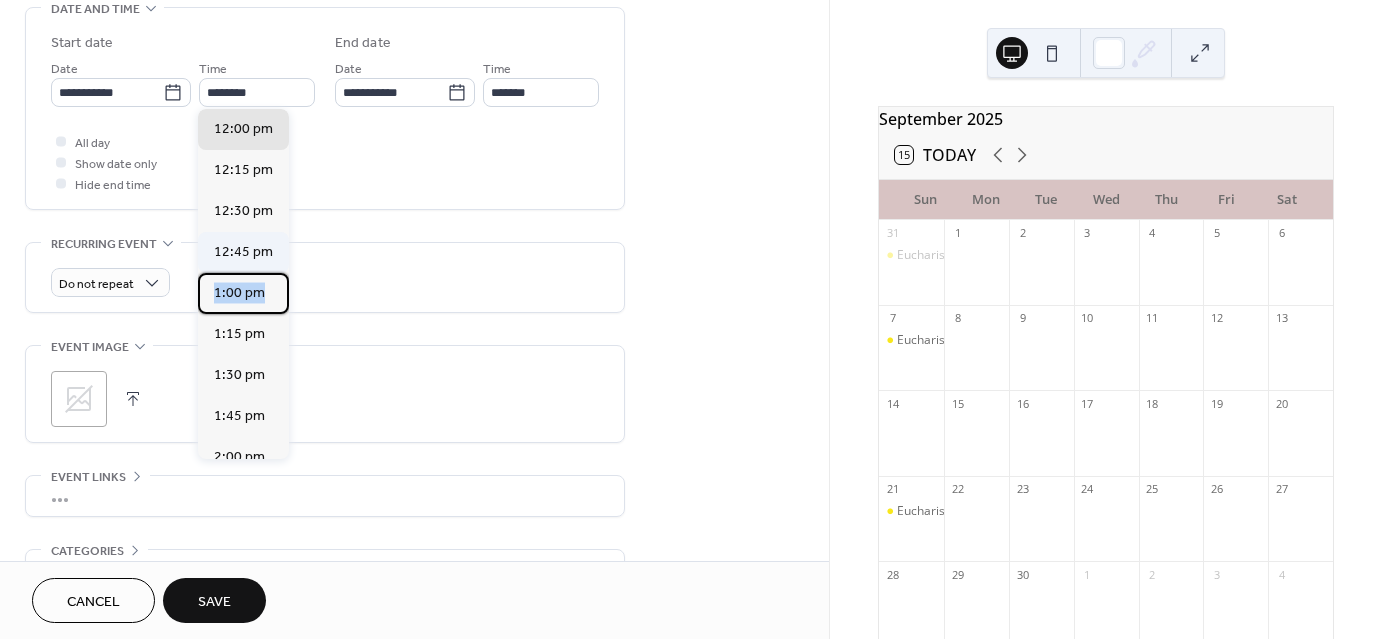 drag, startPoint x: 284, startPoint y: 291, endPoint x: 284, endPoint y: 262, distance: 29 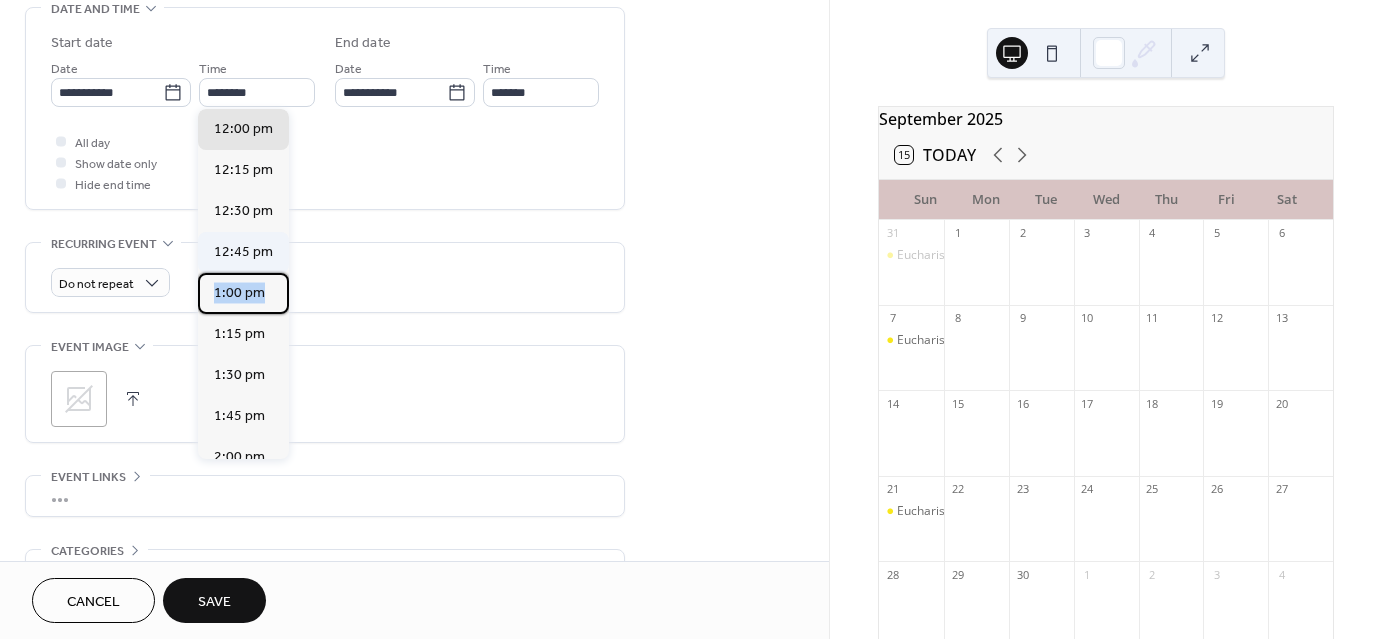 click on "12:00 am 12:15 am 12:30 am 12:45 am 1:00 am 1:15 am 1:30 am 1:45 am 2:00 am 2:15 am 2:30 am 2:45 am 3:00 am 3:15 am 3:30 am 3:45 am 4:00 am 4:15 am 4:30 am 4:45 am 5:00 am 5:15 am 5:30 am 5:45 am 6:00 am 6:15 am 6:30 am 6:45 am 7:00 am 7:15 am 7:30 am 7:45 am 8:00 am 8:15 am 8:30 am 8:45 am 9:00 am 9:15 am 9:30 am 9:45 am 10:00 am 10:15 am 10:30 am 10:45 am 11:00 am 11:15 am 11:30 am 11:45 am 12:00 pm 12:15 pm 12:30 pm 12:45 pm 1:00 pm 1:15 pm 1:30 pm 1:45 pm 2:00 pm 2:15 pm 2:30 pm 2:45 pm 3:00 pm 3:15 pm 3:30 pm 3:45 pm 4:00 pm 4:15 pm 4:30 pm 4:45 pm 5:00 pm 5:15 pm 5:30 pm 5:45 pm 6:00 pm 6:15 pm 6:30 pm 6:45 pm 7:00 pm 7:15 pm 7:30 pm 7:45 pm 8:00 pm 8:15 pm 8:30 pm 8:45 pm 9:00 pm 9:15 pm 9:30 pm 9:45 pm 10:00 pm 10:15 pm 10:30 pm 10:45 pm 11:00 pm 11:15 pm 11:30 pm 11:45 pm" at bounding box center [243, 284] 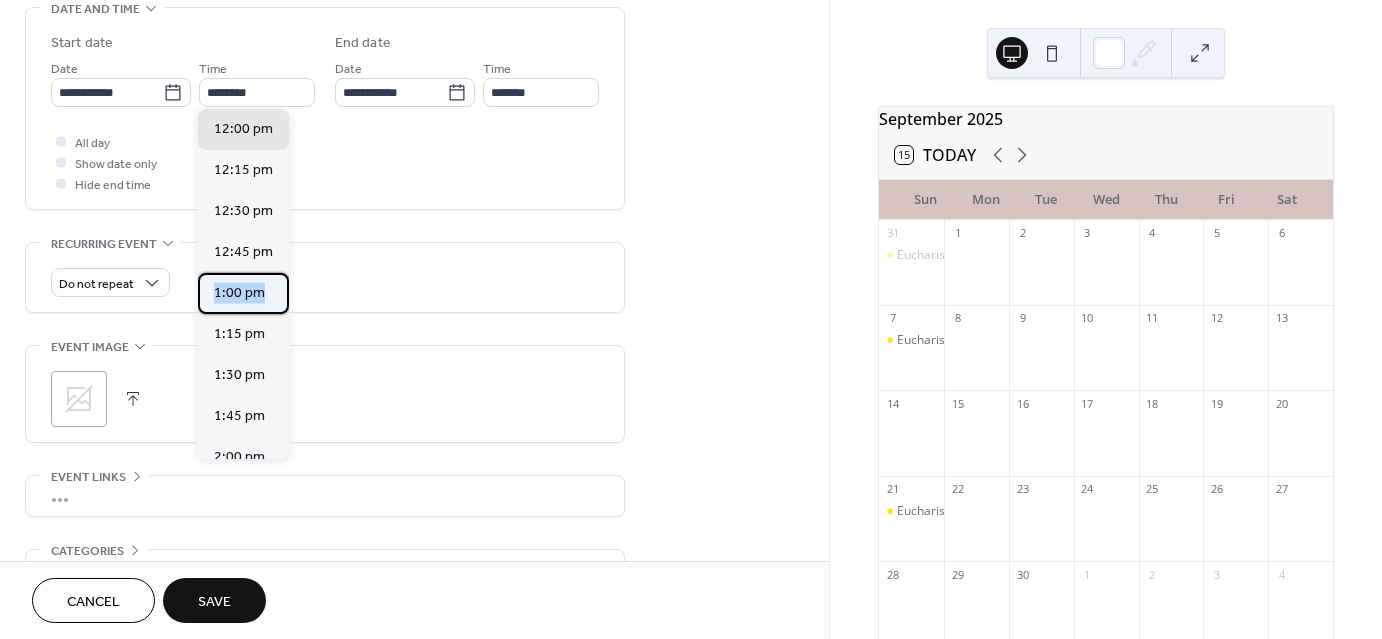 click on "12:00 am 12:15 am 12:30 am 12:45 am 1:00 am 1:15 am 1:30 am 1:45 am 2:00 am 2:15 am 2:30 am 2:45 am 3:00 am 3:15 am 3:30 am 3:45 am 4:00 am 4:15 am 4:30 am 4:45 am 5:00 am 5:15 am 5:30 am 5:45 am 6:00 am 6:15 am 6:30 am 6:45 am 7:00 am 7:15 am 7:30 am 7:45 am 8:00 am 8:15 am 8:30 am 8:45 am 9:00 am 9:15 am 9:30 am 9:45 am 10:00 am 10:15 am 10:30 am 10:45 am 11:00 am 11:15 am 11:30 am 11:45 am 12:00 pm 12:15 pm 12:30 pm 12:45 pm 1:00 pm 1:15 pm 1:30 pm 1:45 pm 2:00 pm 2:15 pm 2:30 pm 2:45 pm 3:00 pm 3:15 pm 3:30 pm 3:45 pm 4:00 pm 4:15 pm 4:30 pm 4:45 pm 5:00 pm 5:15 pm 5:30 pm 5:45 pm 6:00 pm 6:15 pm 6:30 pm 6:45 pm 7:00 pm 7:15 pm 7:30 pm 7:45 pm 8:00 pm 8:15 pm 8:30 pm 8:45 pm 9:00 pm 9:15 pm 9:30 pm 9:45 pm 10:00 pm 10:15 pm 10:30 pm 10:45 pm 11:00 pm 11:15 pm 11:30 pm 11:45 pm" at bounding box center [243, 284] 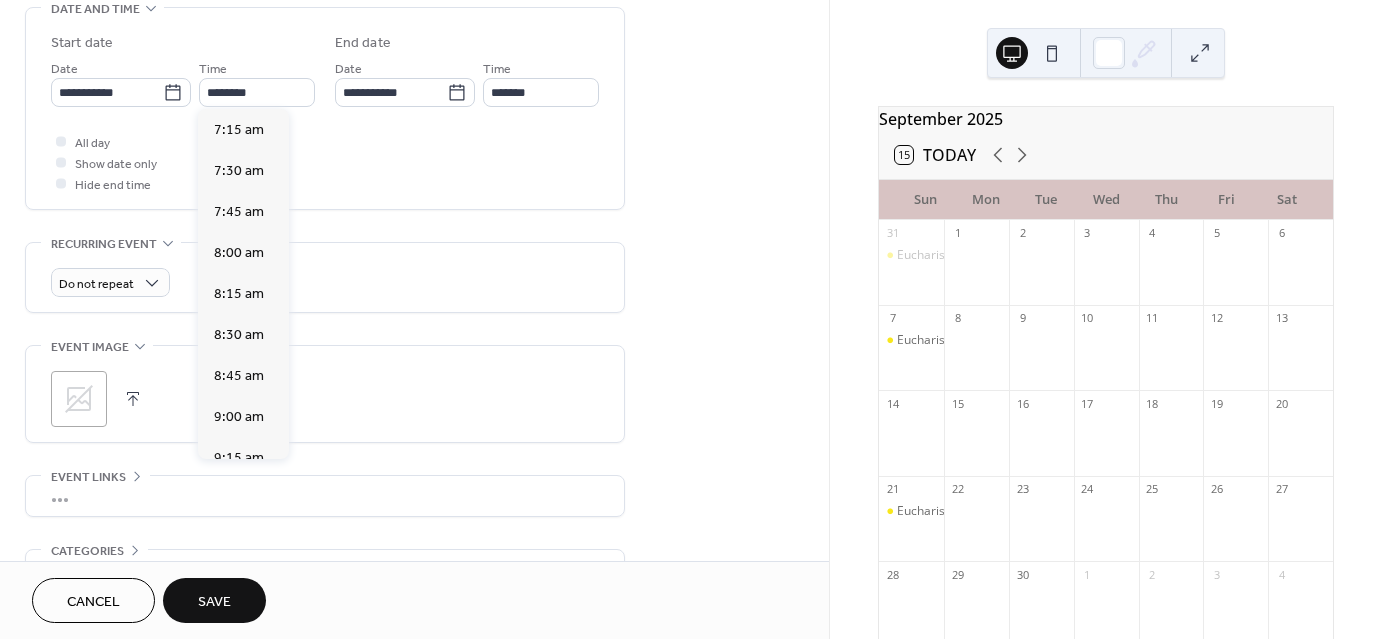 scroll, scrollTop: 1306, scrollLeft: 0, axis: vertical 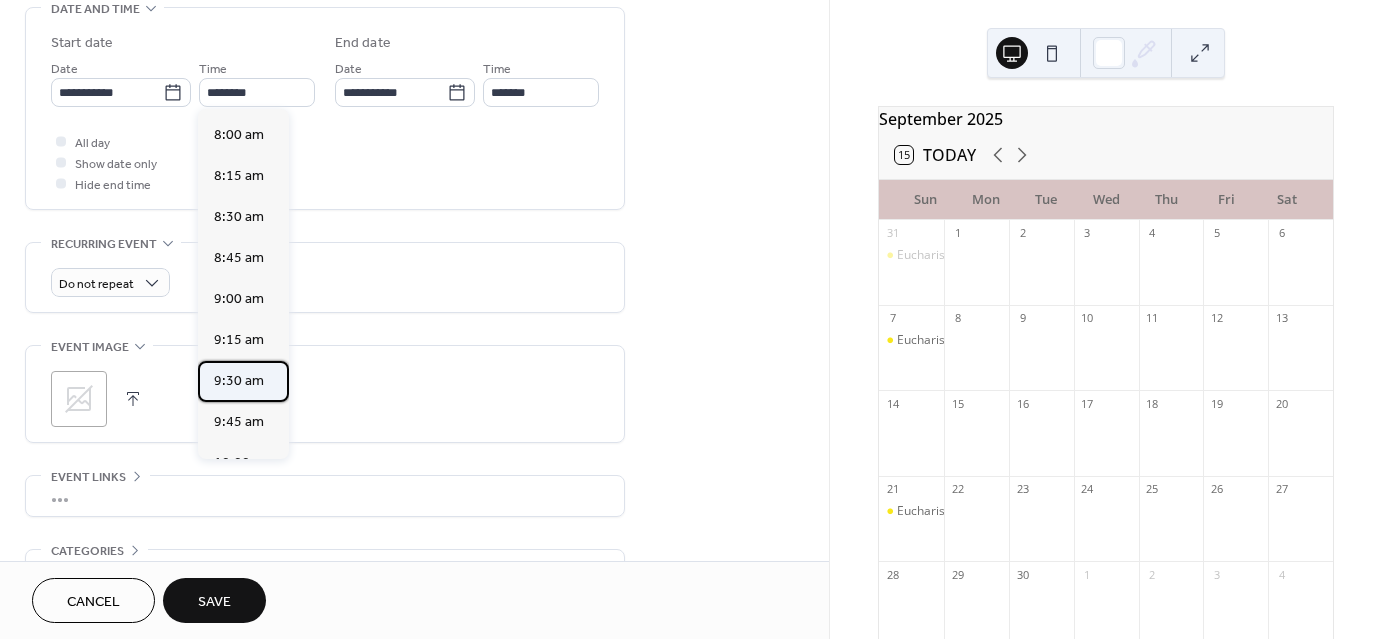 click on "9:30 am" at bounding box center (239, 381) 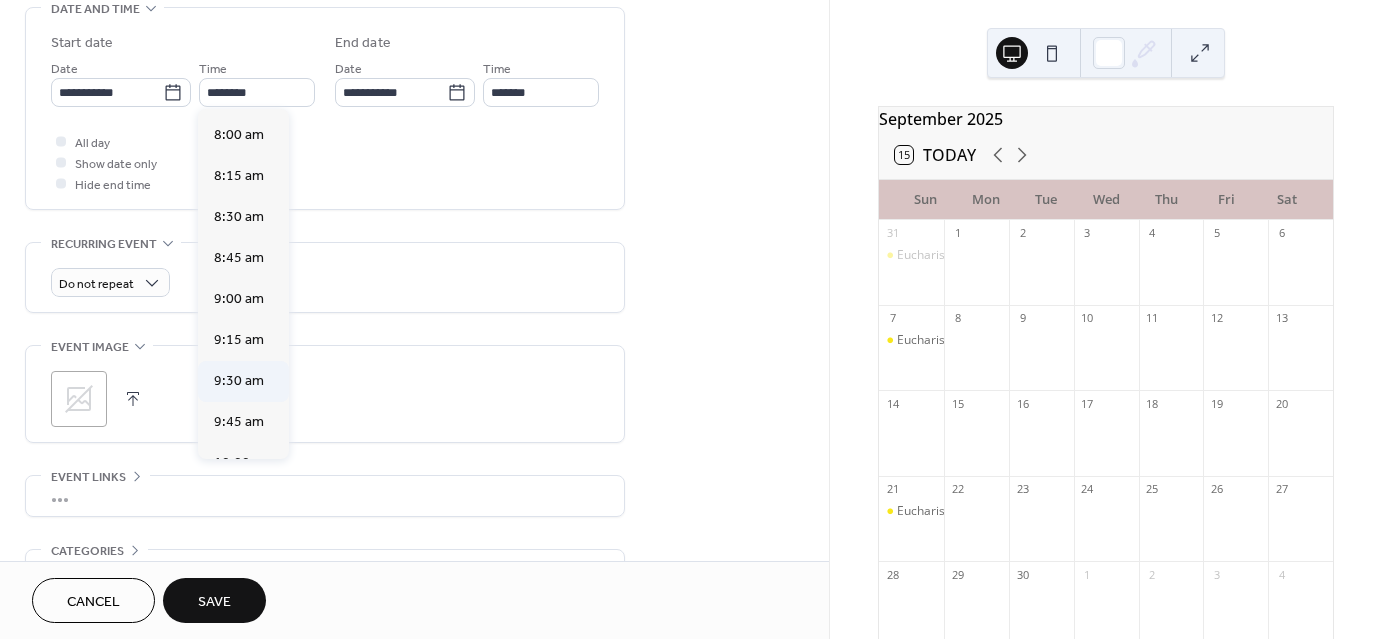 type on "*******" 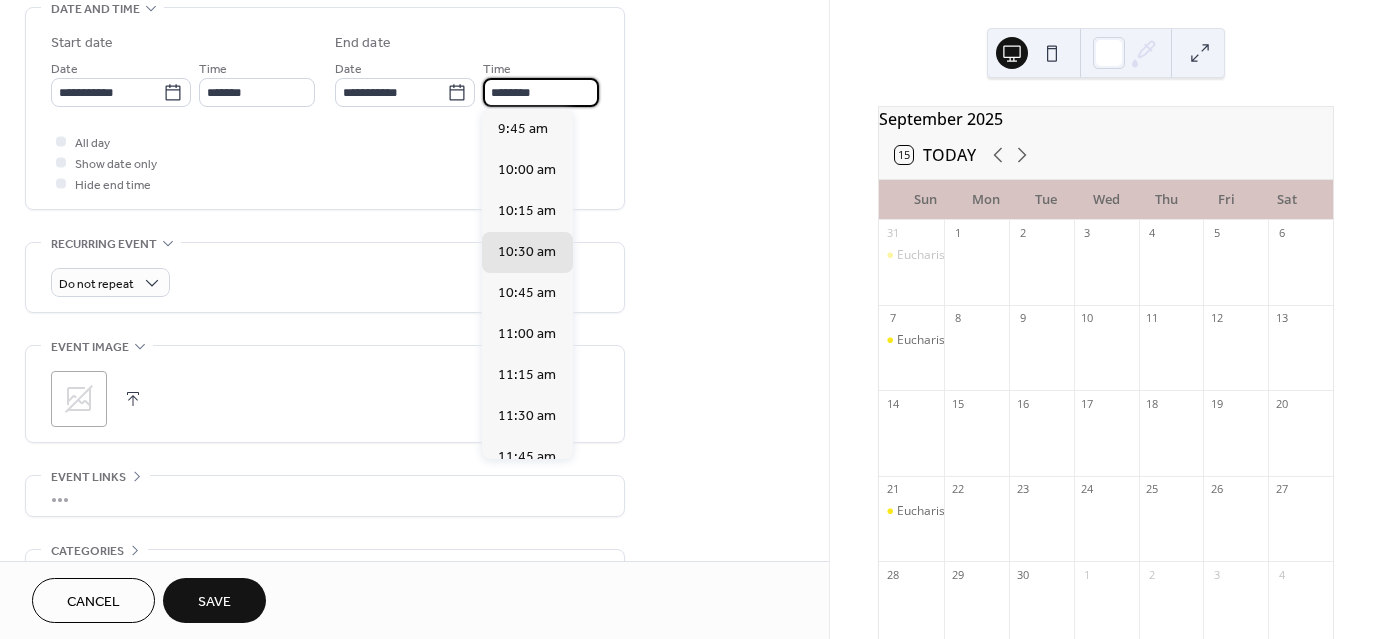click on "********" at bounding box center (541, 92) 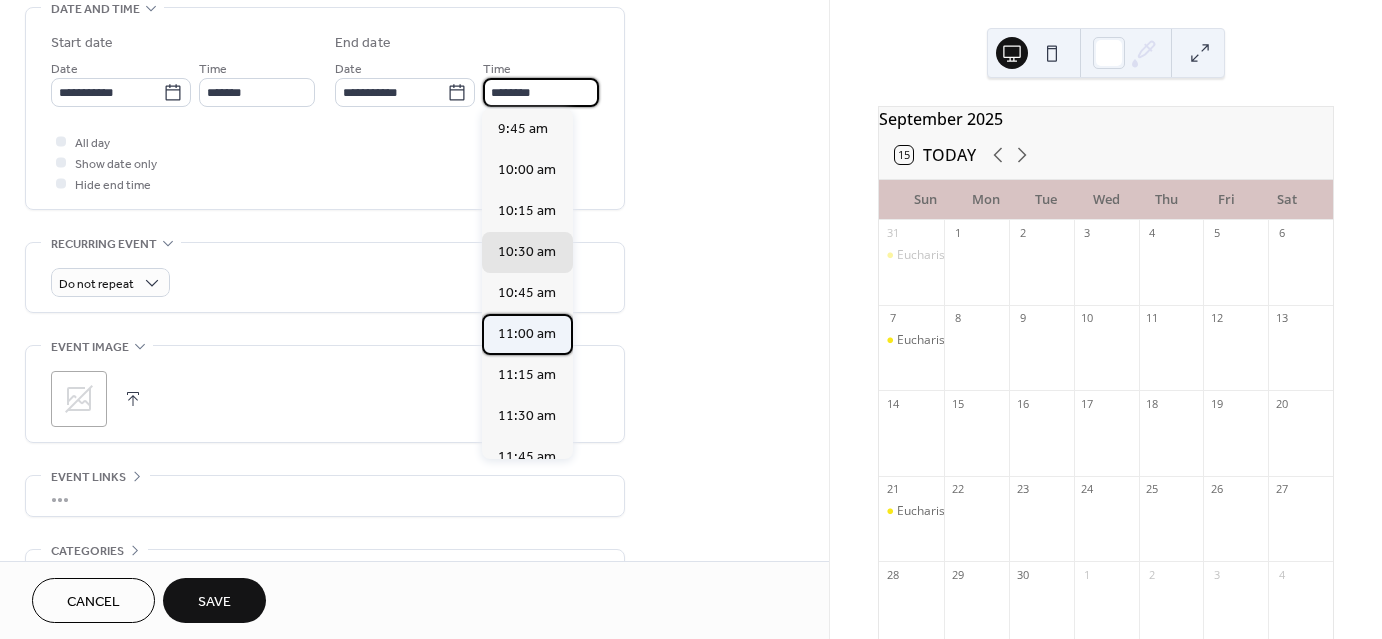 click on "11:00 am" at bounding box center [527, 334] 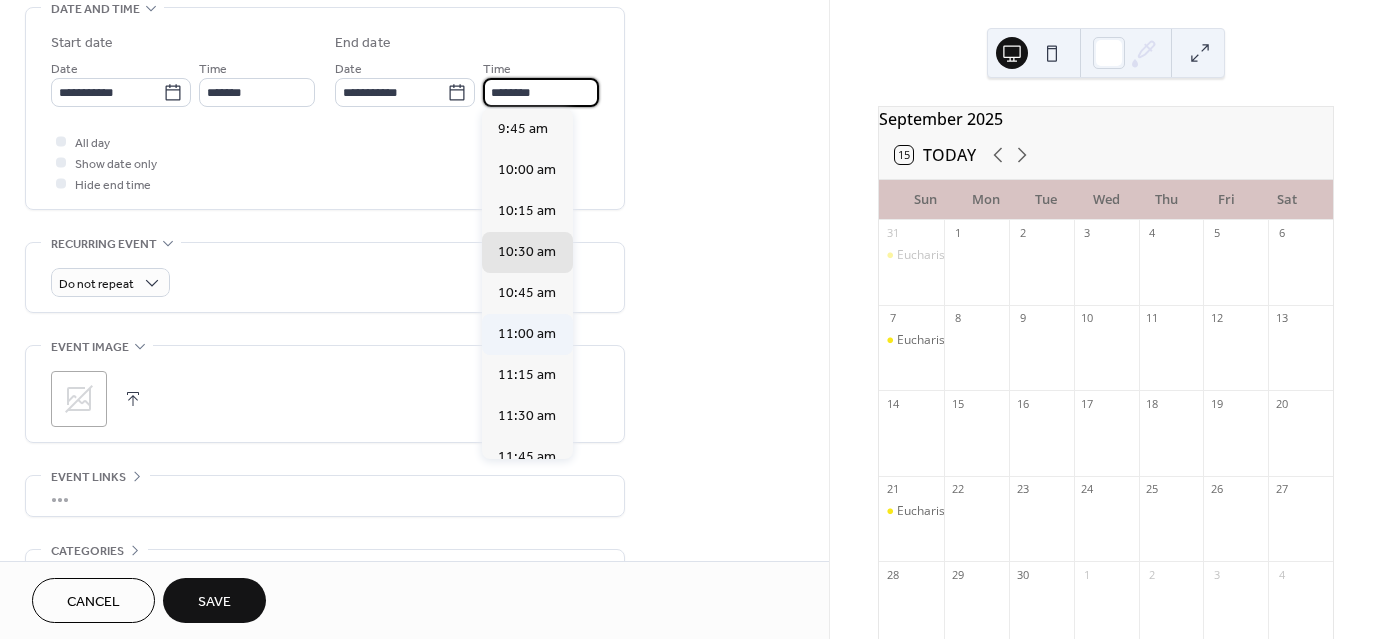 type on "********" 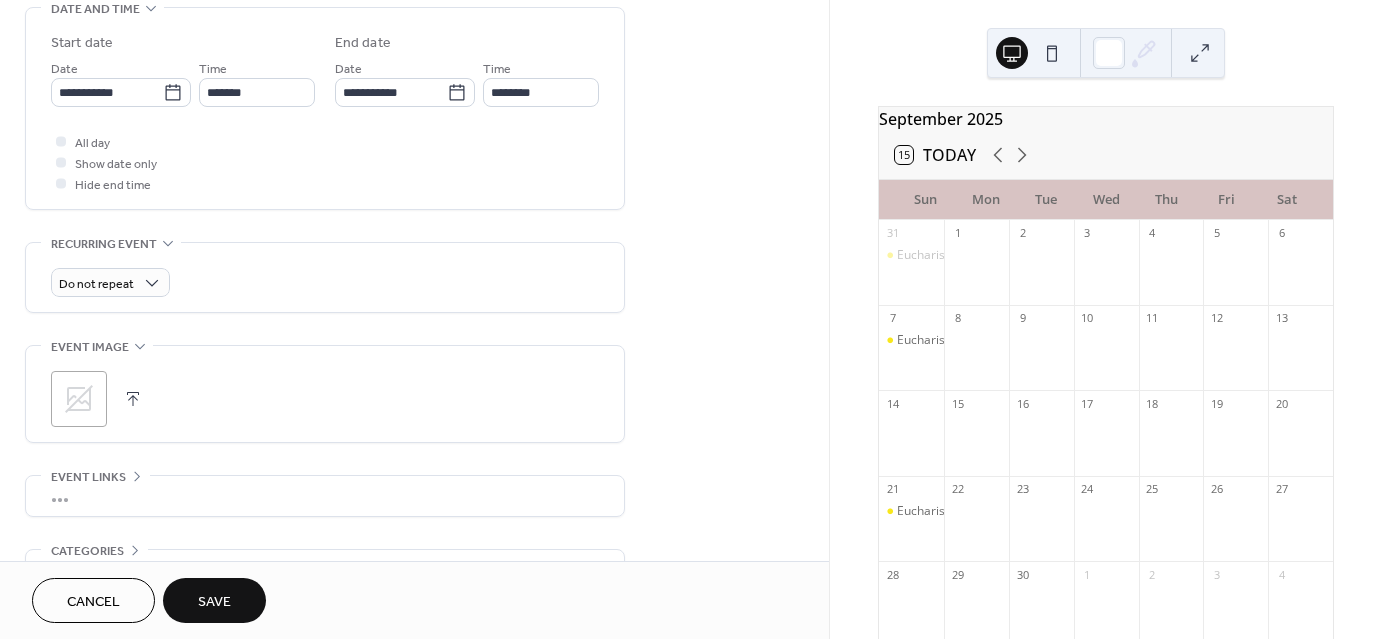 click 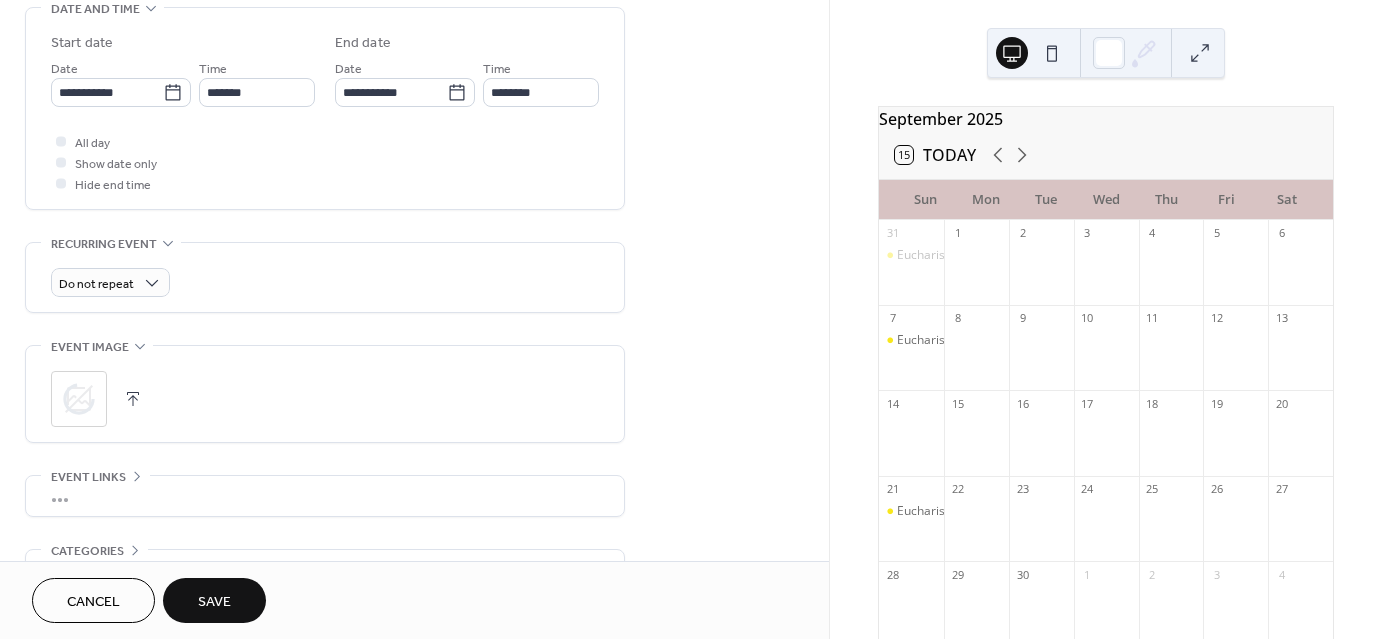 click on "Save" at bounding box center (214, 602) 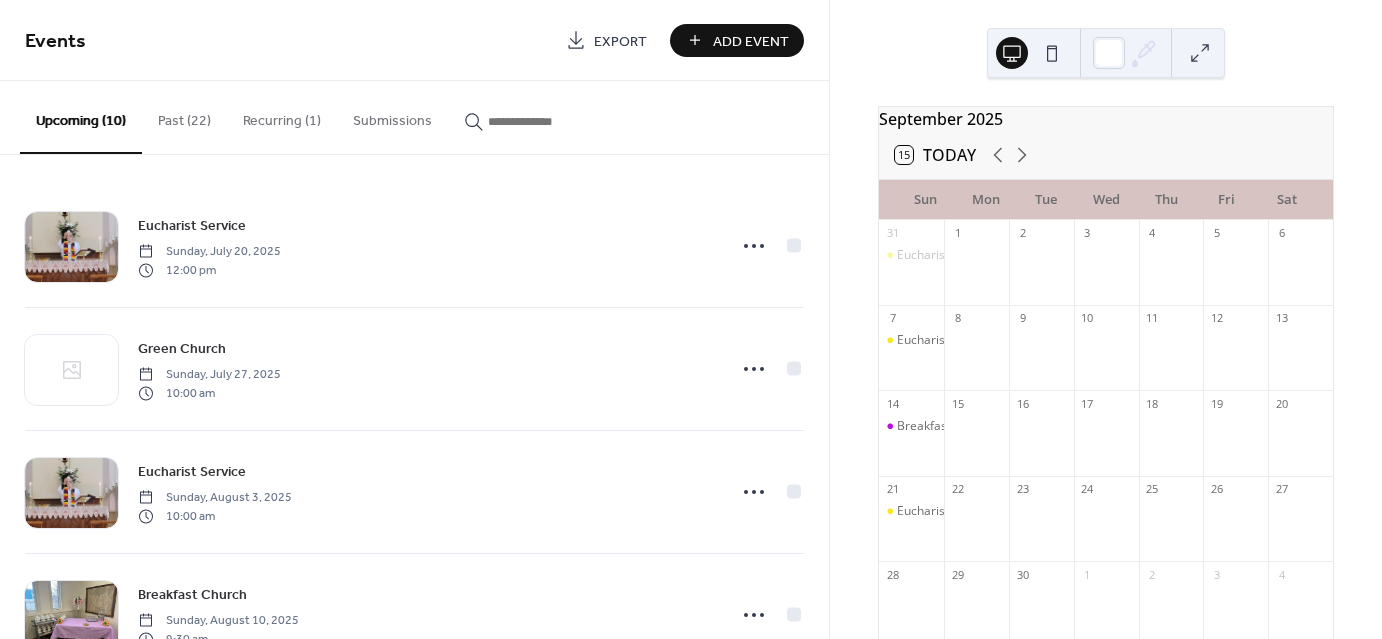 click on "Add Event" at bounding box center (751, 41) 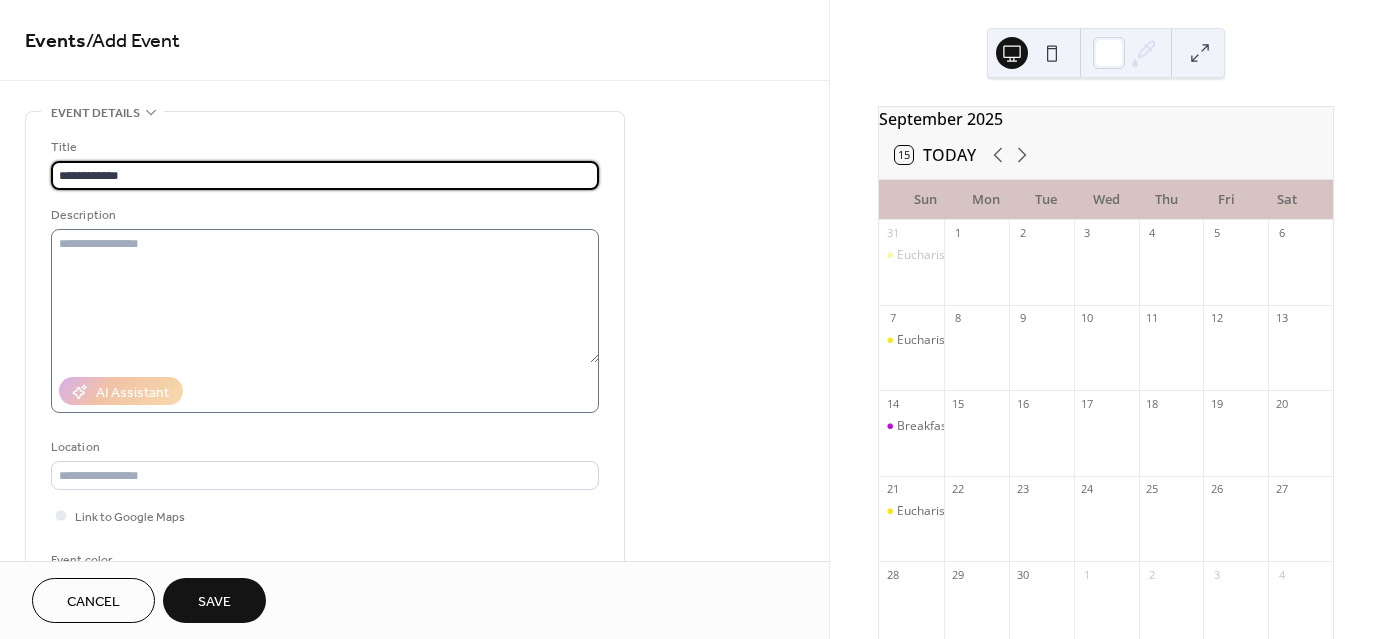 type on "**********" 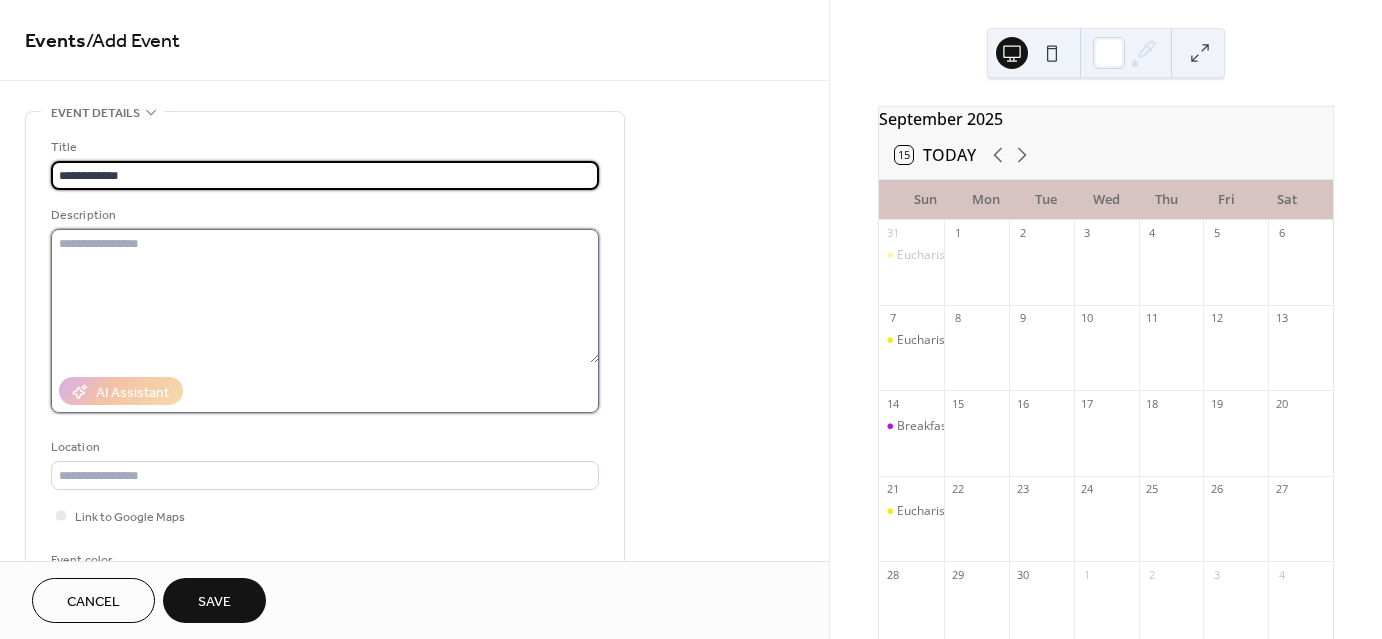 click at bounding box center (325, 296) 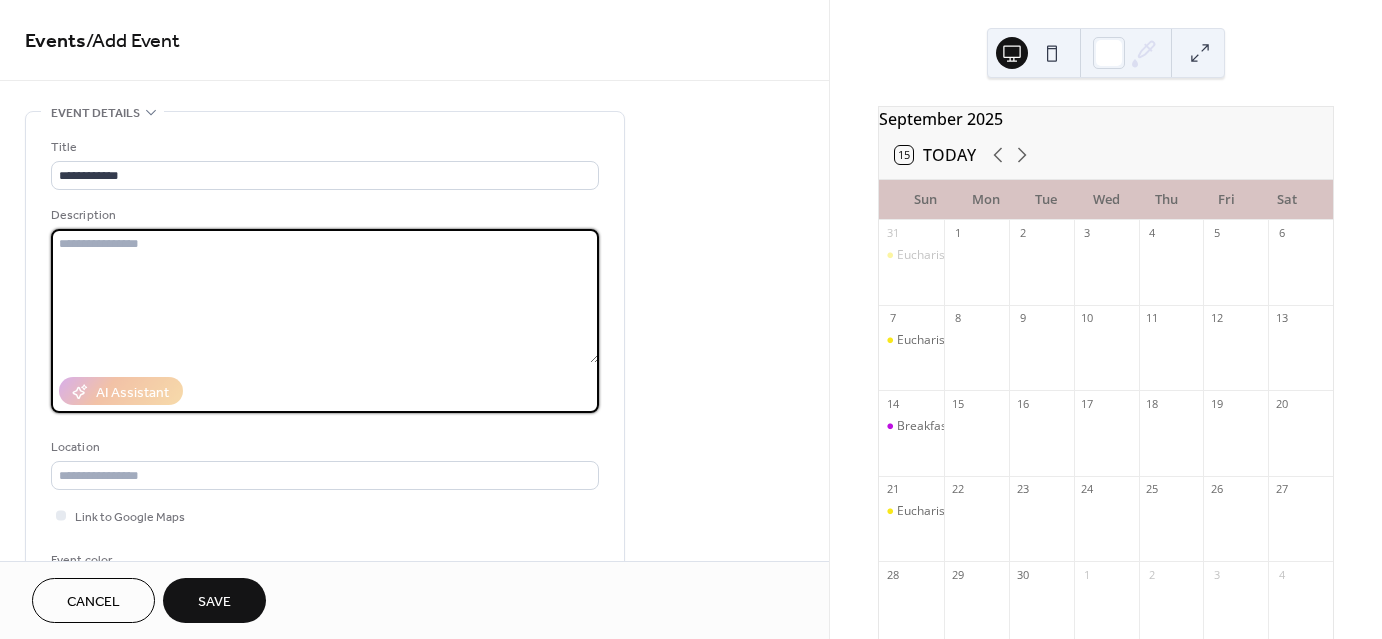 type on "*" 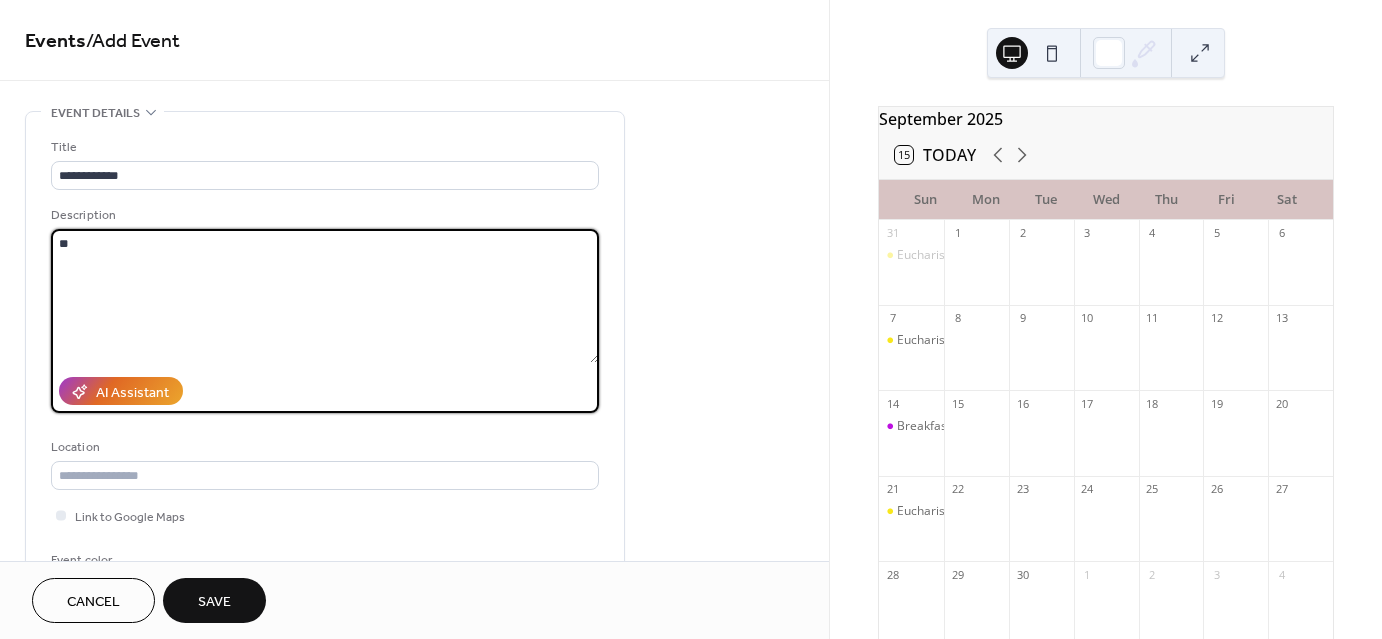type on "*" 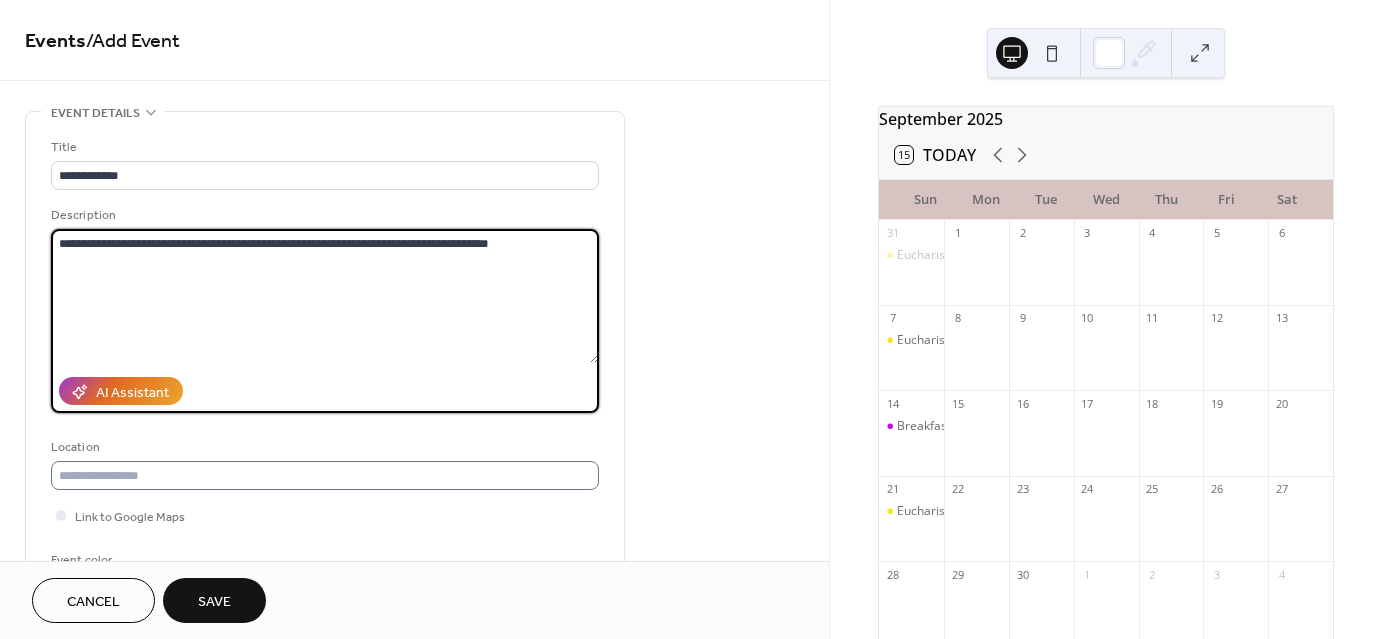 type on "**********" 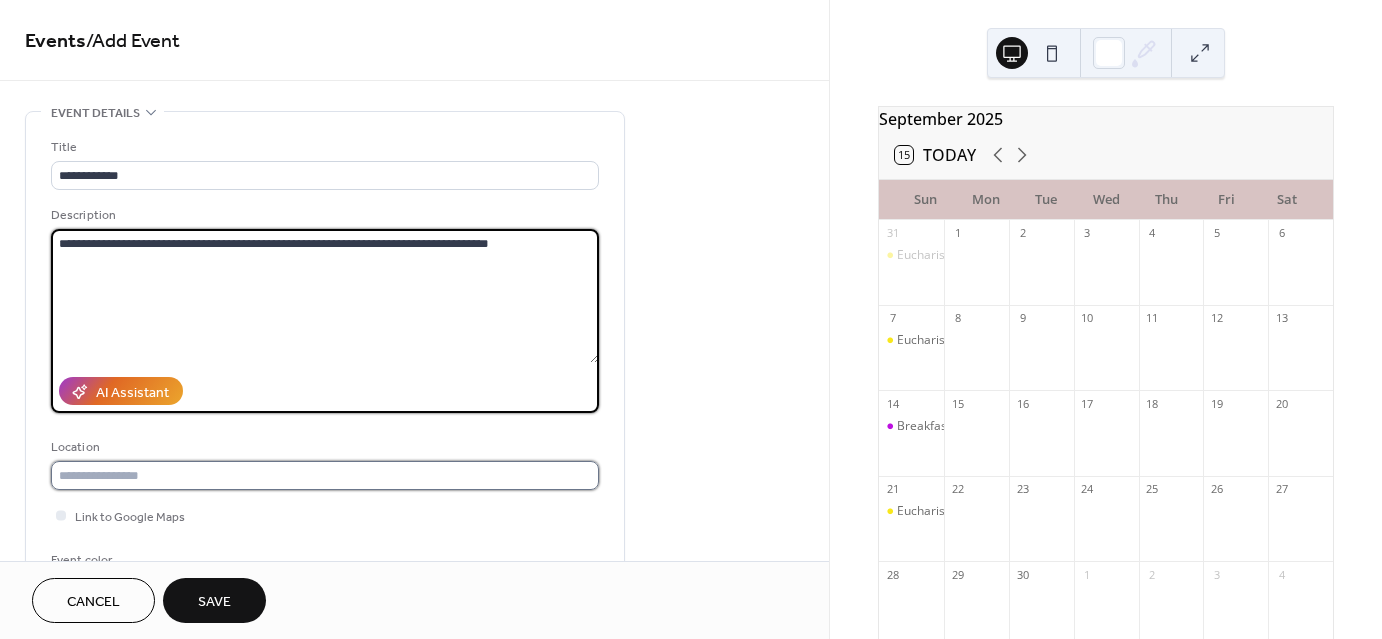 click at bounding box center [325, 475] 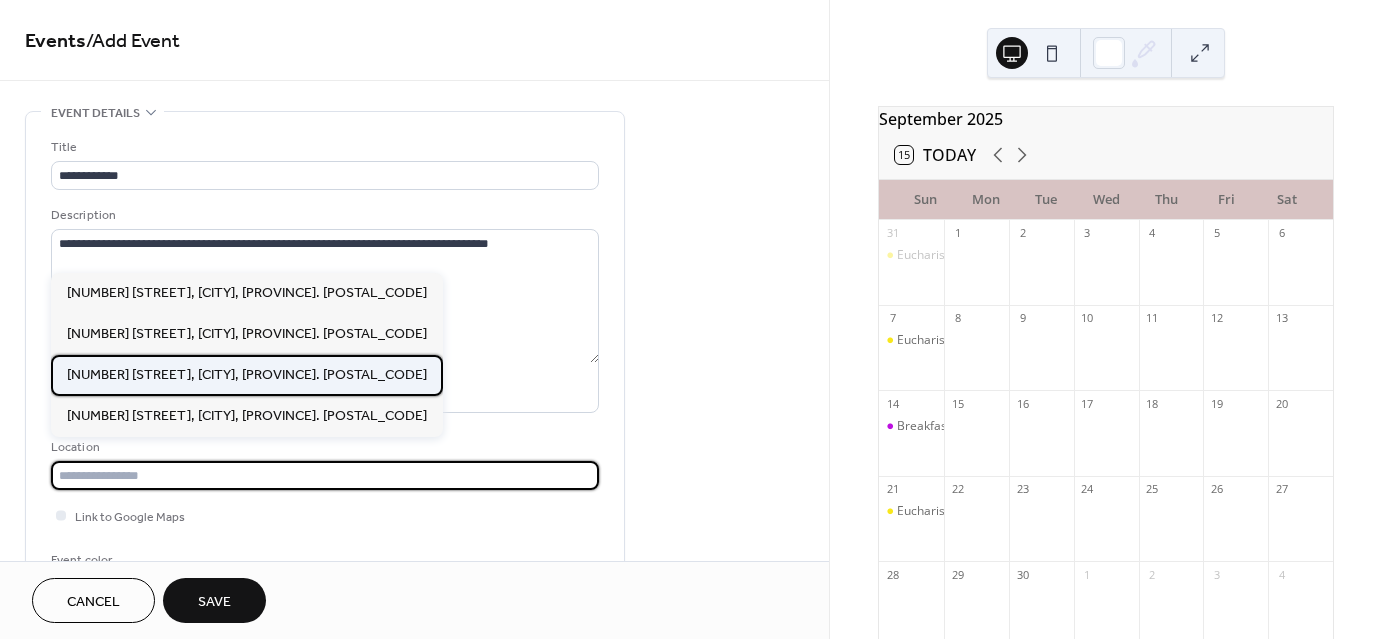 click on "[NUMBER] [STREET], [CITY], [PROVINCE]. [POSTAL_CODE]" at bounding box center [247, 375] 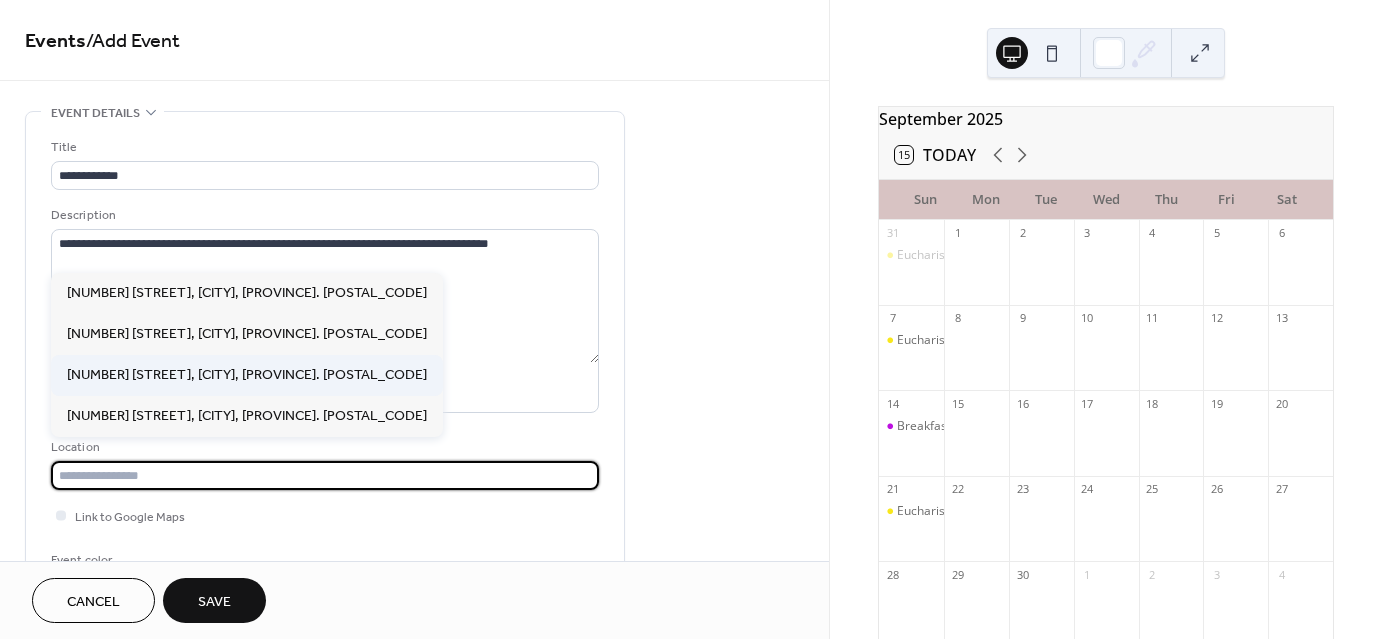 type on "**********" 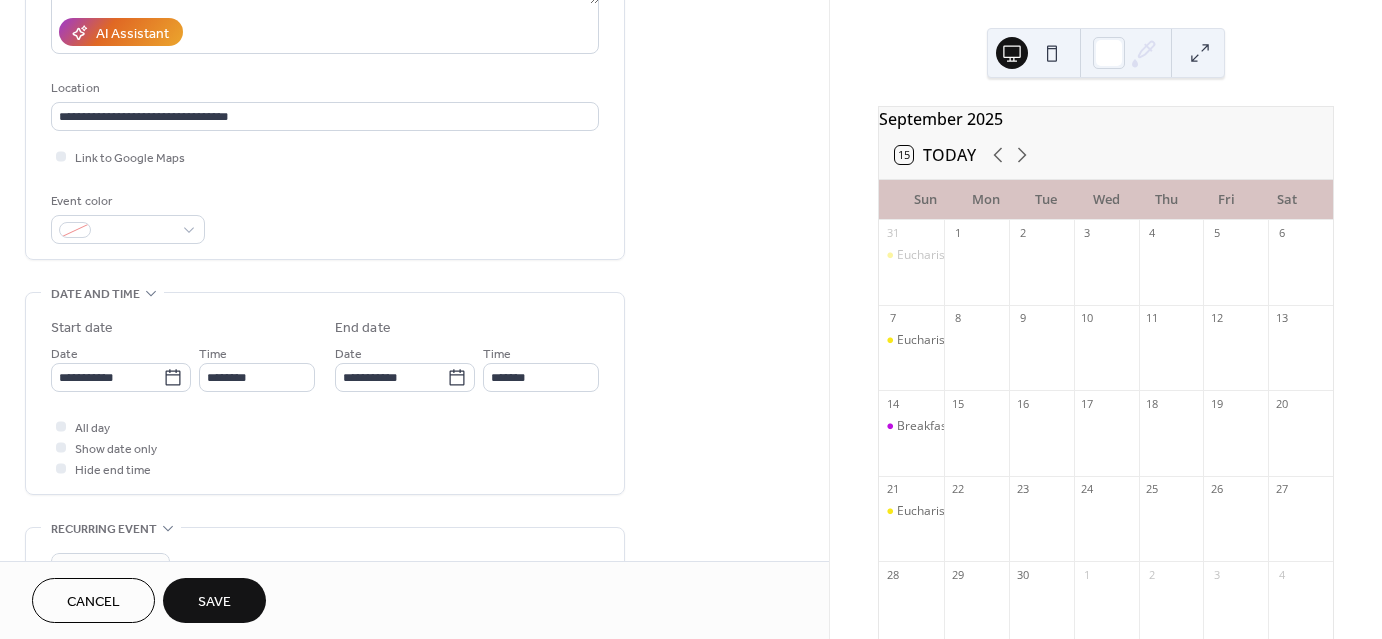 scroll, scrollTop: 383, scrollLeft: 0, axis: vertical 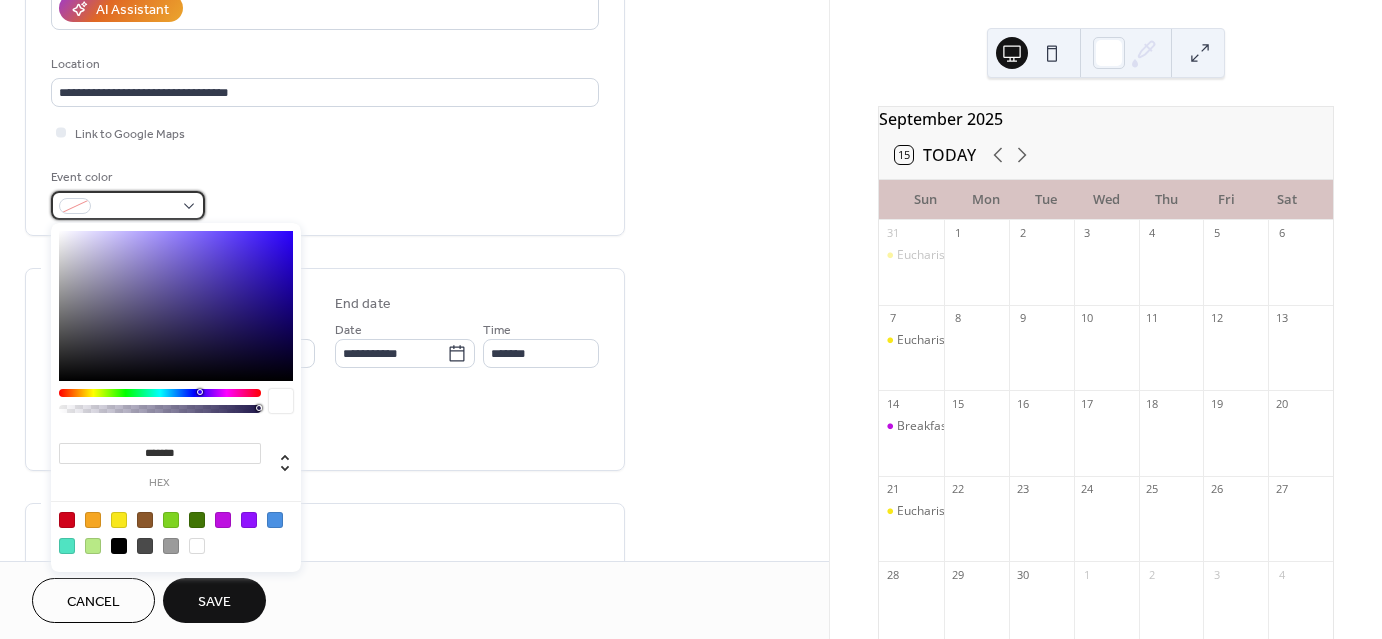 click at bounding box center (128, 205) 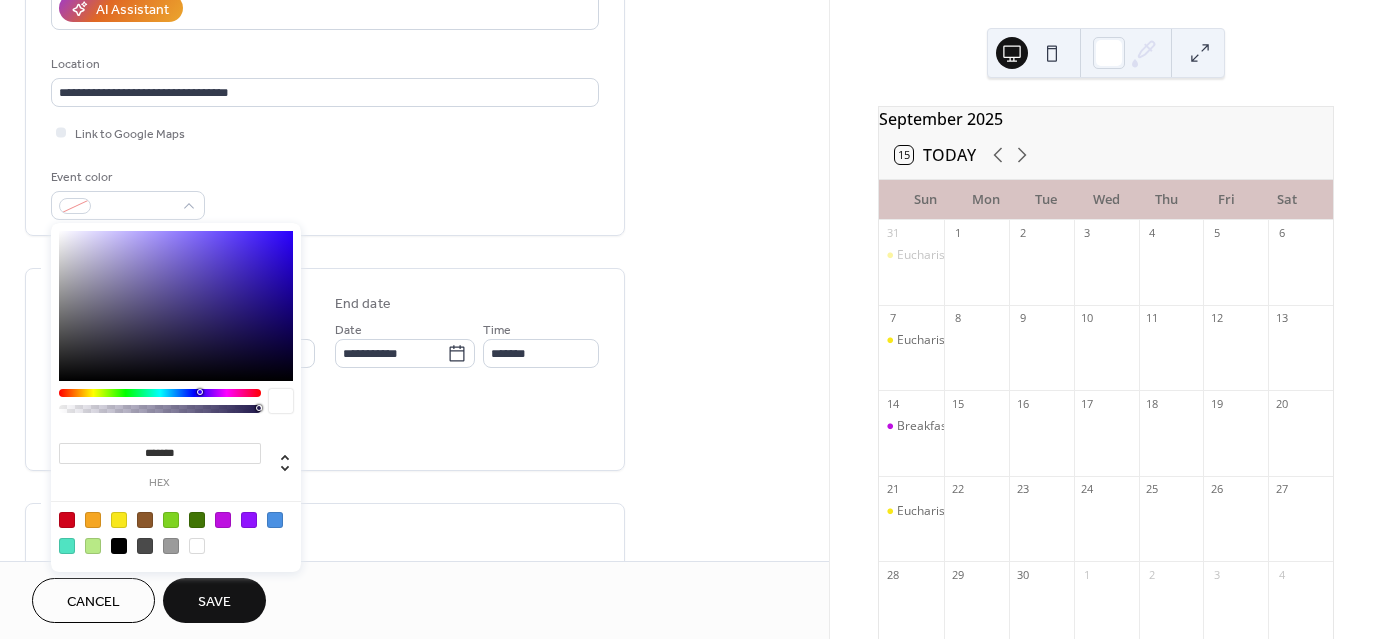 click at bounding box center [171, 520] 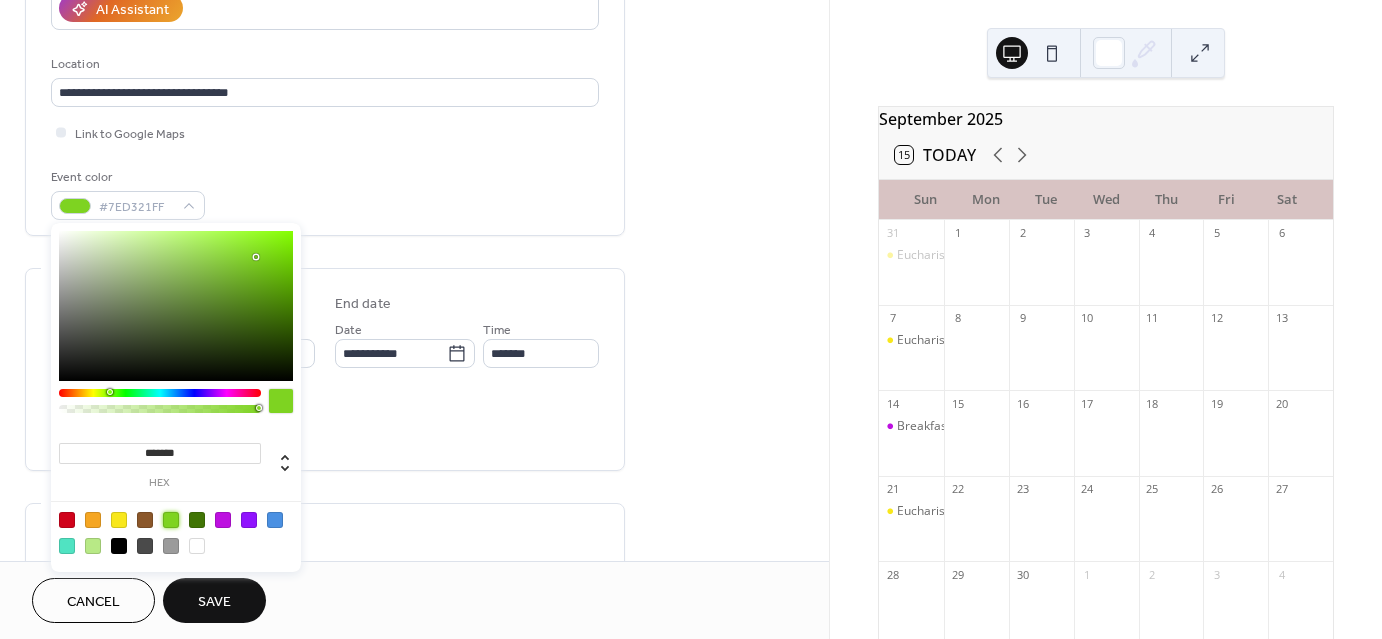 type on "*******" 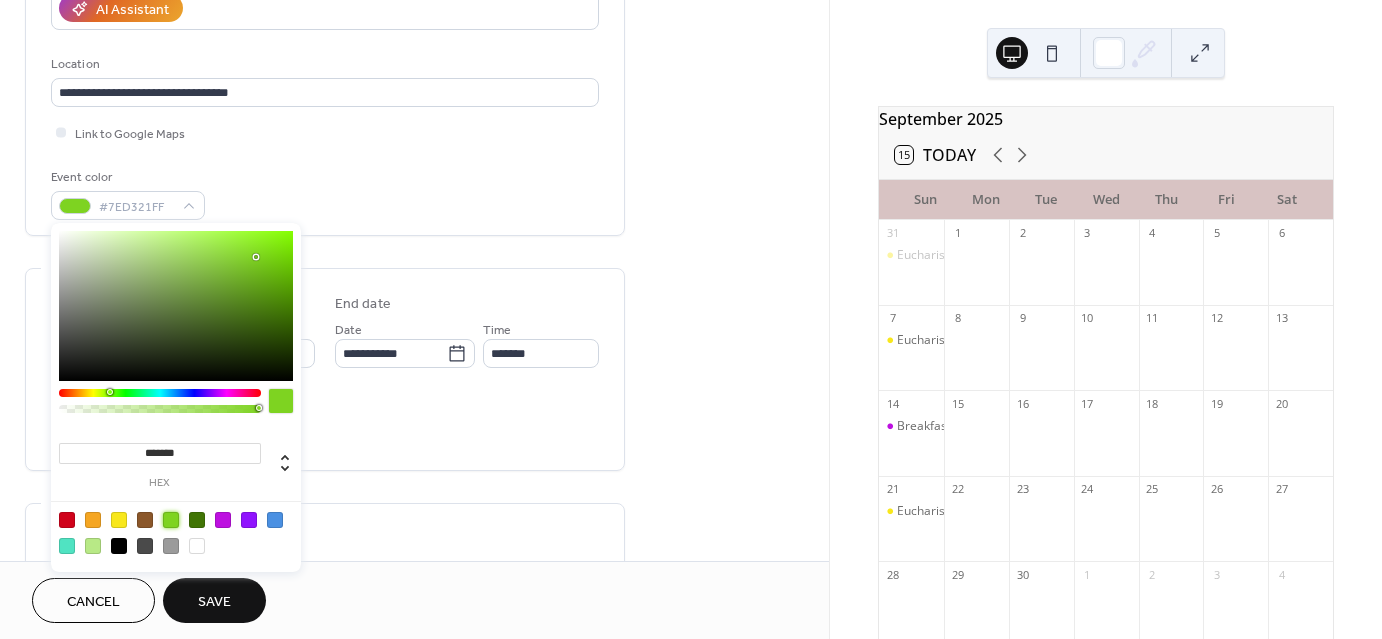 click on "Do not repeat" at bounding box center (325, 538) 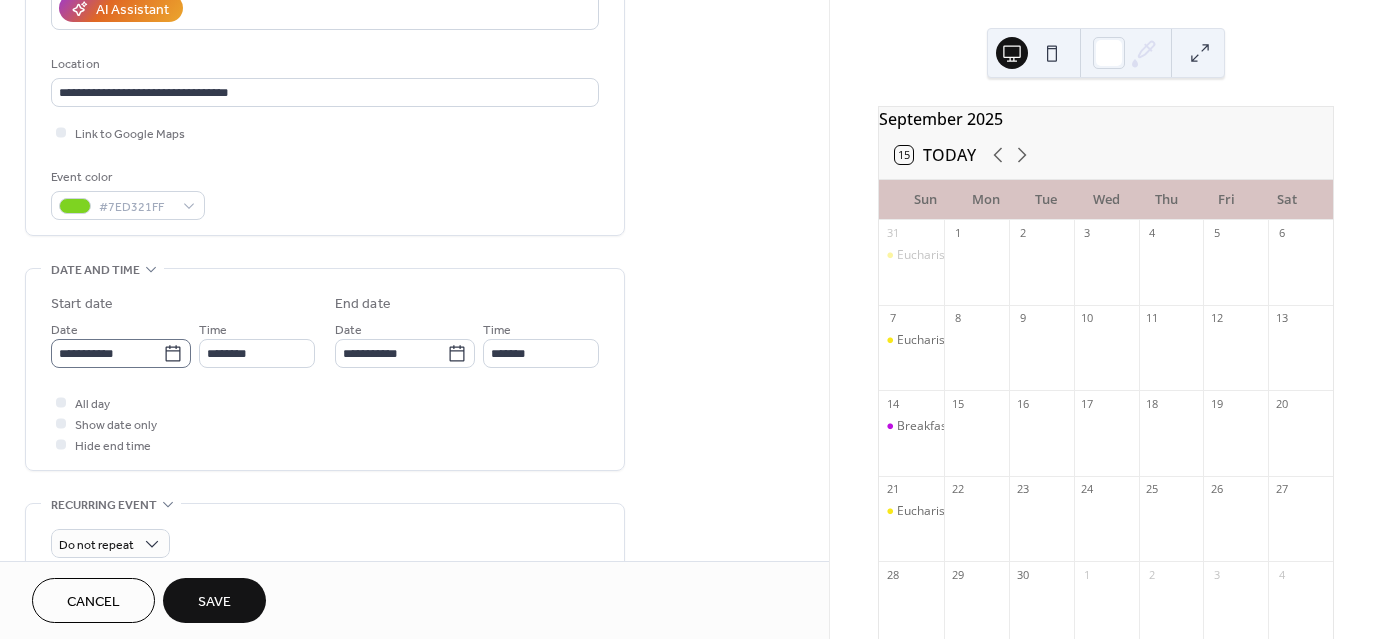 click 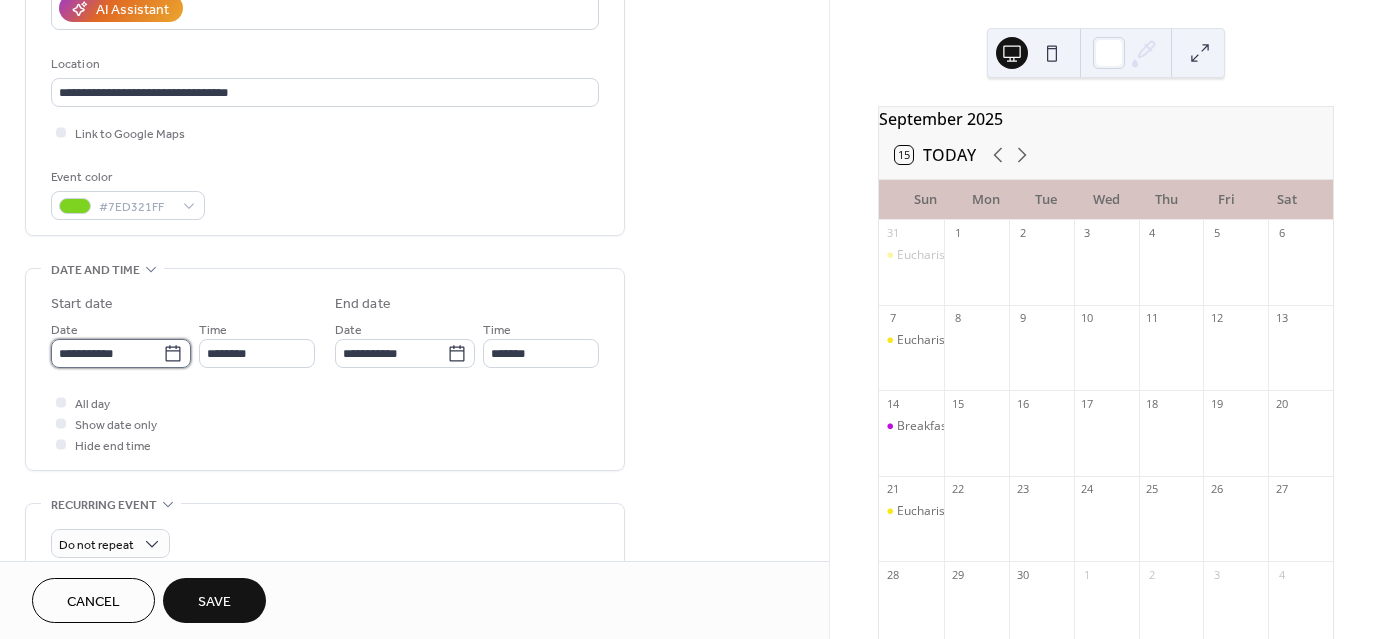 click on "**********" at bounding box center (107, 353) 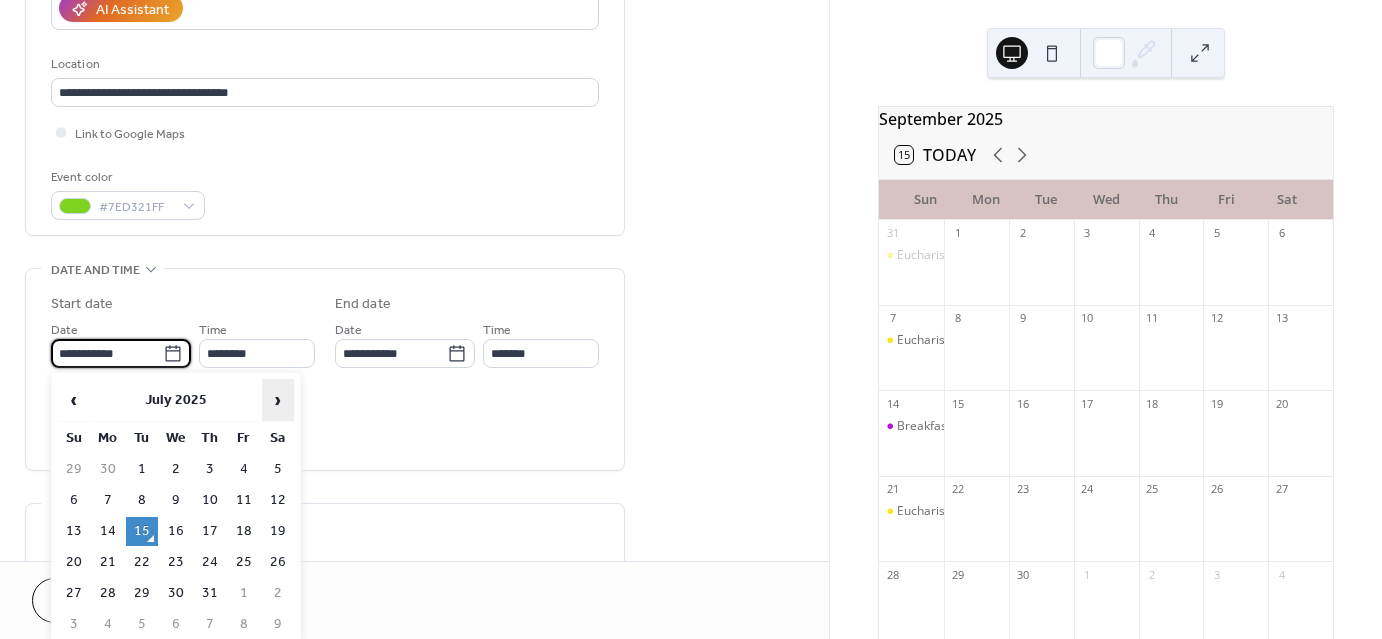 click on "›" at bounding box center [278, 400] 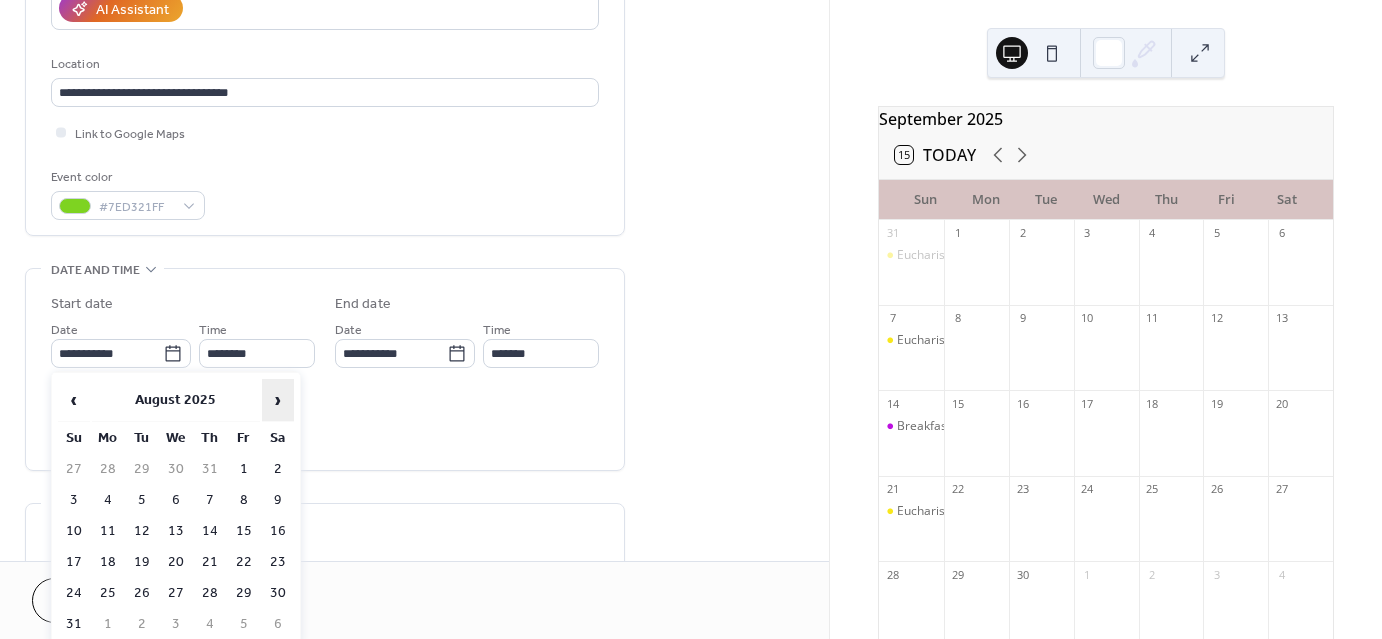 click on "›" at bounding box center (278, 400) 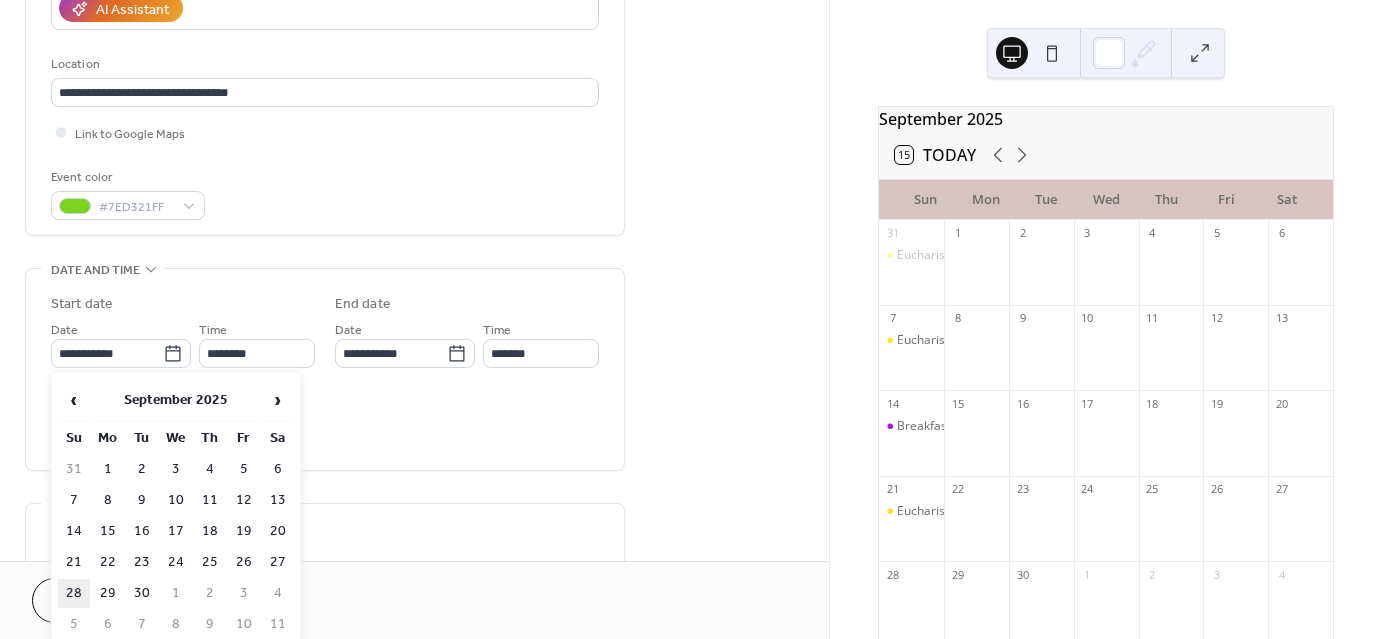 click on "28" at bounding box center [74, 593] 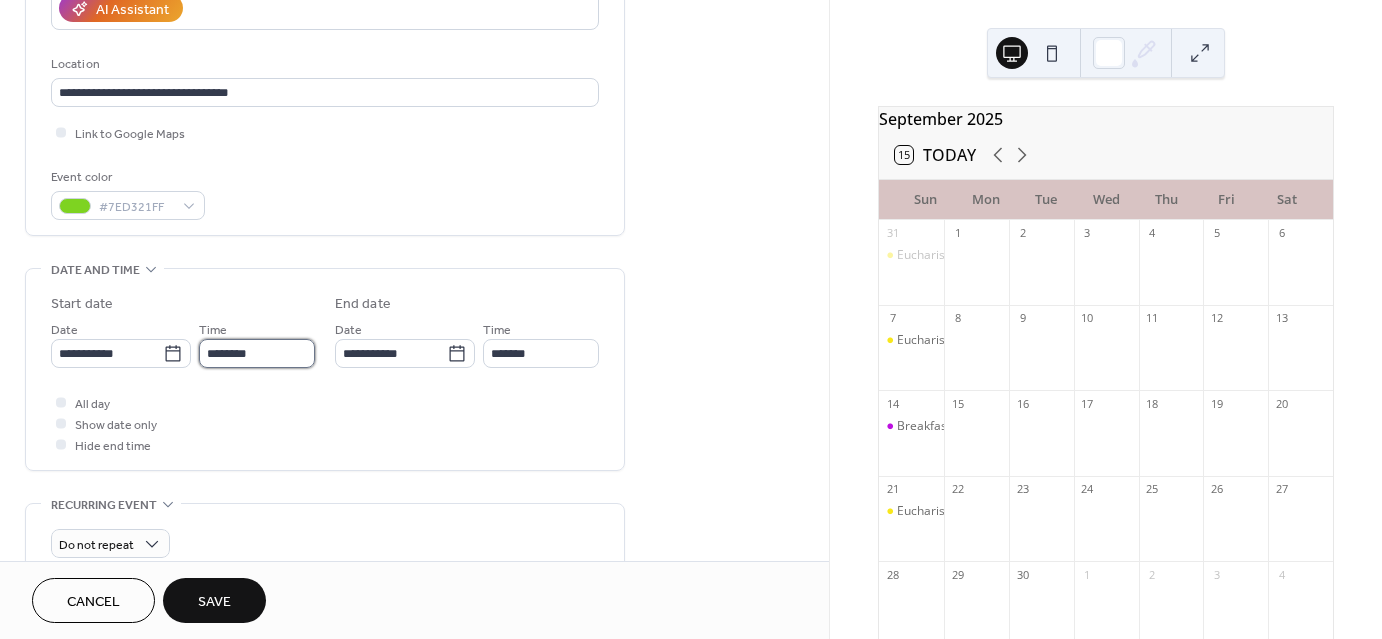 click on "********" at bounding box center [257, 353] 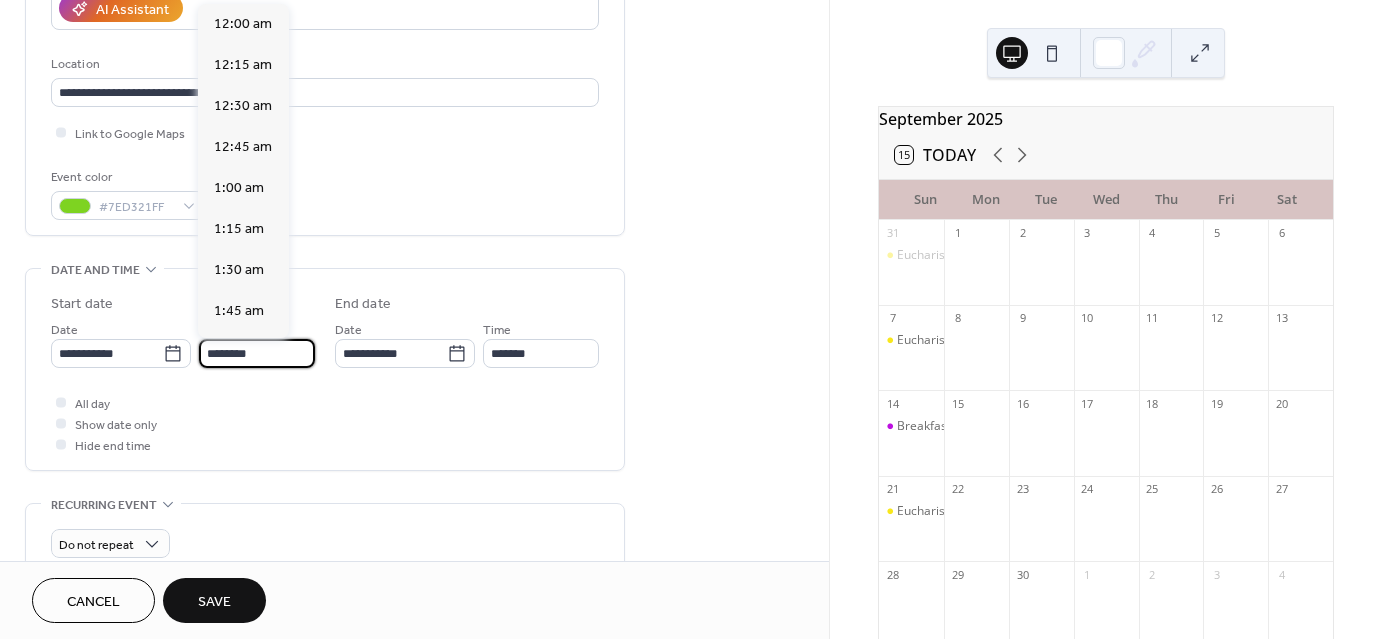 scroll, scrollTop: 1968, scrollLeft: 0, axis: vertical 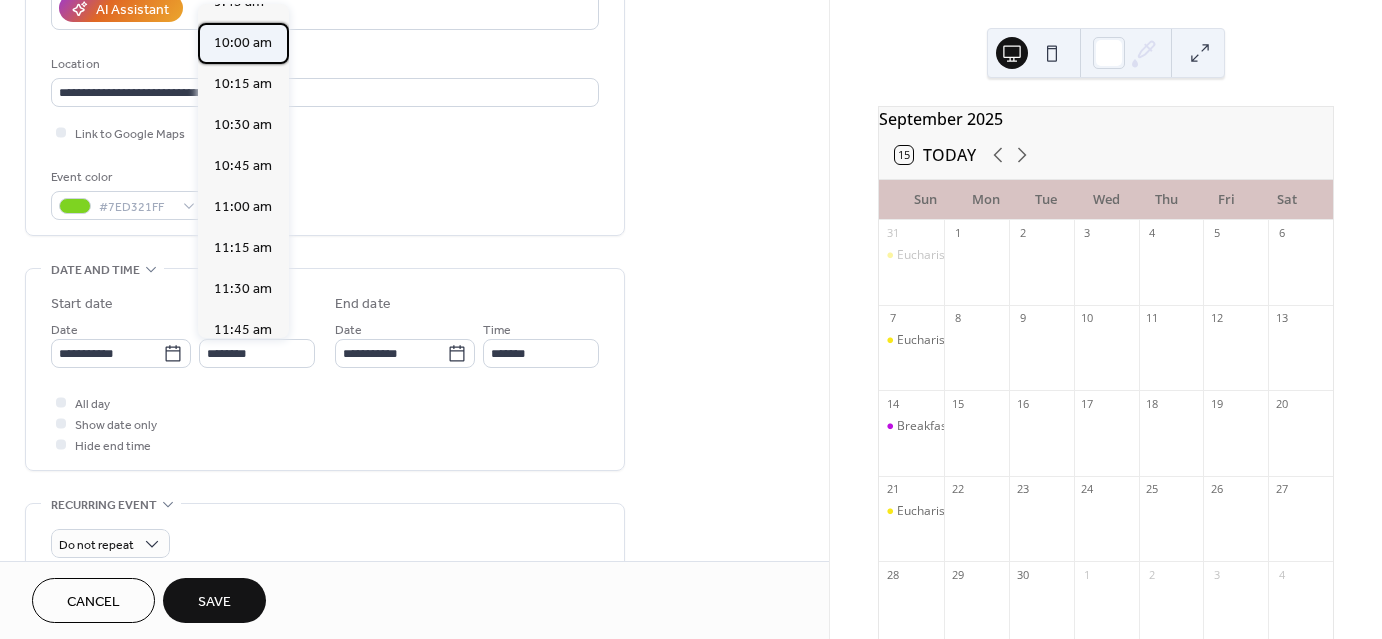 click on "10:00 am" at bounding box center [243, 43] 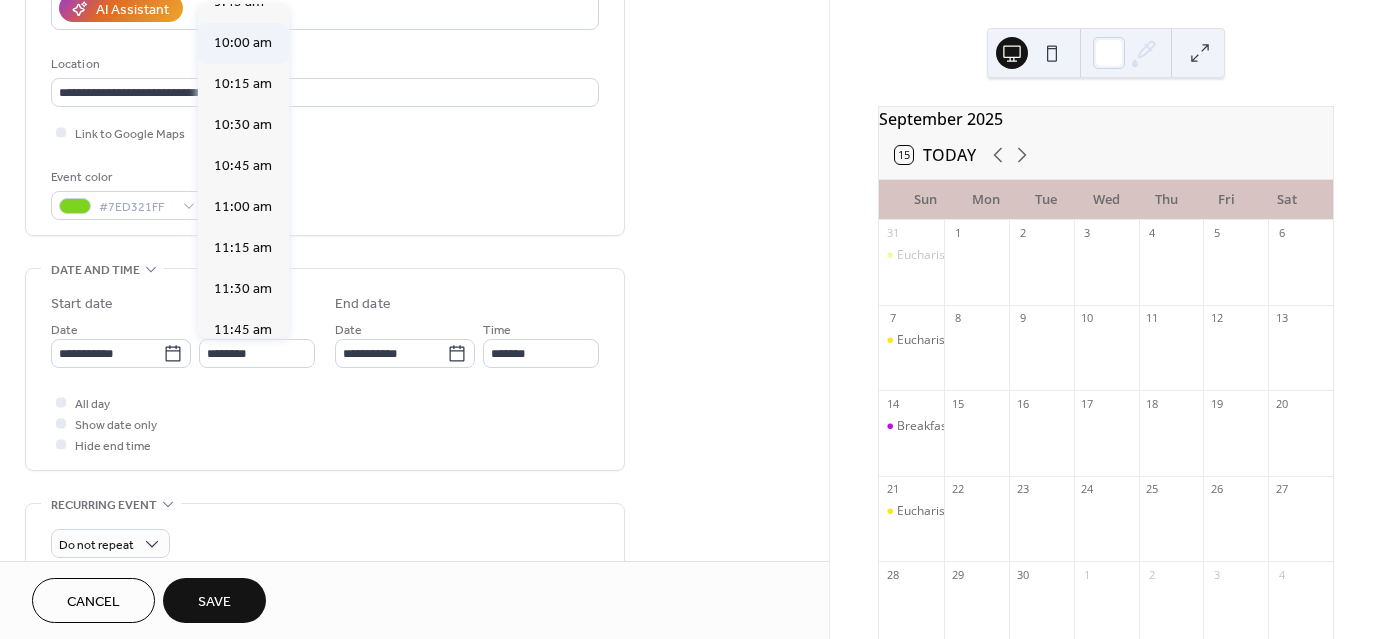 type on "********" 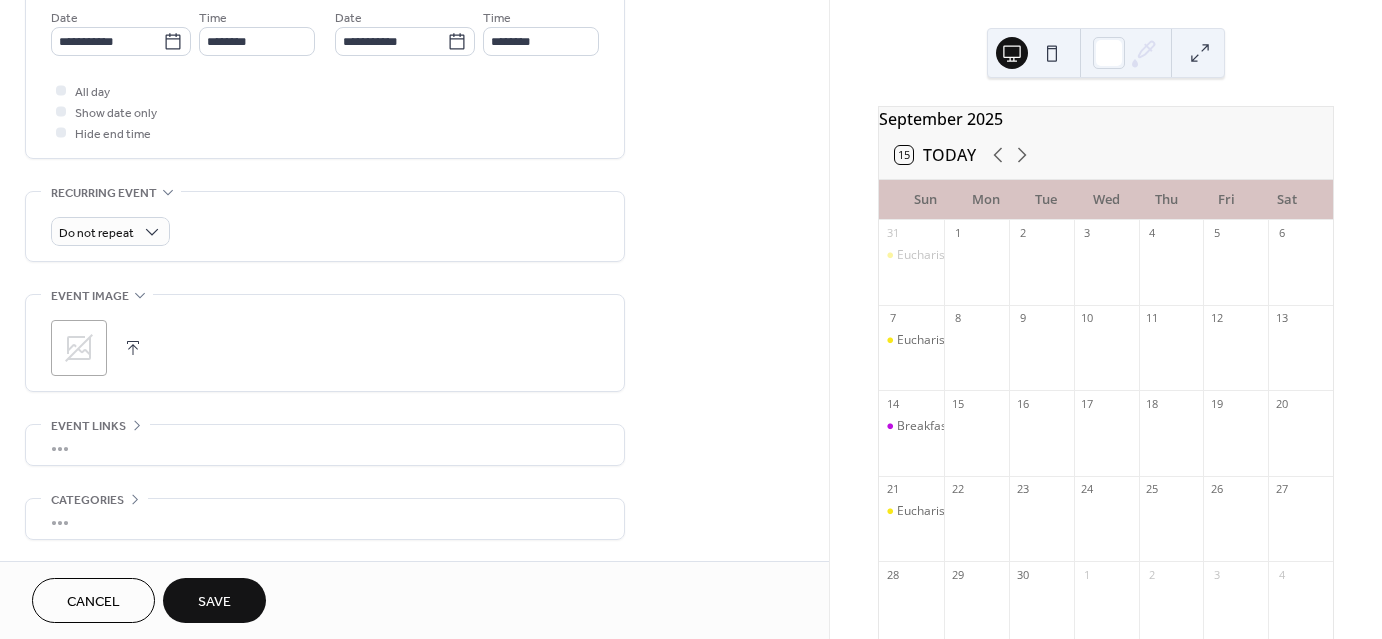scroll, scrollTop: 765, scrollLeft: 0, axis: vertical 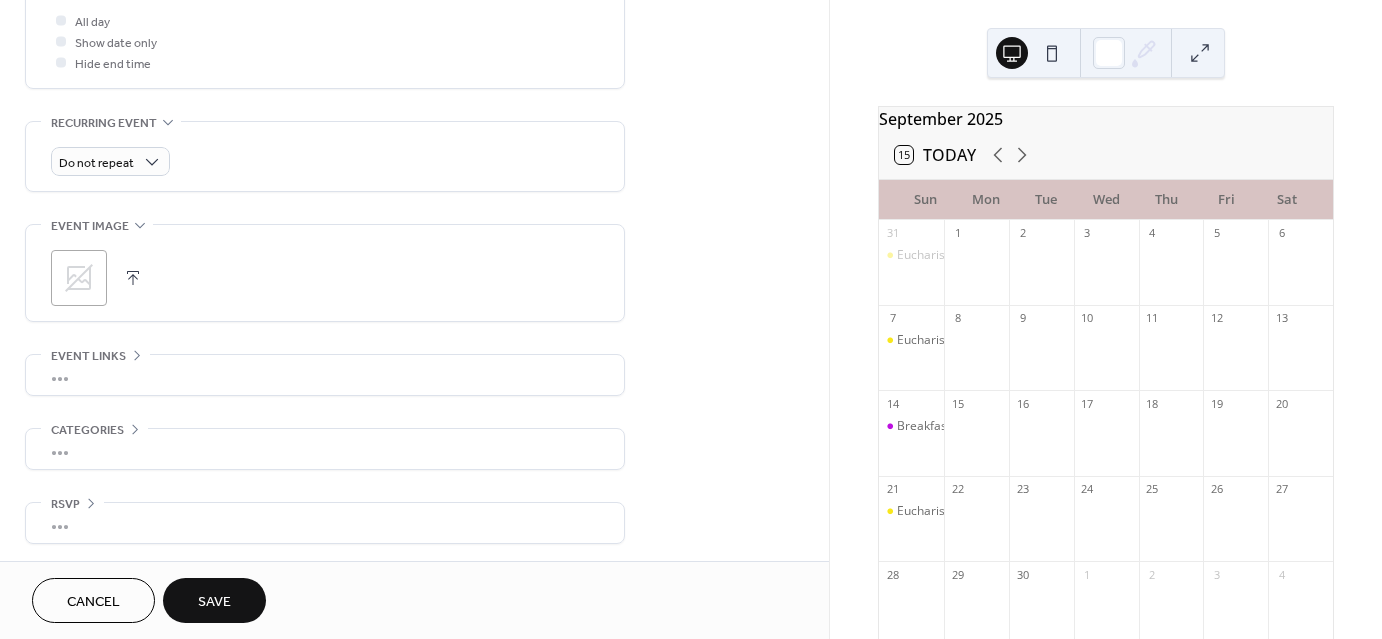 click on "Save" at bounding box center (214, 602) 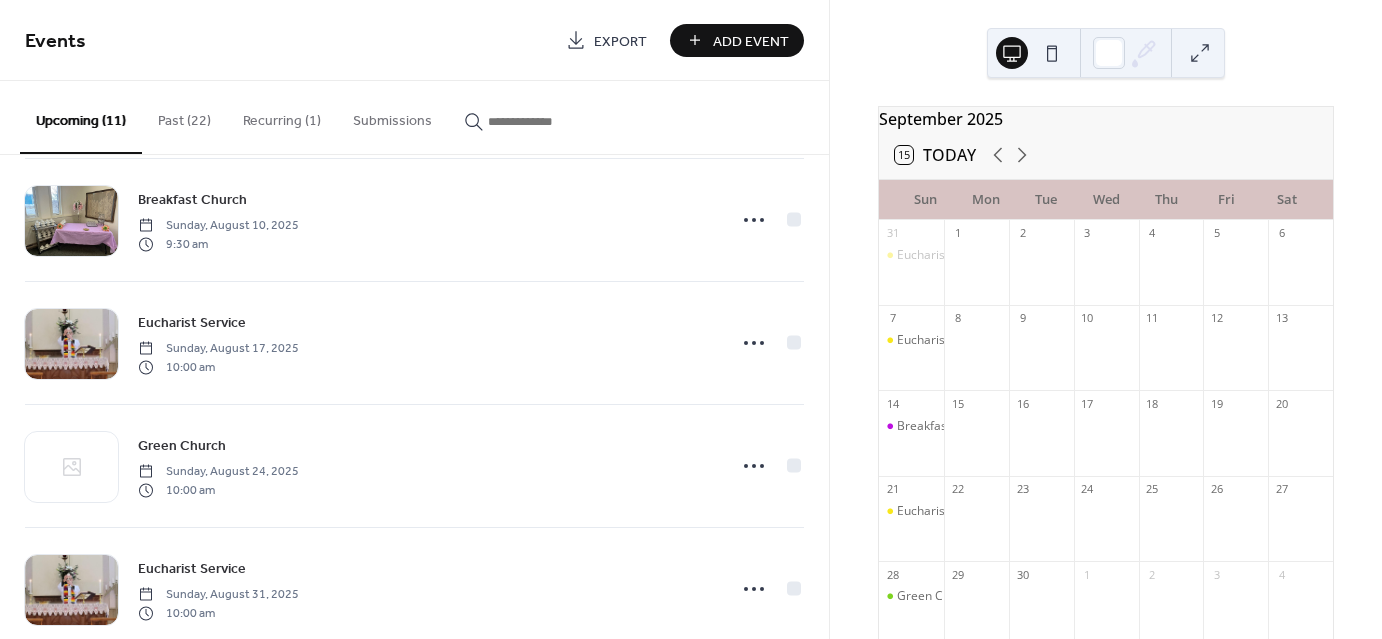 scroll, scrollTop: 400, scrollLeft: 0, axis: vertical 